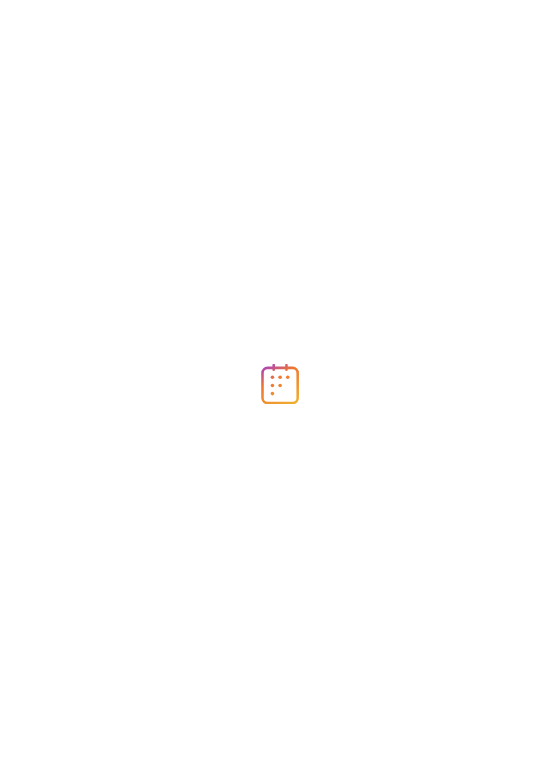 scroll, scrollTop: 0, scrollLeft: 0, axis: both 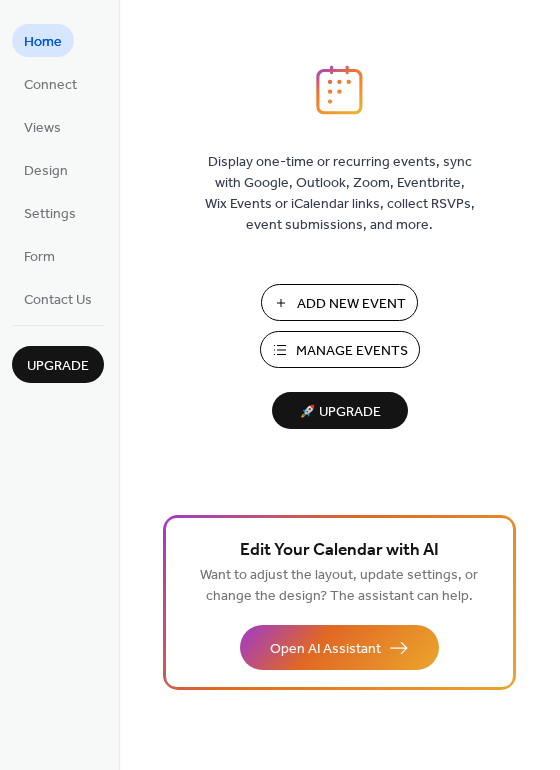 click on "Manage Events" at bounding box center (352, 351) 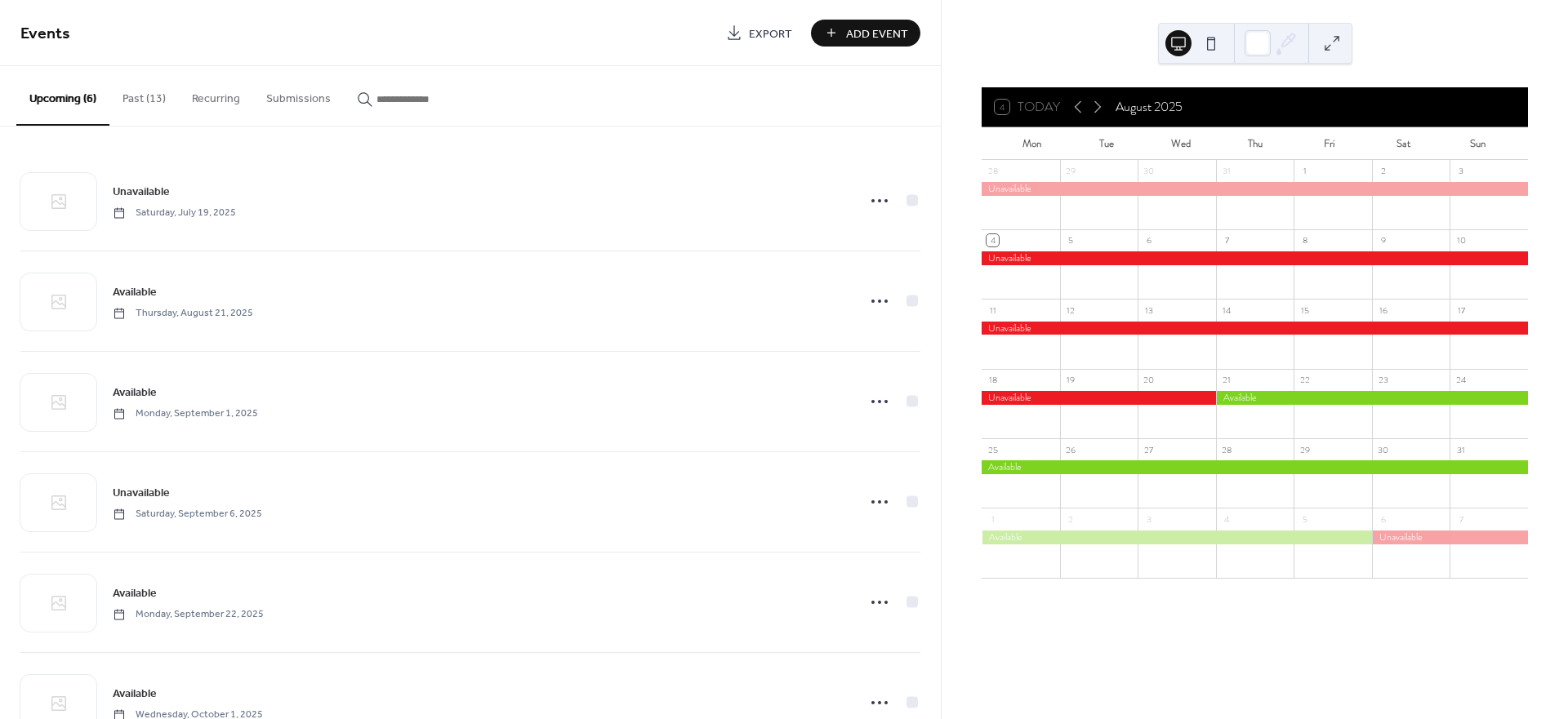 scroll, scrollTop: 0, scrollLeft: 0, axis: both 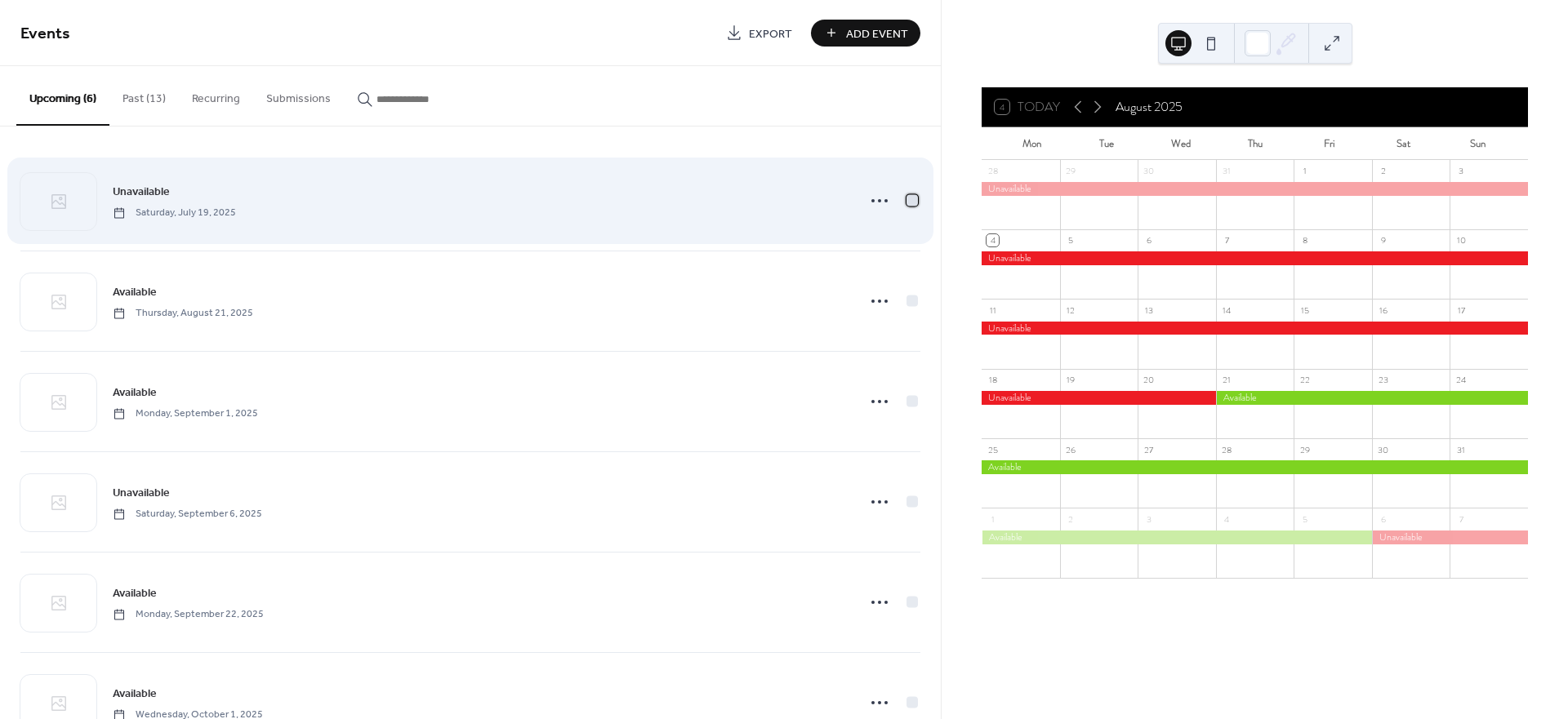 click at bounding box center [912, 200] 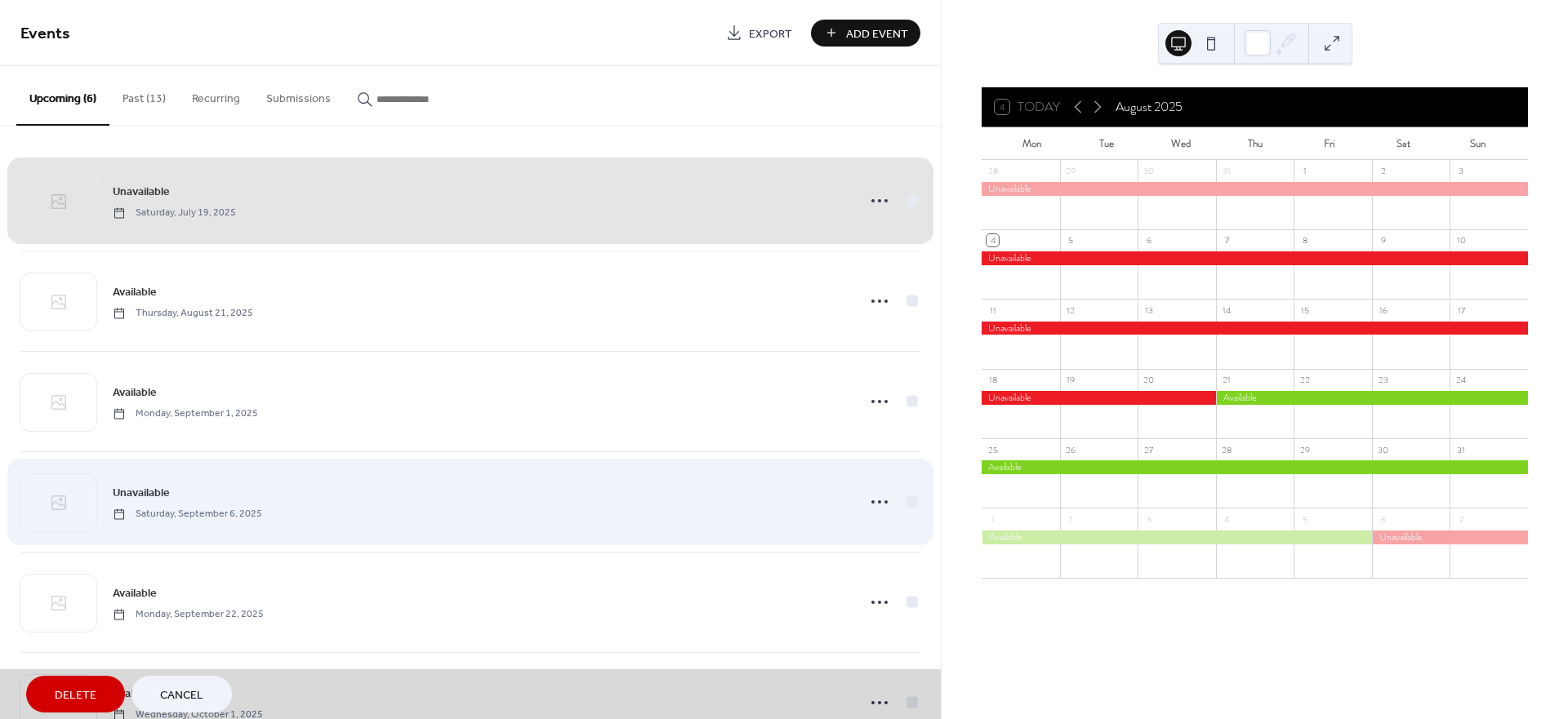 click on "Unavailable [DAY], [MONTH] [DATE], [YEAR]" at bounding box center (470, 501) 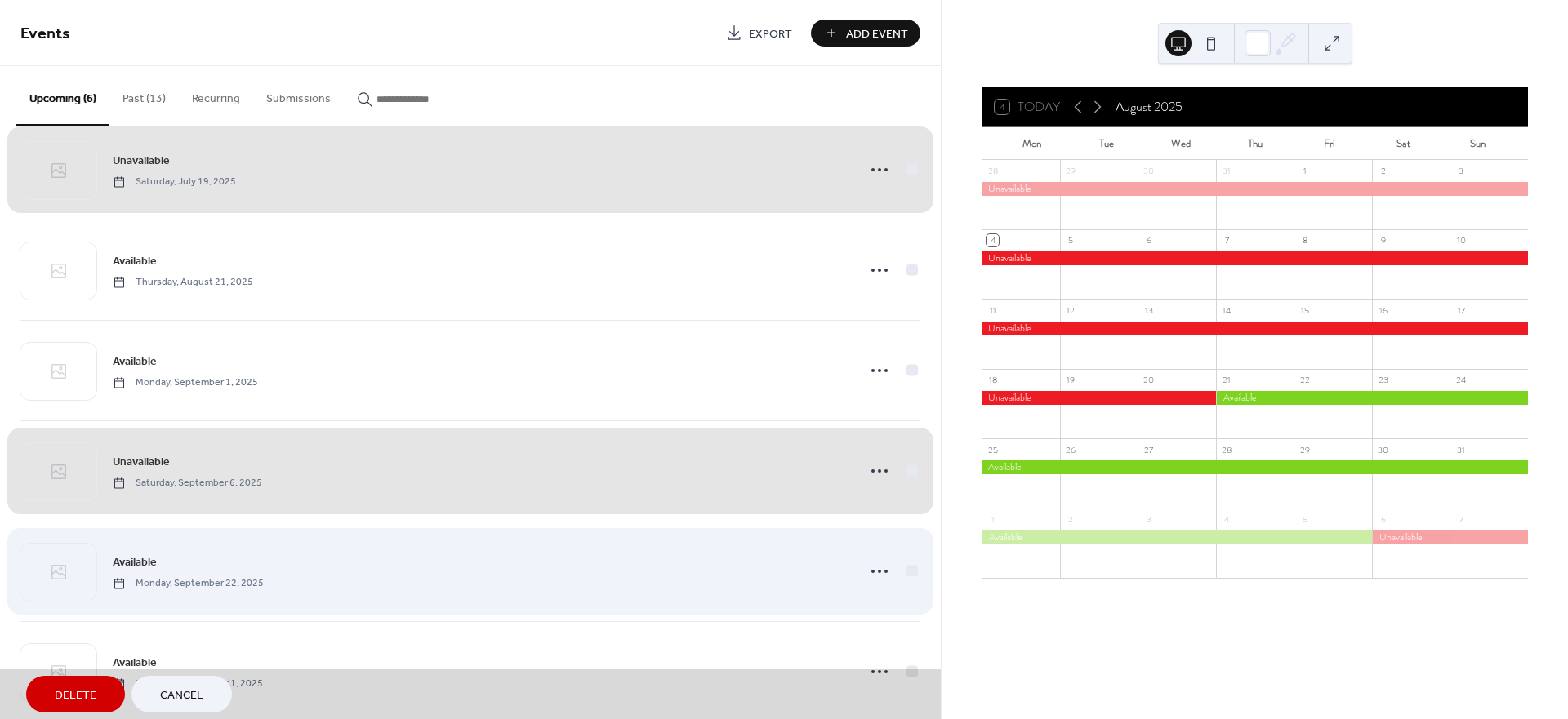 scroll, scrollTop: 0, scrollLeft: 0, axis: both 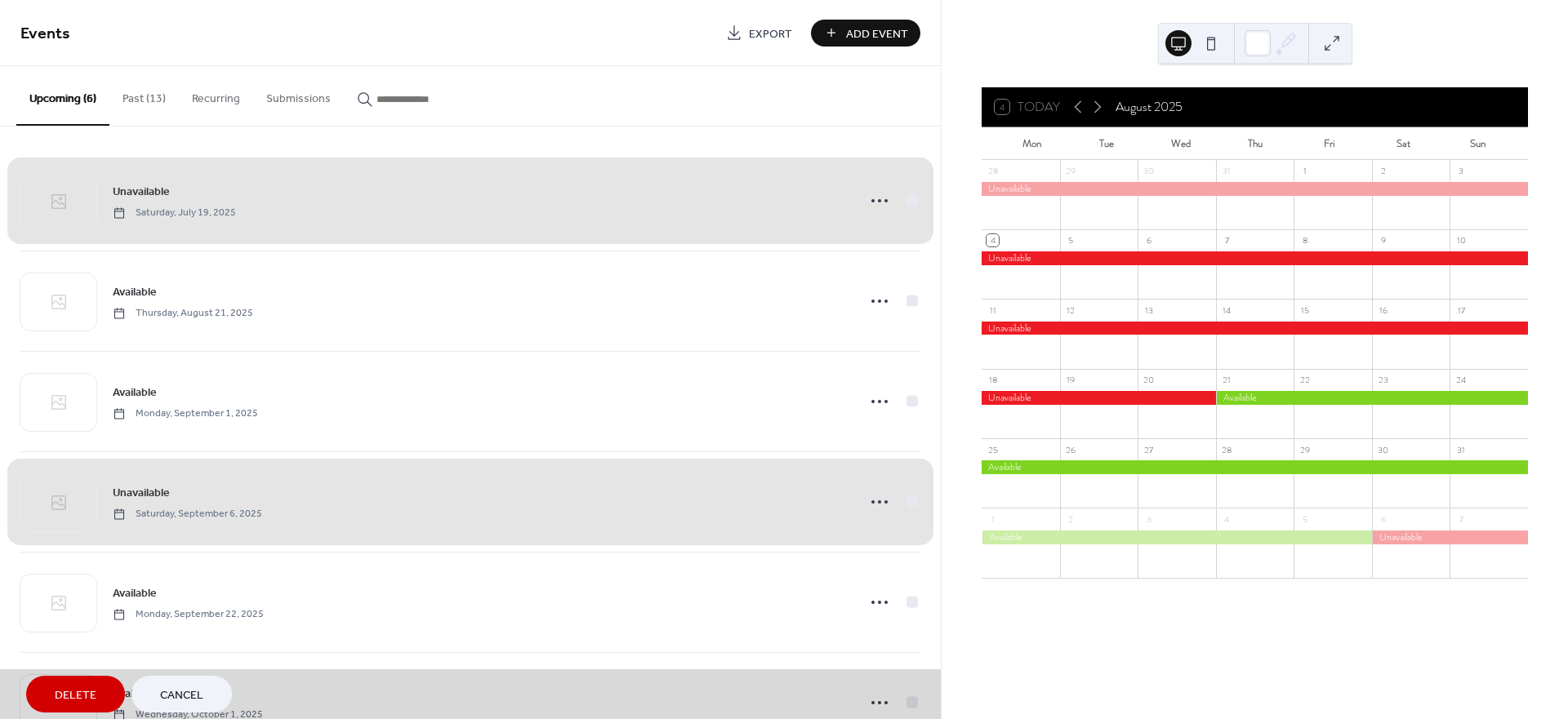 click on "Delete" at bounding box center [75, 695] 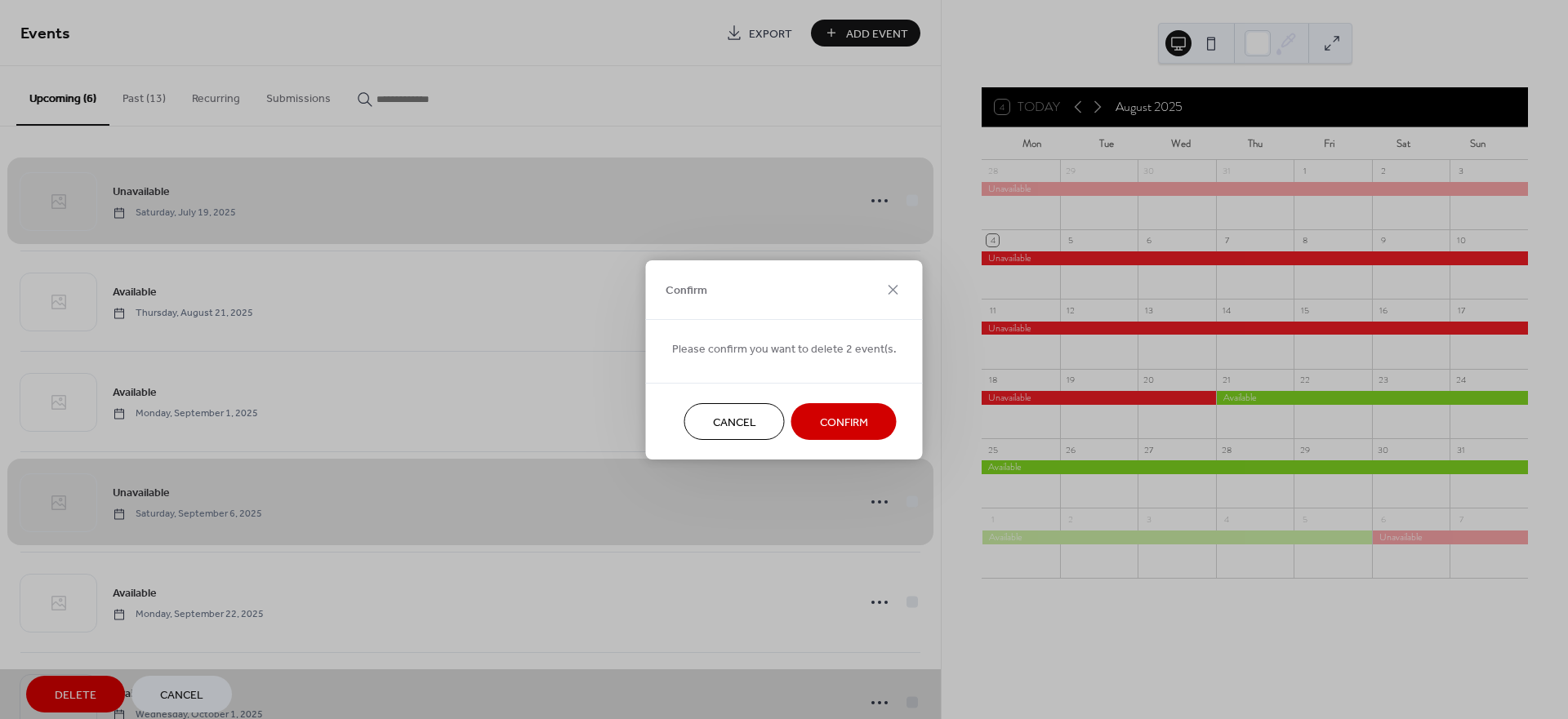 click on "Confirm" at bounding box center [844, 422] 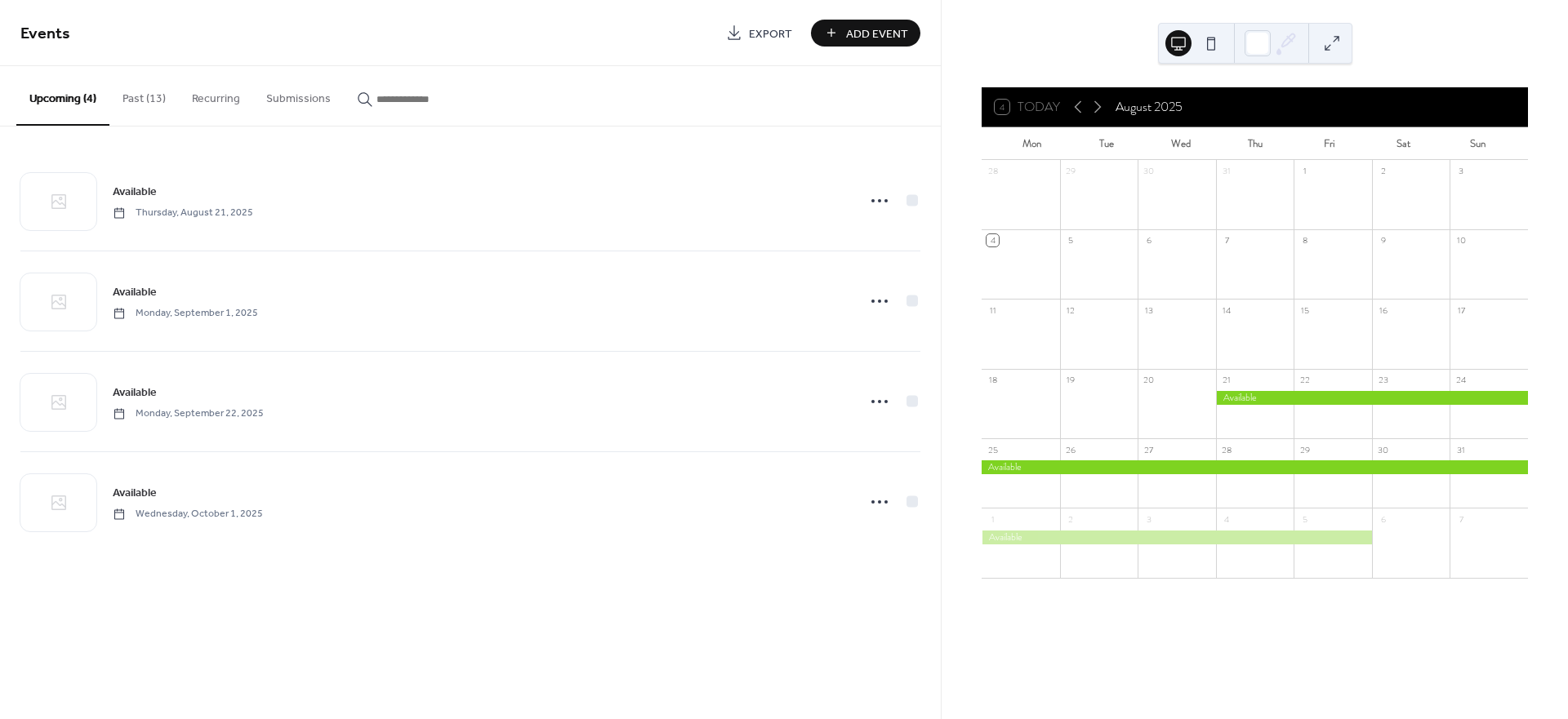 click on "Past (13)" at bounding box center (144, 95) 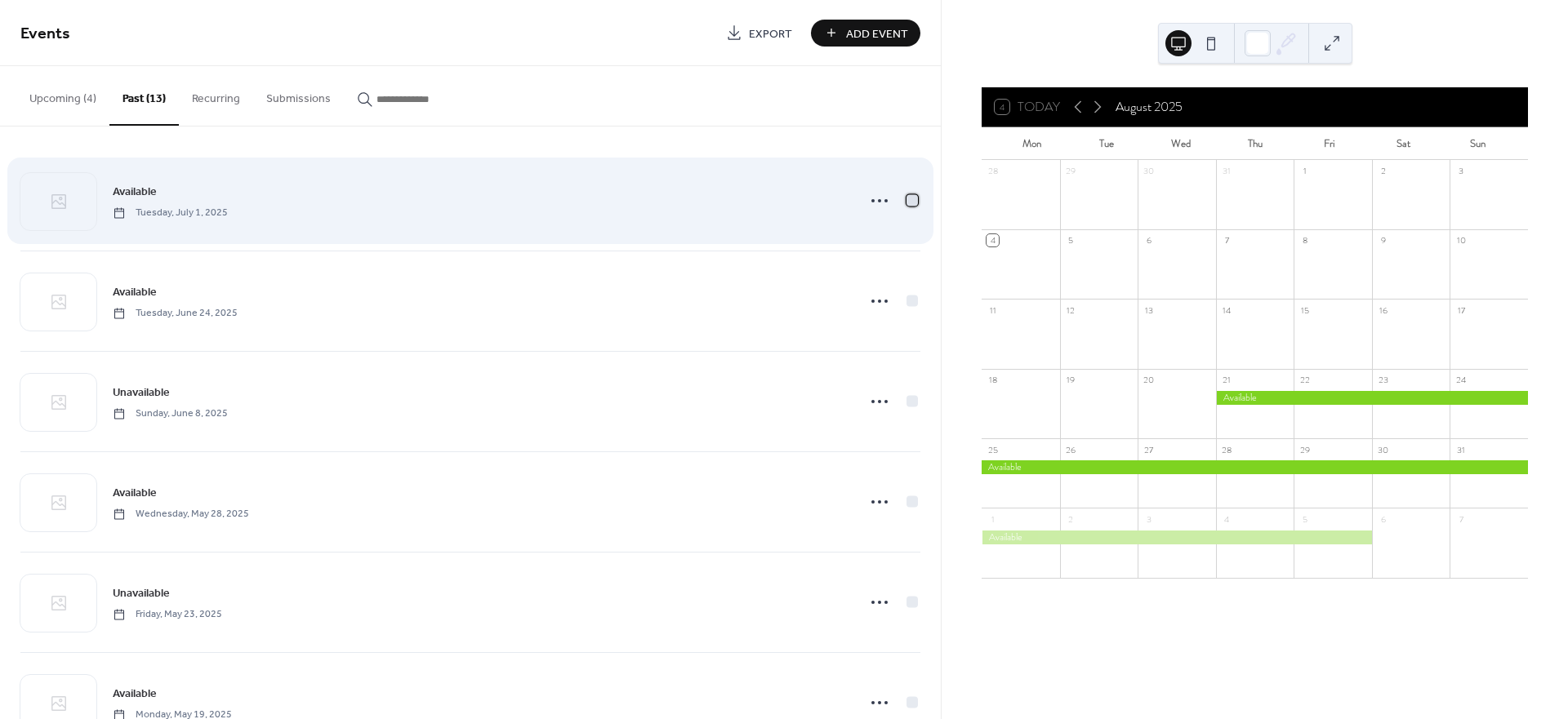 click at bounding box center (912, 200) 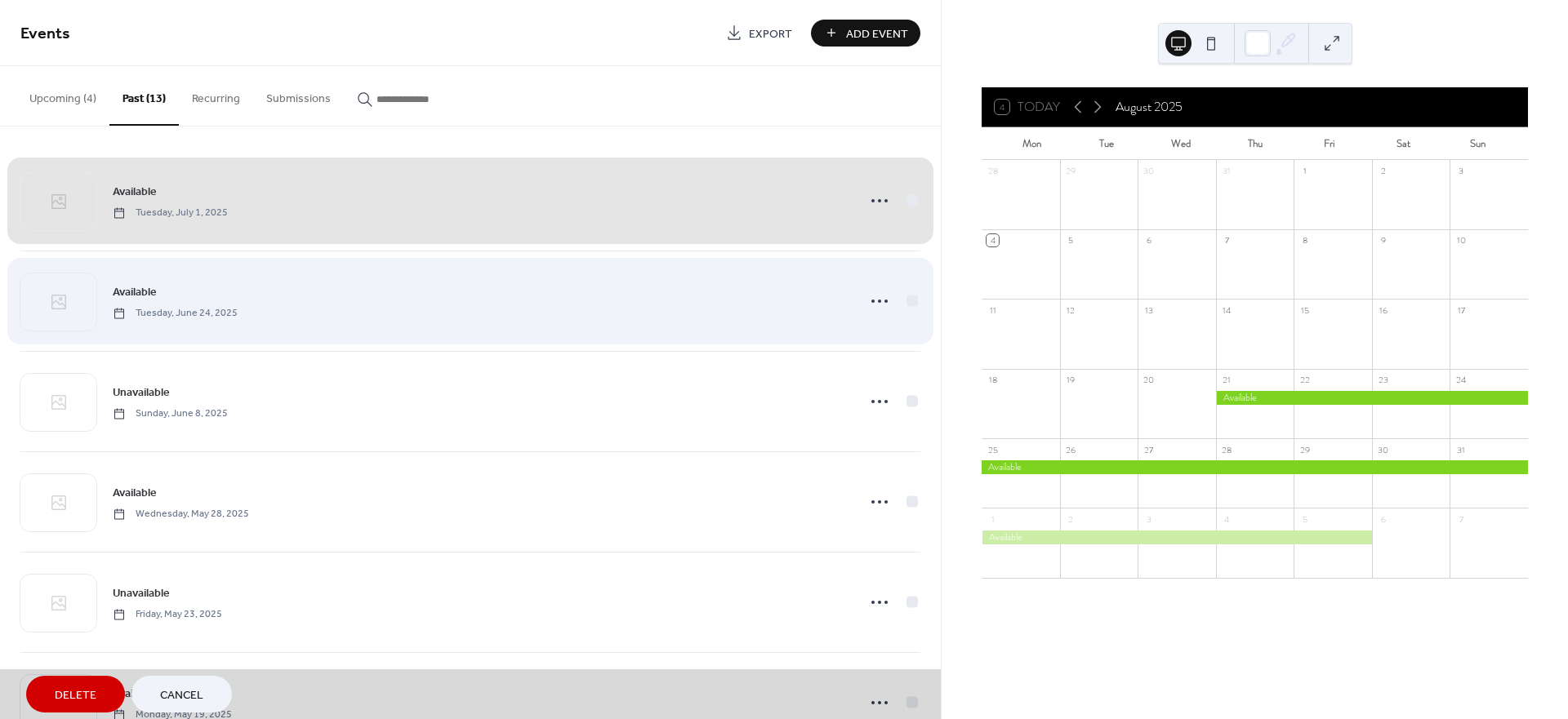 click on "Available [DAY], [MONTH] [DATE], [YEAR]" at bounding box center [470, 300] 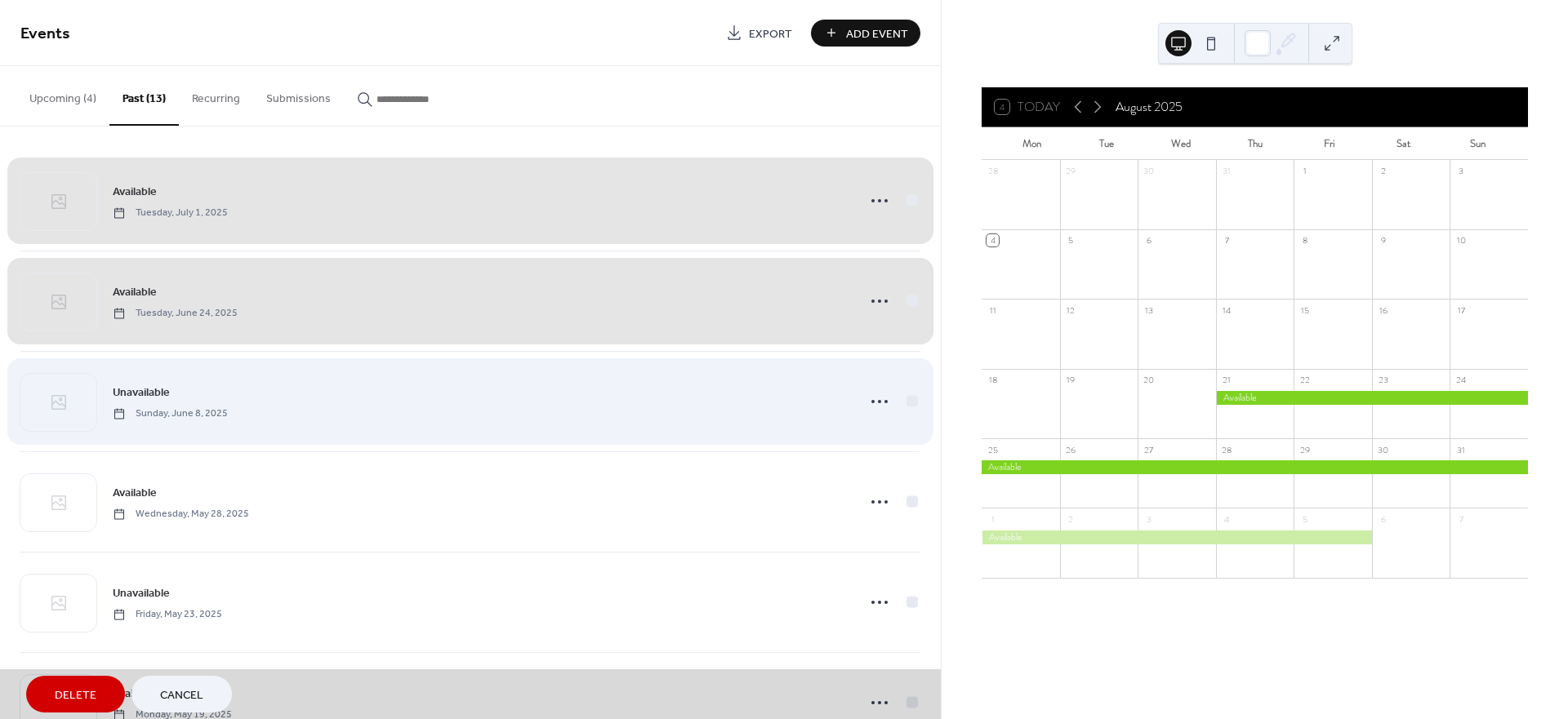 click on "Unavailable [DAY], [MONTH] [DATE], [YEAR]" at bounding box center (470, 401) 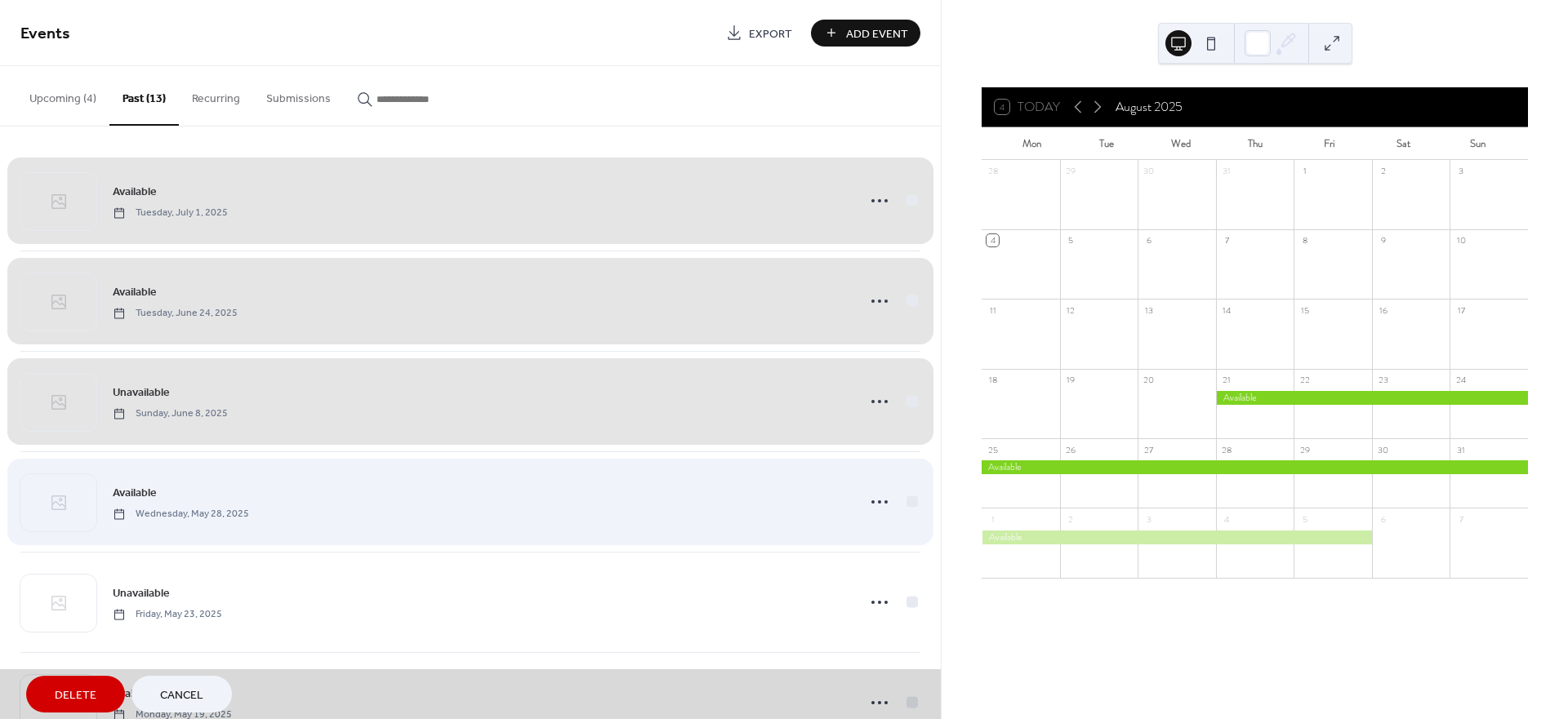 click on "Available [DAY], [MONTH] [DATE], [YEAR]" at bounding box center (470, 501) 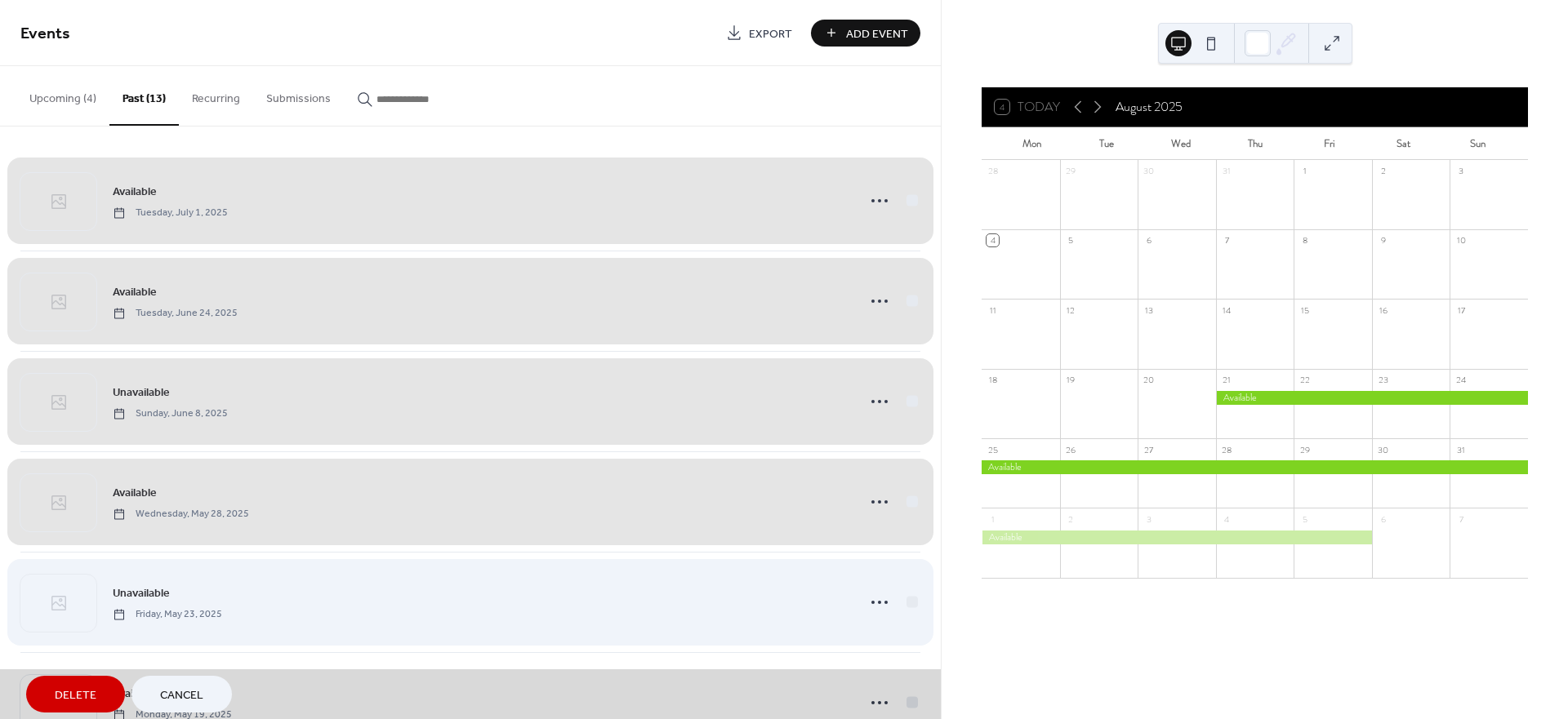 click on "Unavailable [DAY], [MONTH] [DATE], [YEAR]" at bounding box center (470, 601) 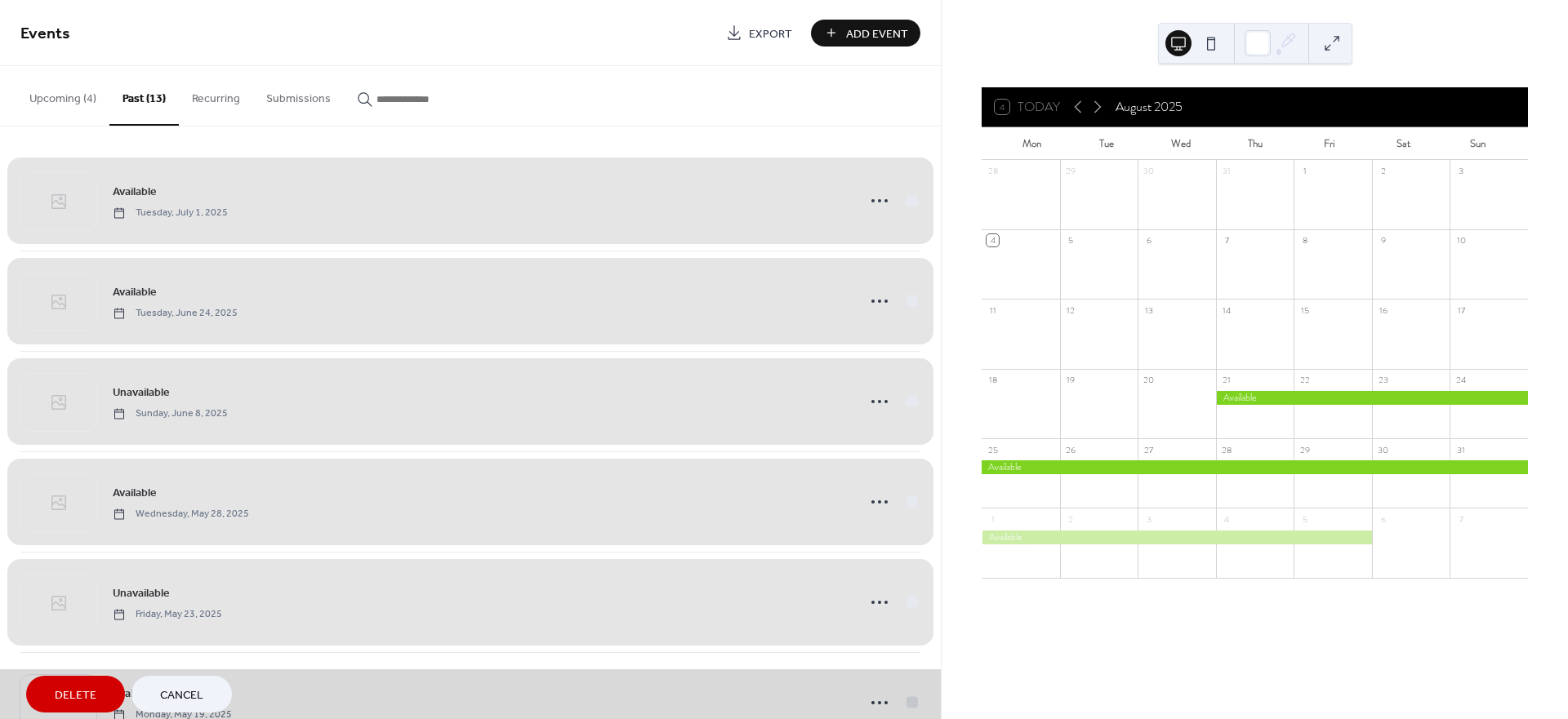 click on "Delete Cancel" at bounding box center (470, 694) 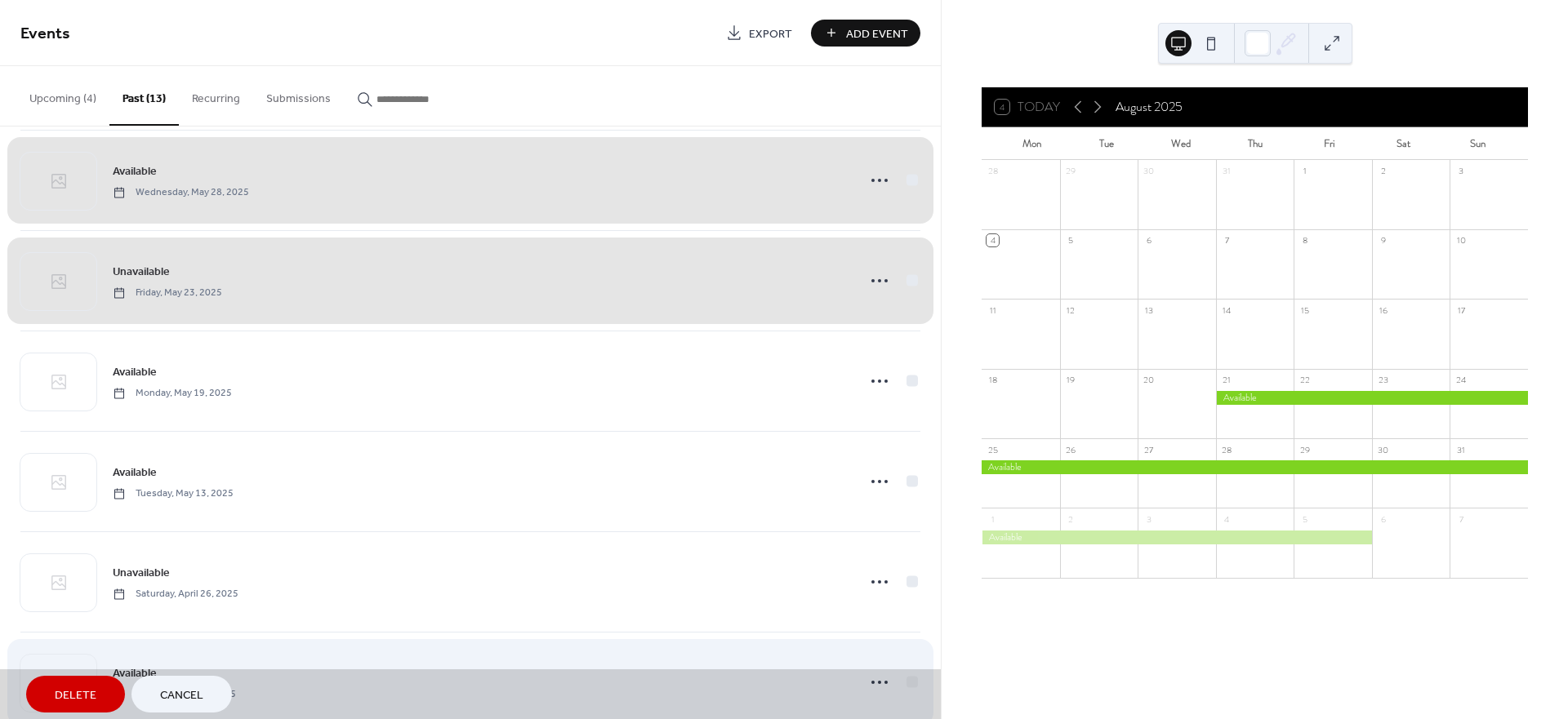 scroll, scrollTop: 435, scrollLeft: 0, axis: vertical 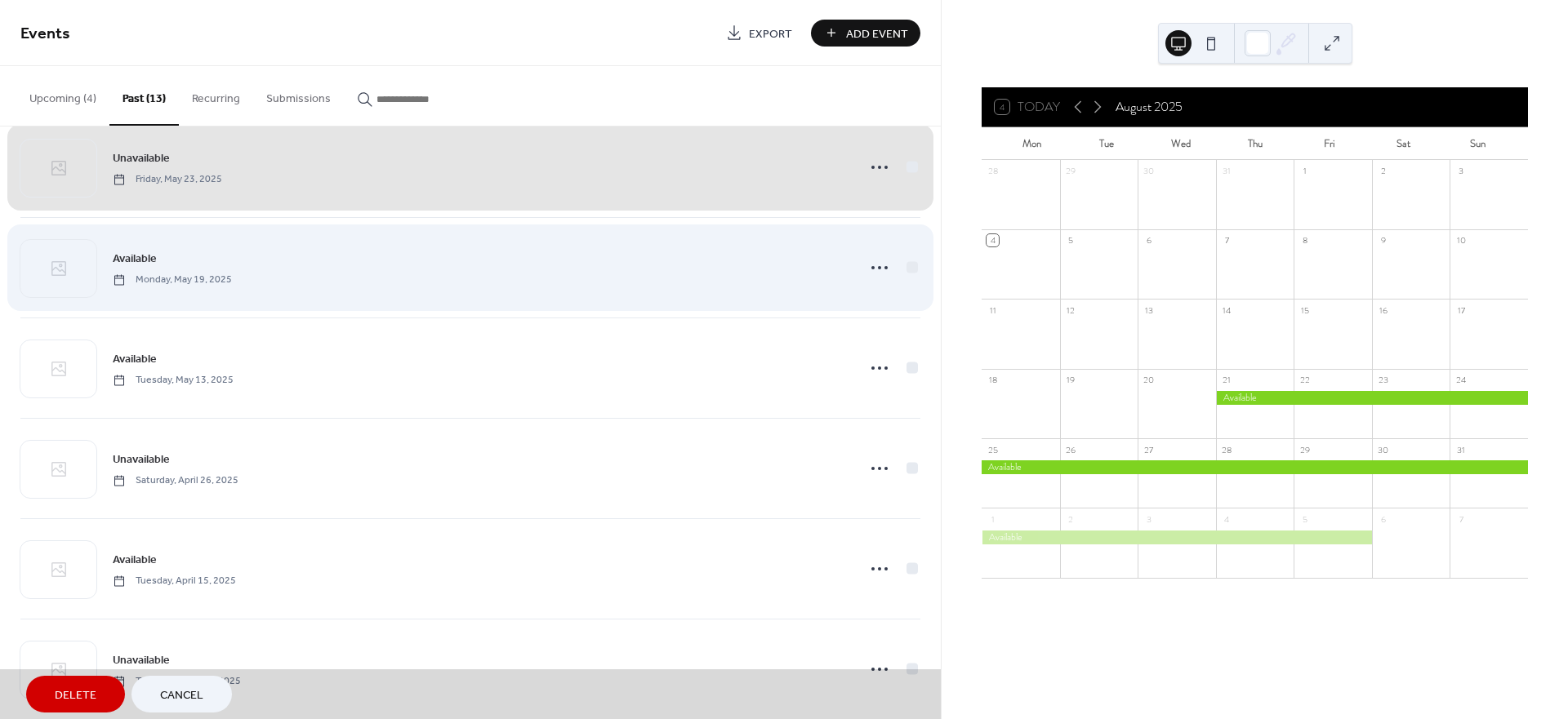 click on "Available [DAY], [MONTH] [DATE], [YEAR]" at bounding box center [470, 267] 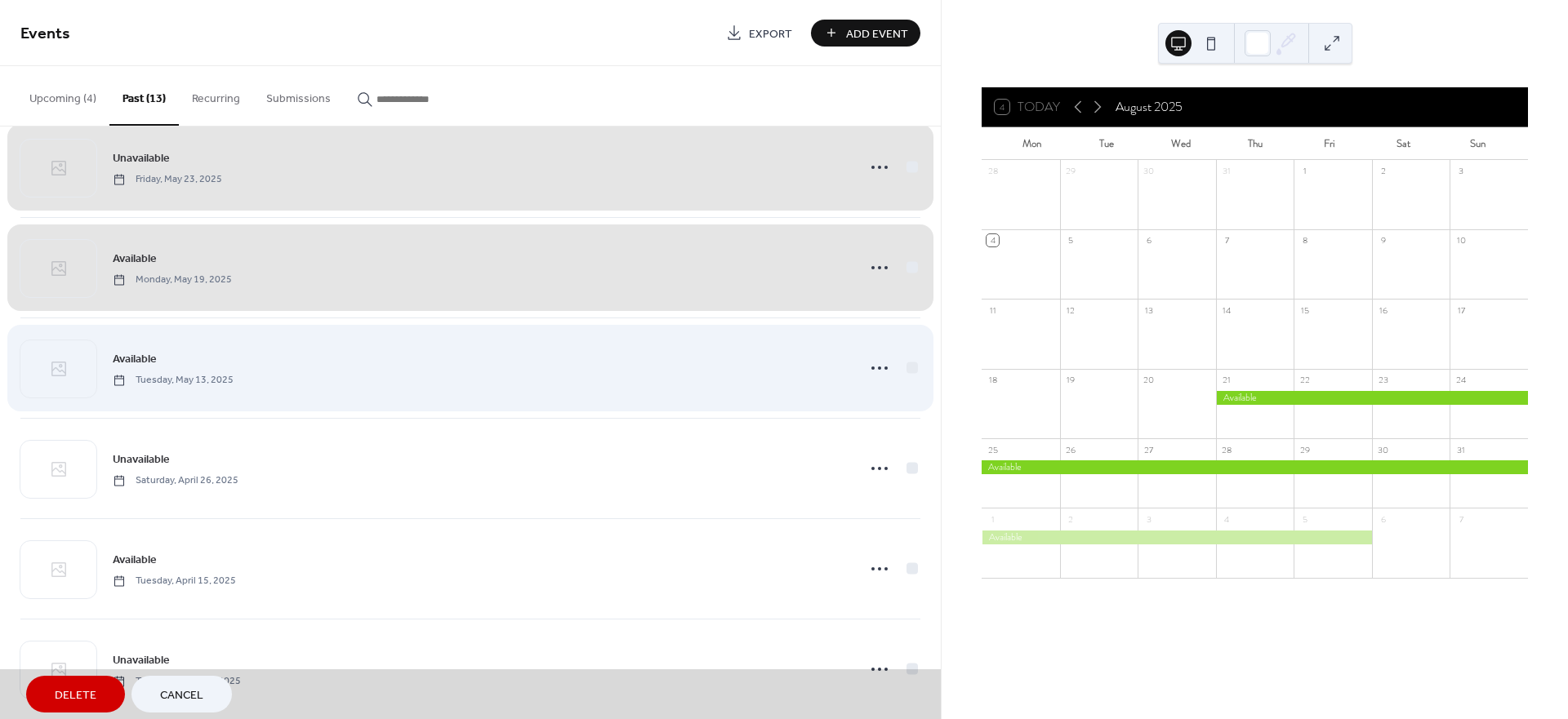 click on "Available [DAY], [MONTH] [DATE], [YEAR]" at bounding box center [470, 367] 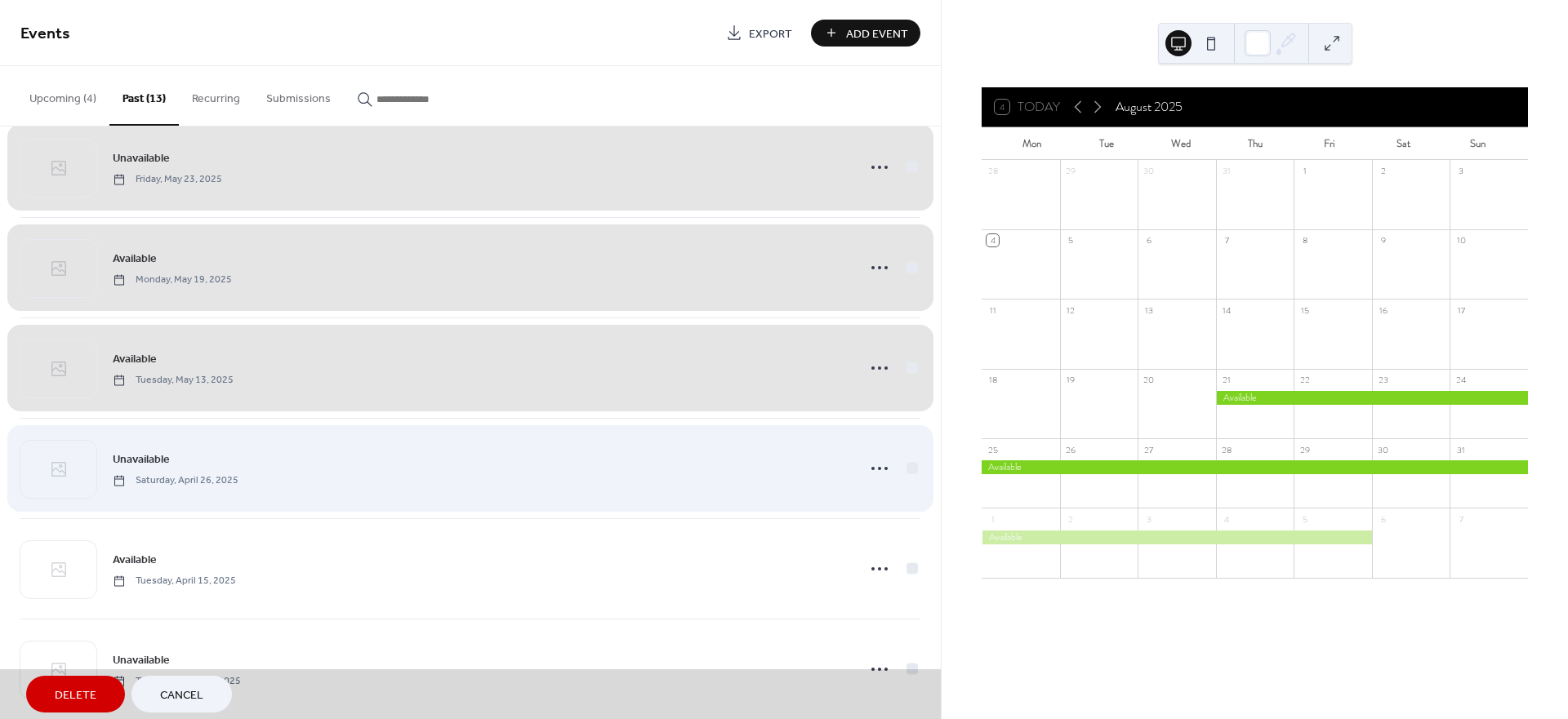 click on "Unavailable [DAY], [MONTH] [DATE], [YEAR]" at bounding box center [470, 468] 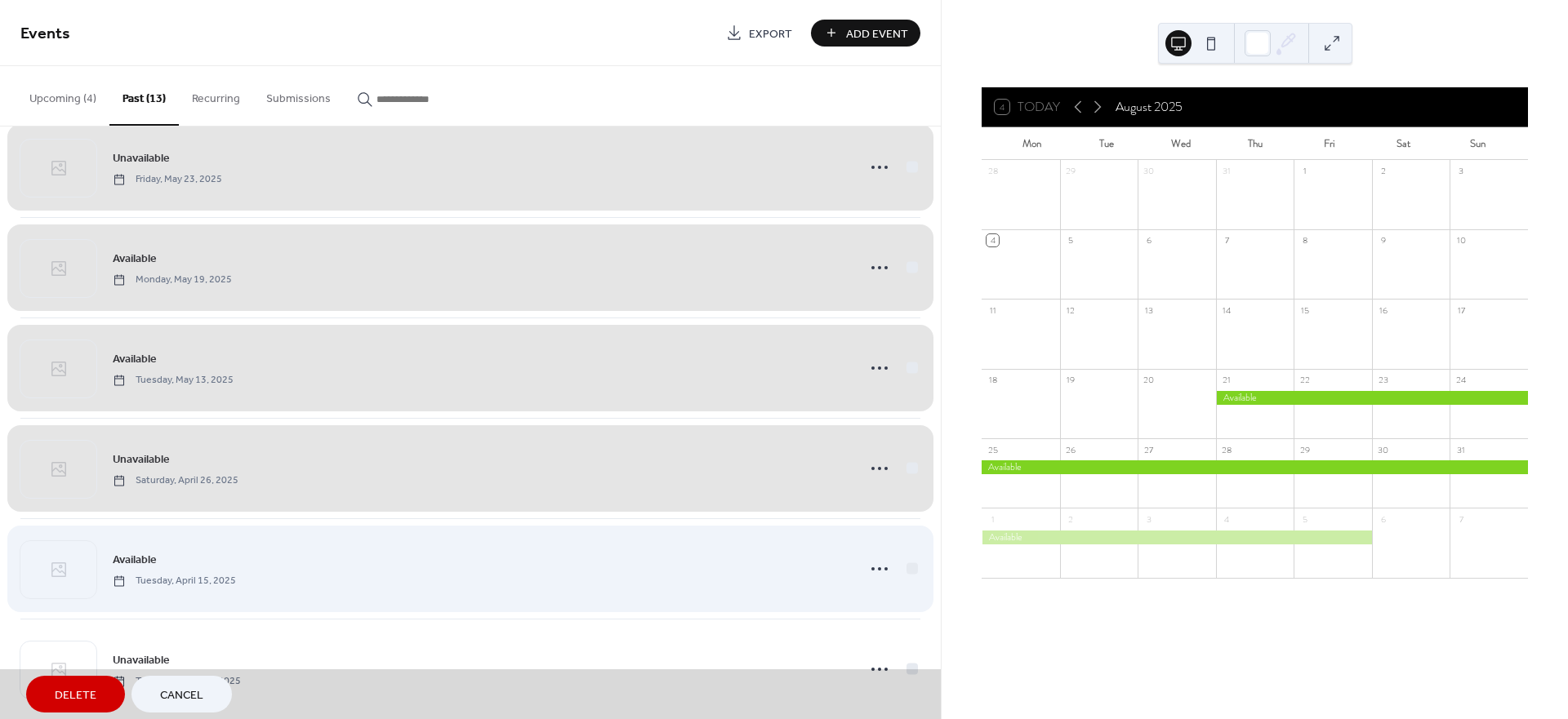 click on "Available [DAY], [MONTH] [DATE], [YEAR]" at bounding box center [470, 568] 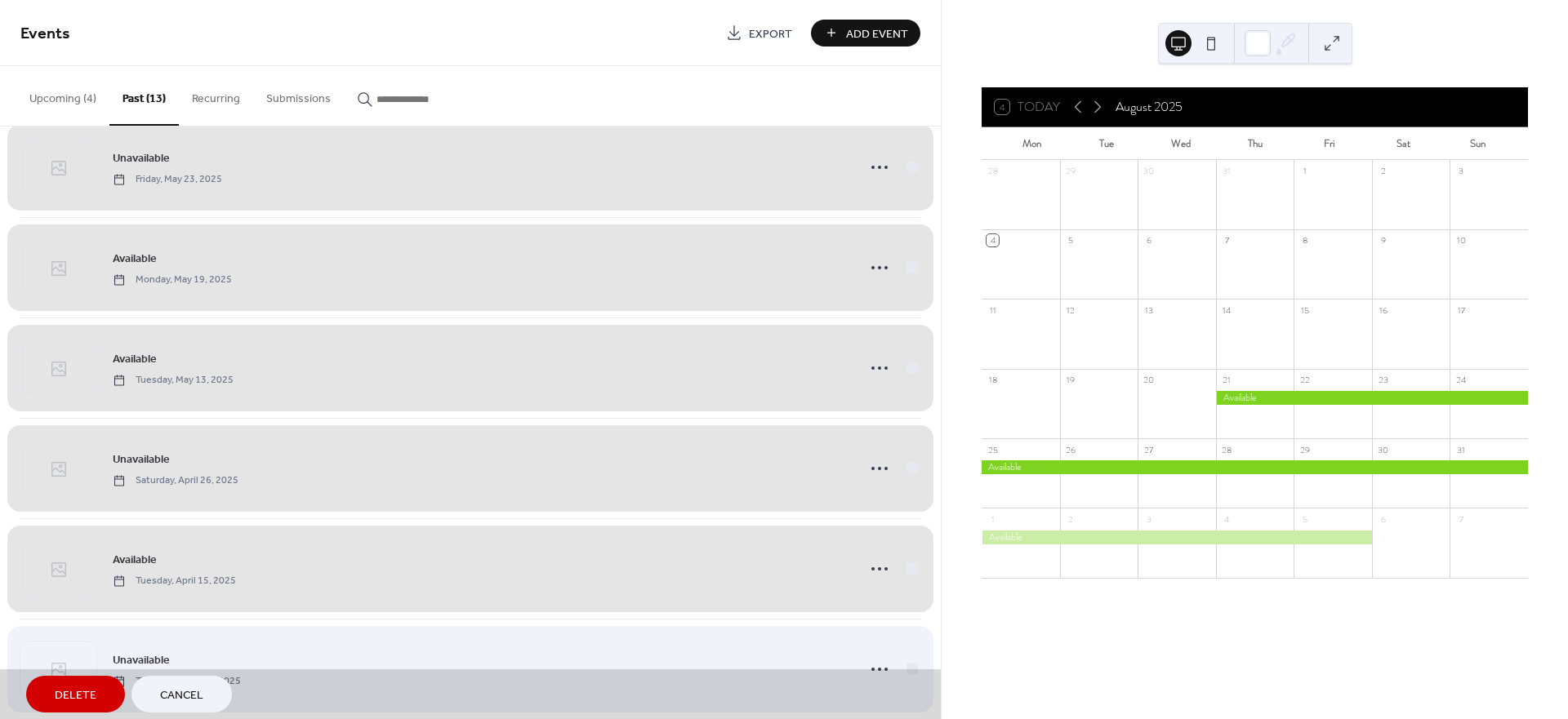 click on "Unavailable [DAY], [MONTH] [DATE], [YEAR]" at bounding box center [470, 668] 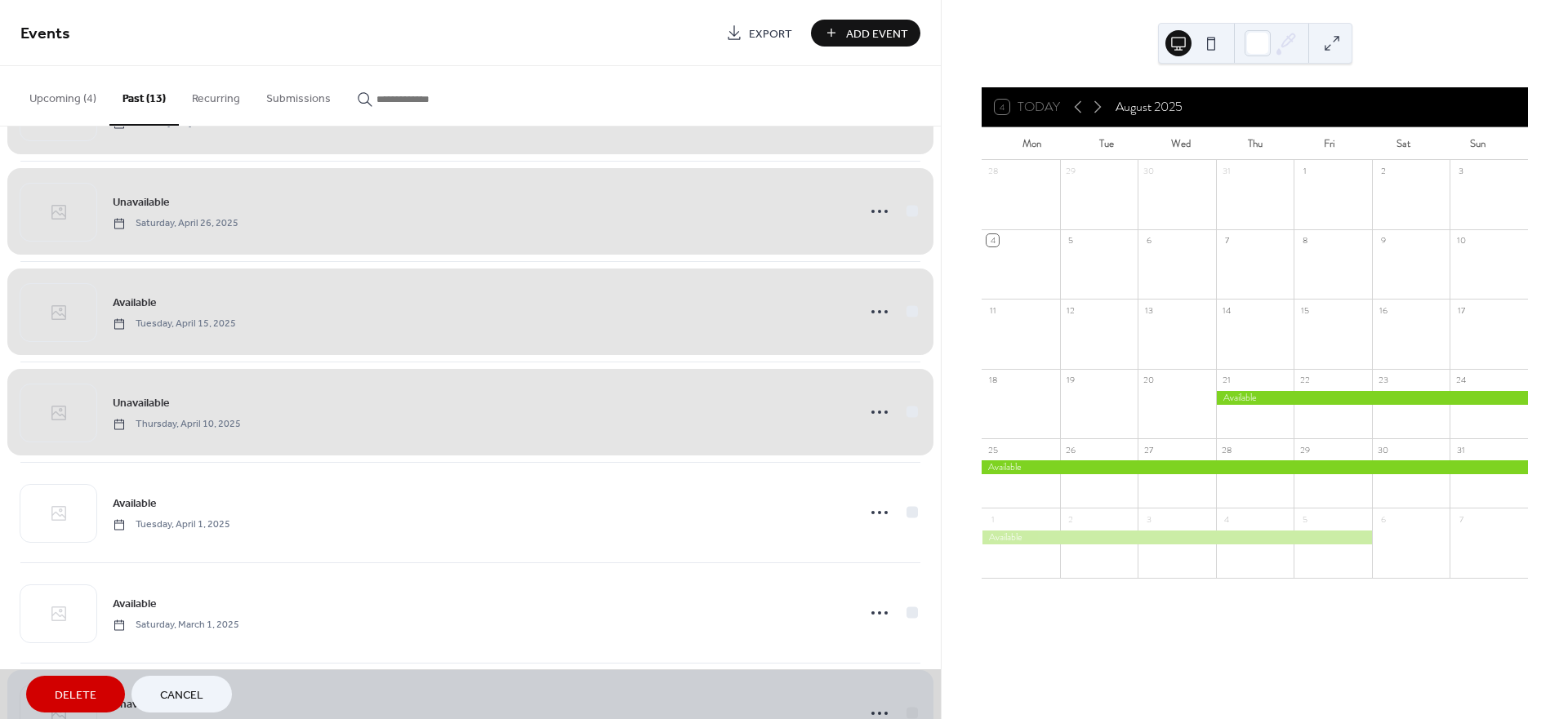 scroll, scrollTop: 764, scrollLeft: 0, axis: vertical 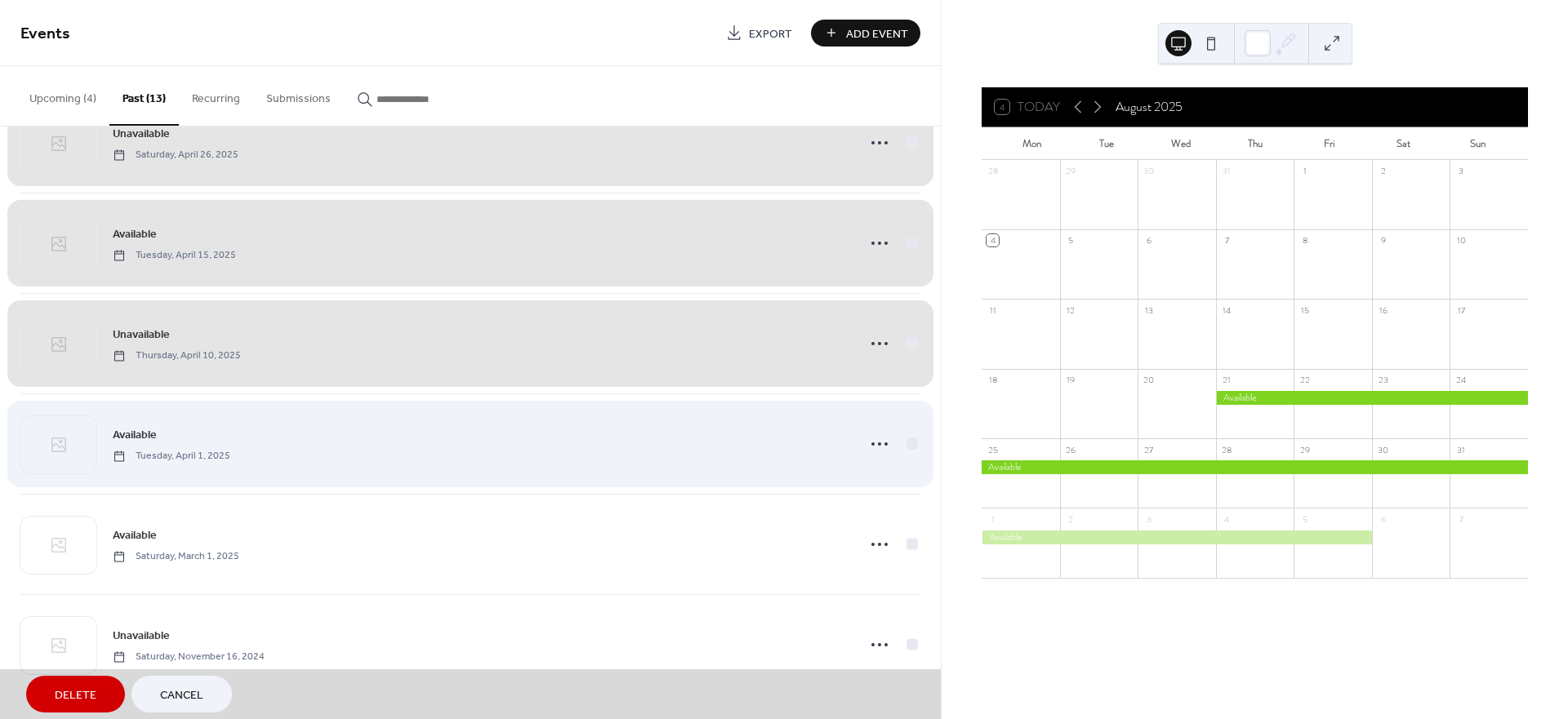 click on "Available [DAY], [MONTH] [DATE], [YEAR]" at bounding box center (470, 443) 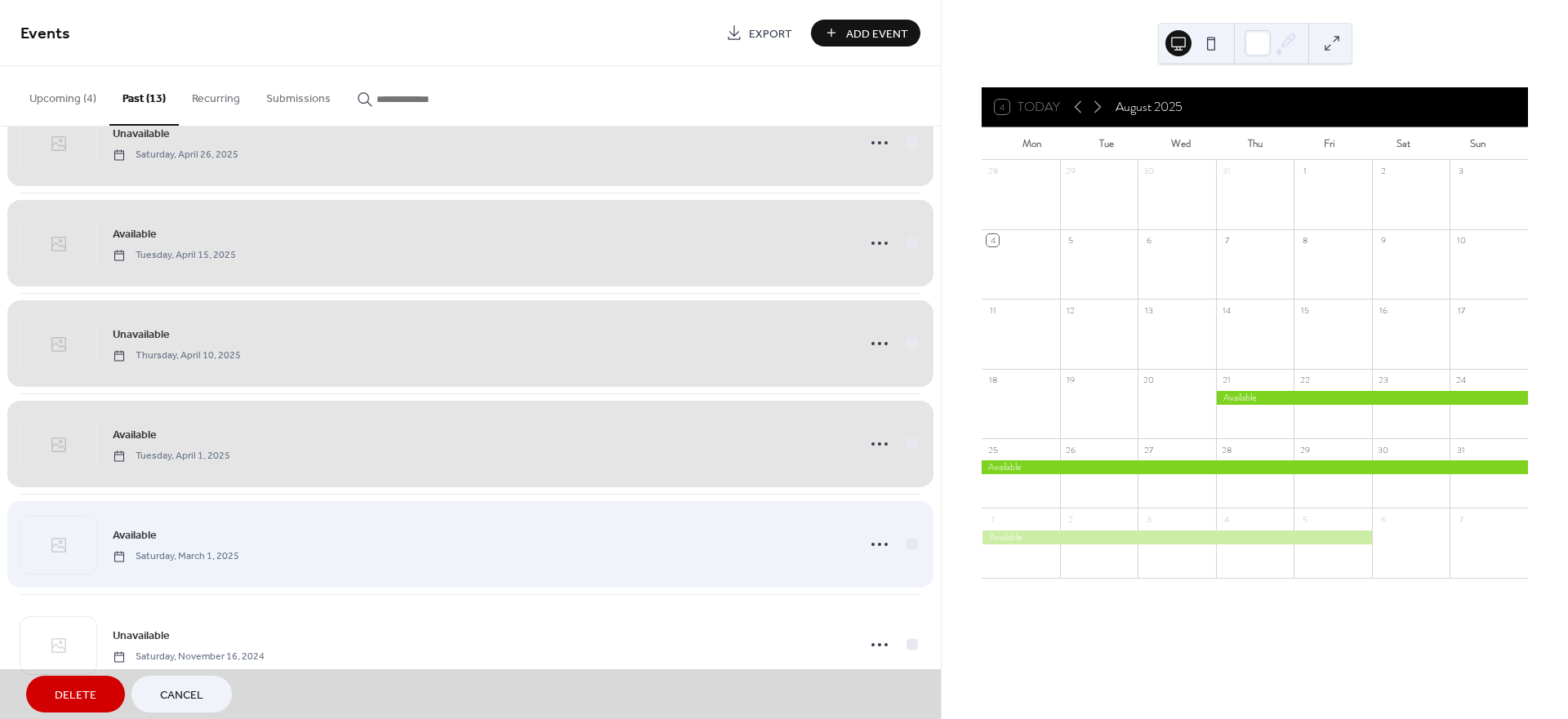 click on "Available [DAY], [MONTH] [DATE], [YEAR]" at bounding box center [470, 544] 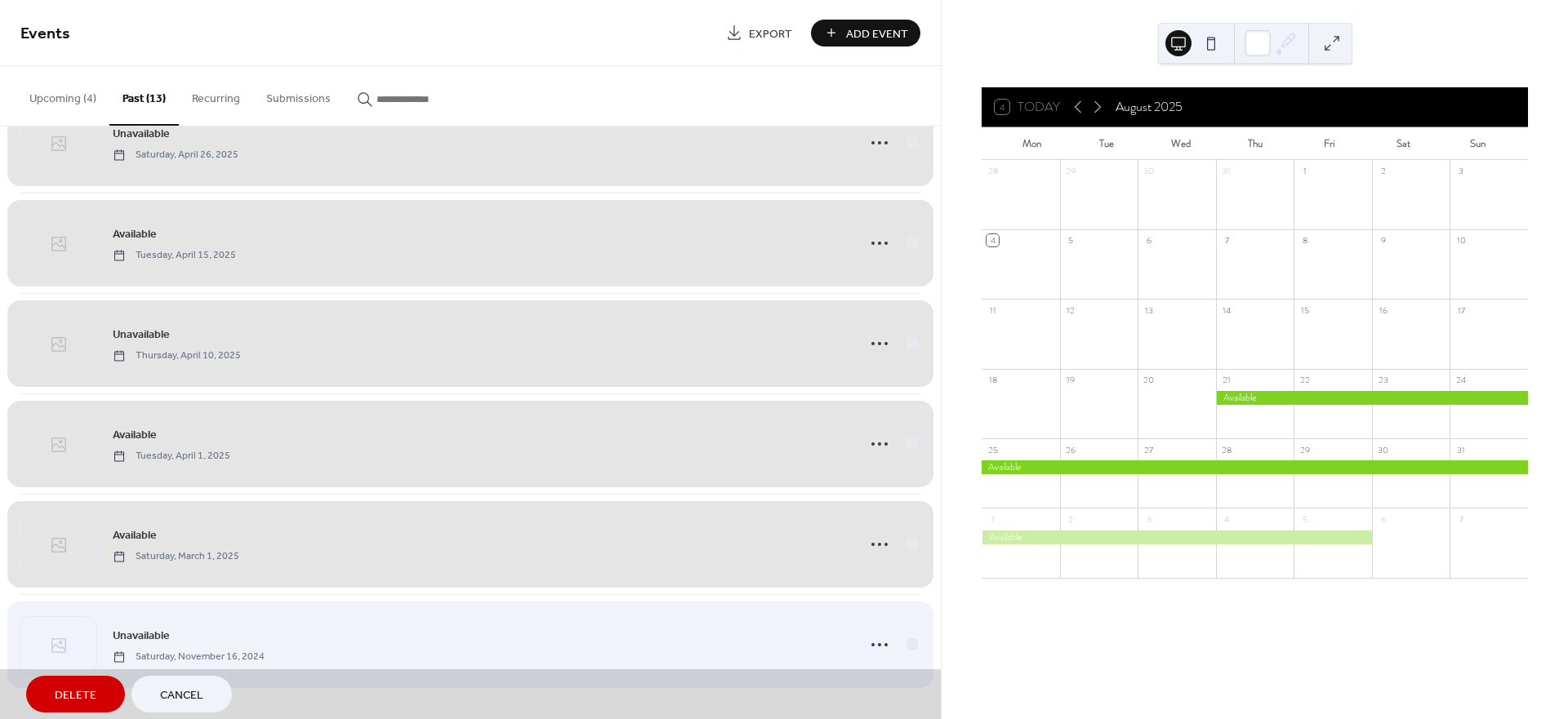 click on "Unavailable [DAY], [MONTH] [DATE], [YEAR]" at bounding box center [470, 644] 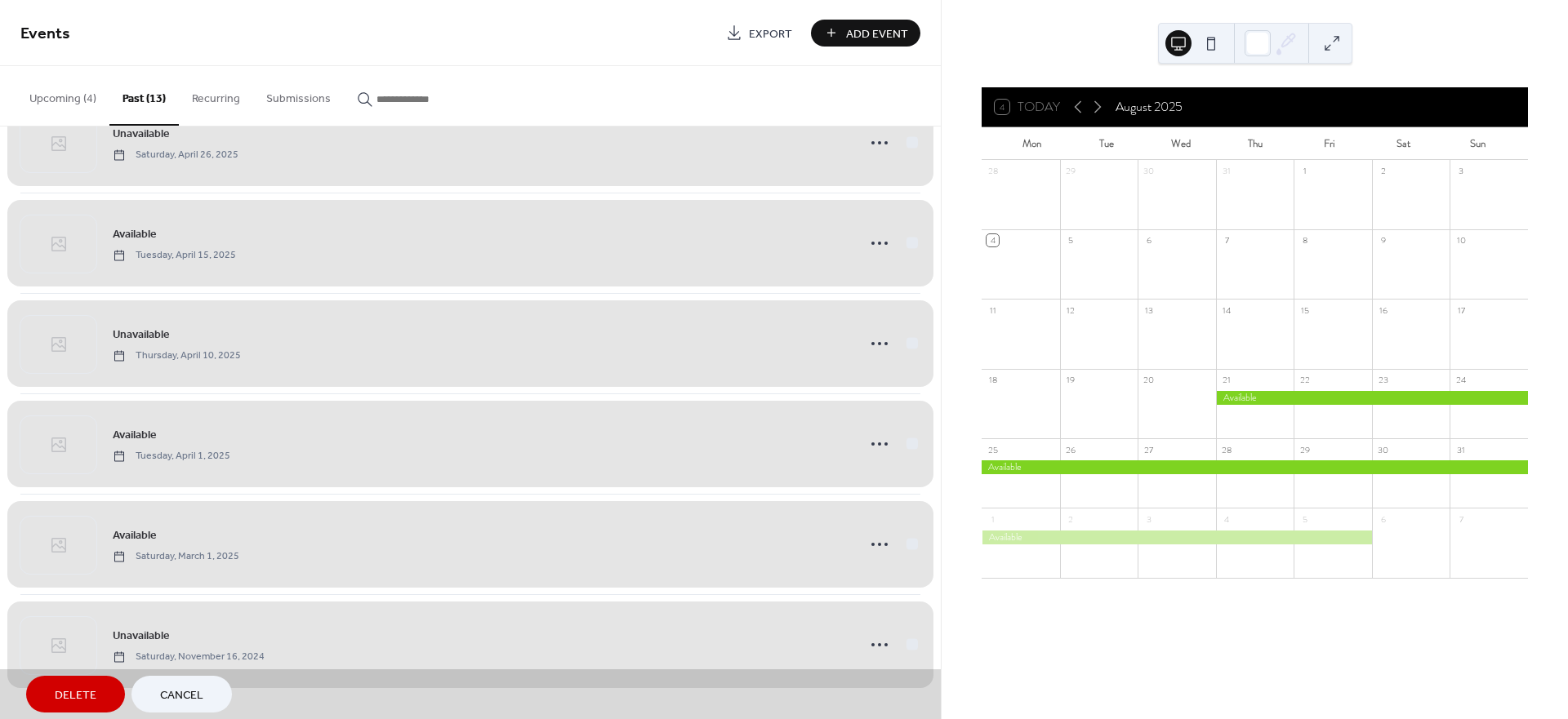 drag, startPoint x: 68, startPoint y: 694, endPoint x: 63, endPoint y: 602, distance: 92.1358 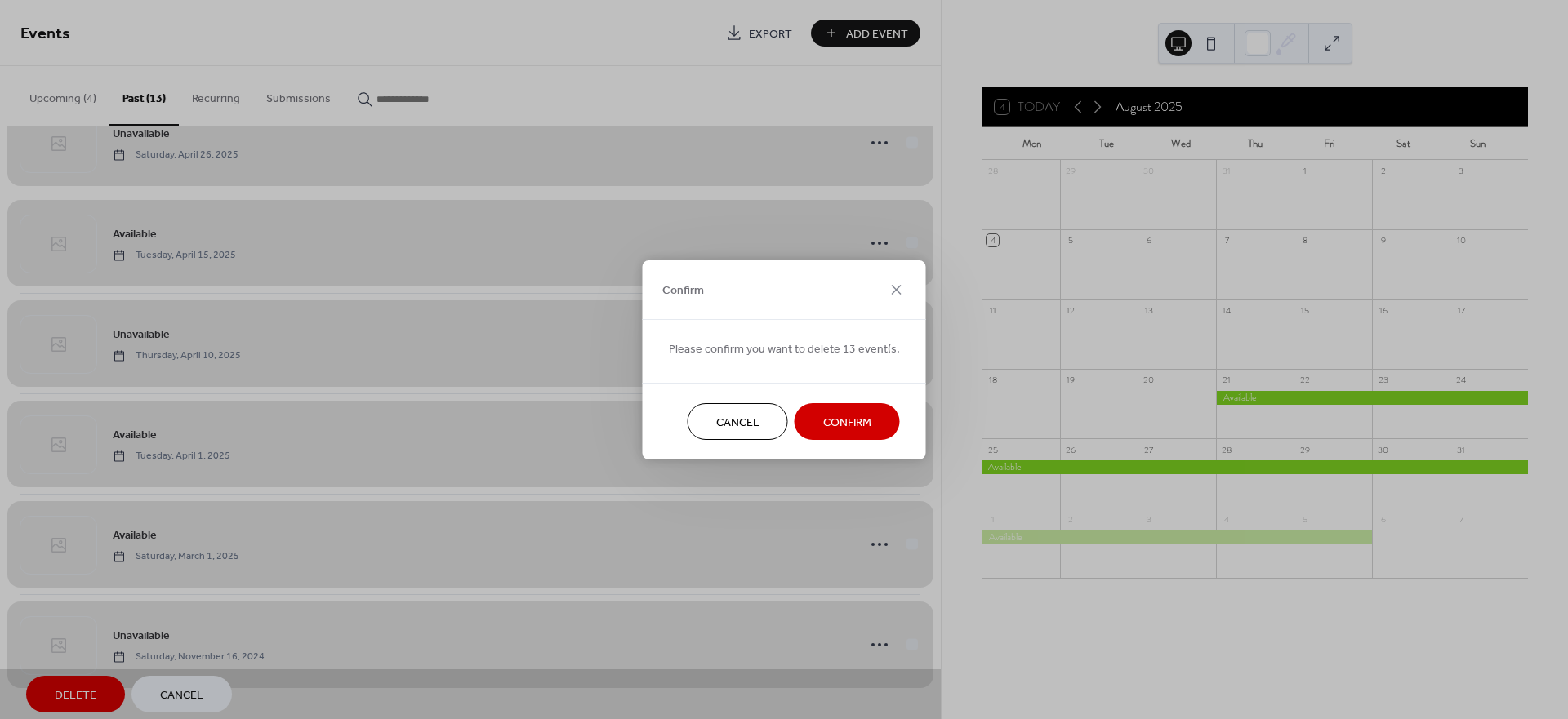 click on "Confirm" at bounding box center [847, 421] 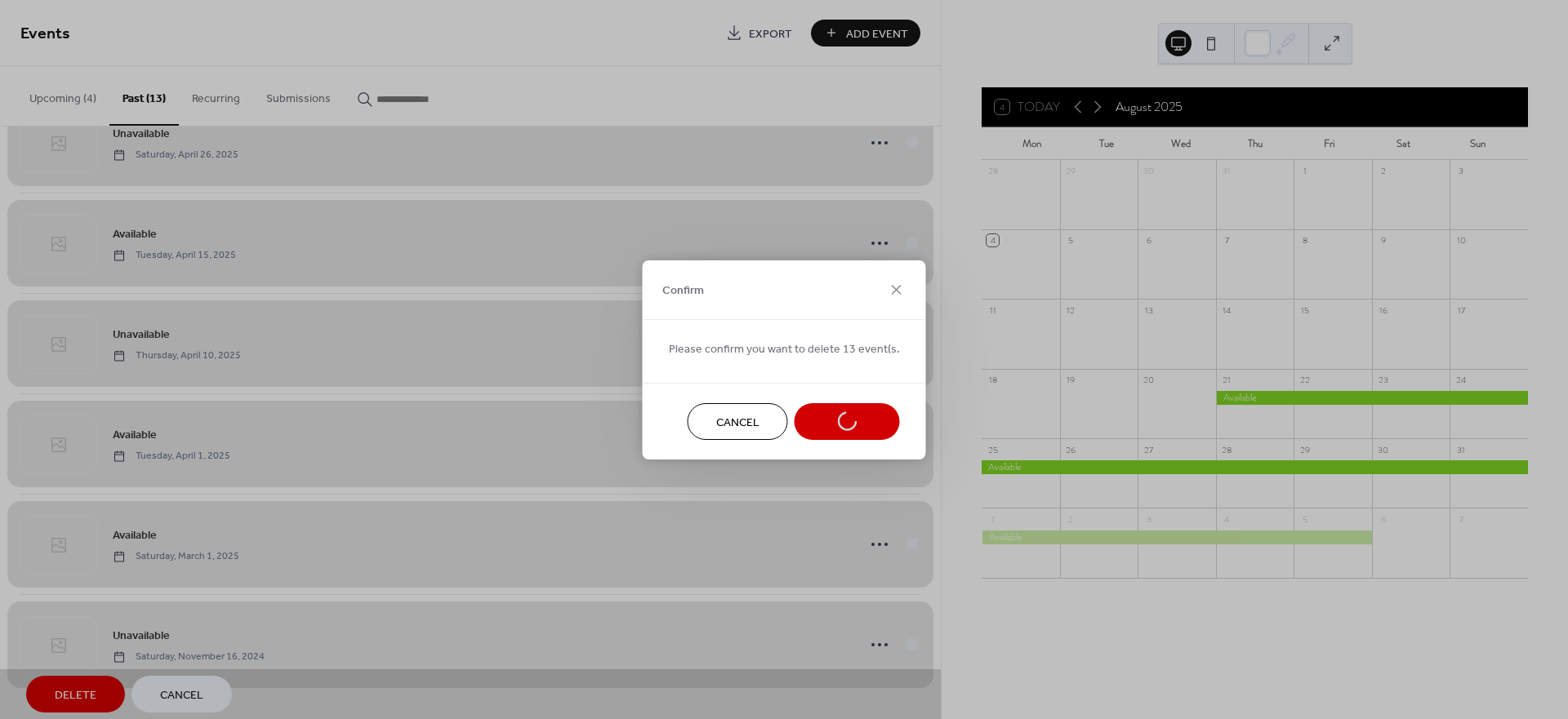 scroll, scrollTop: 0, scrollLeft: 0, axis: both 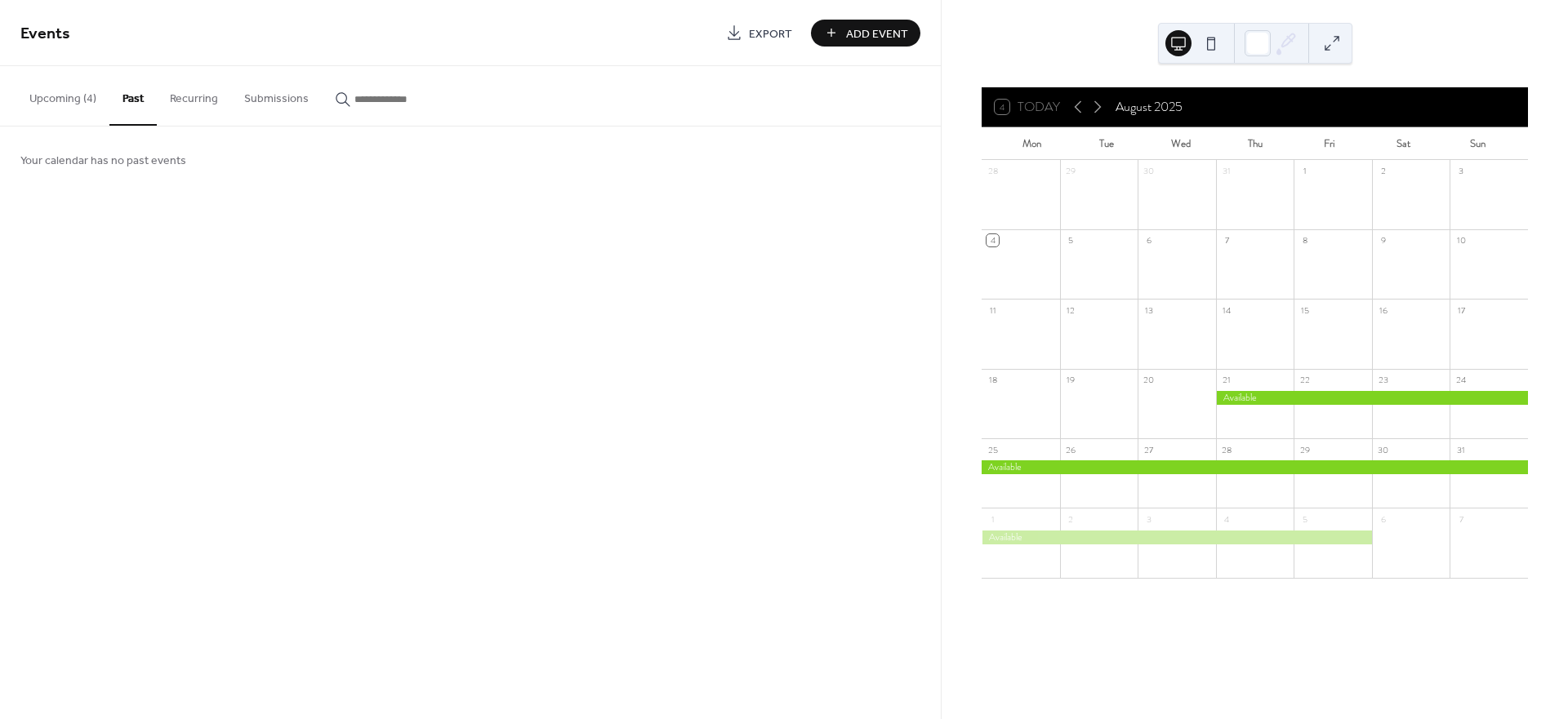 click at bounding box center [1372, 397] 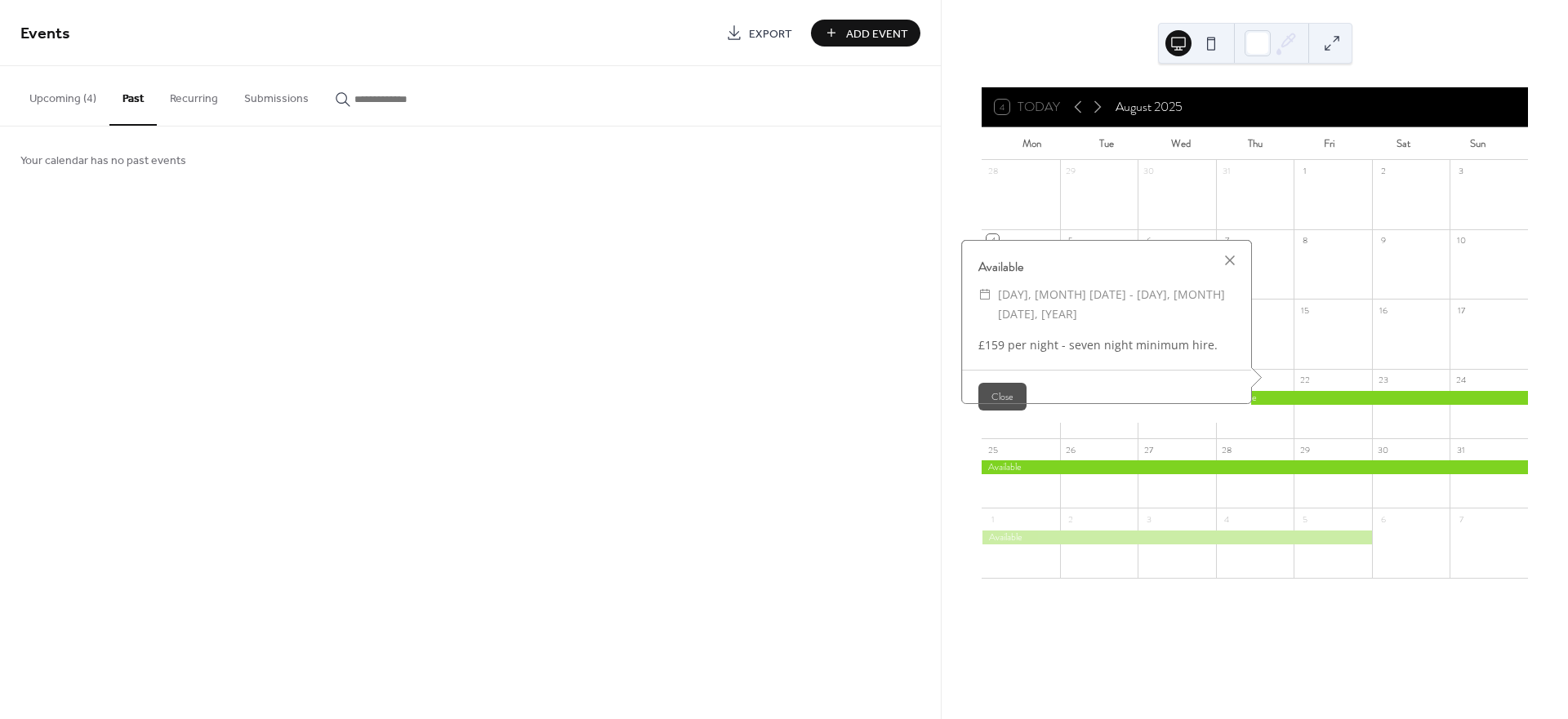 click on "Upcoming (4)" at bounding box center (63, 95) 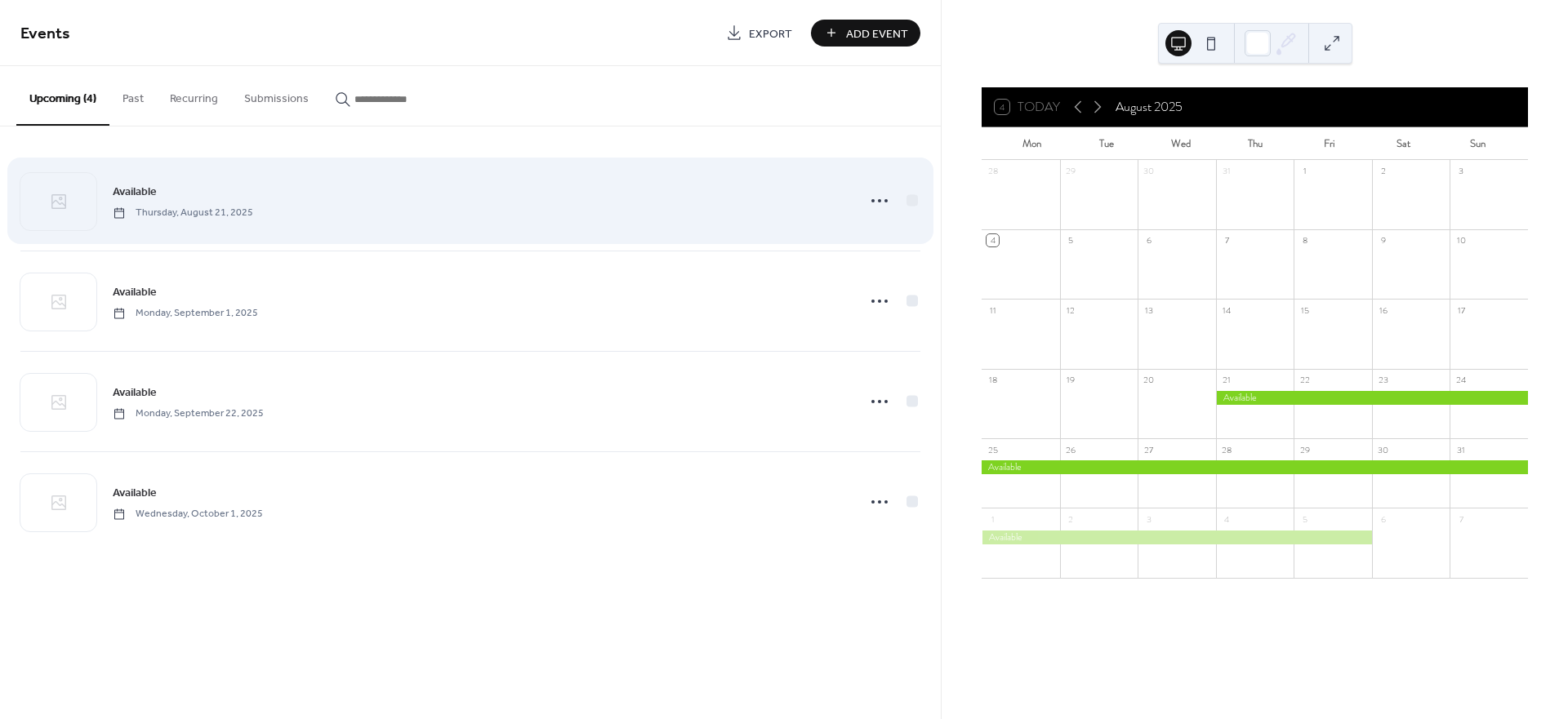 click on "Thursday, August 21, 2025" at bounding box center [183, 213] 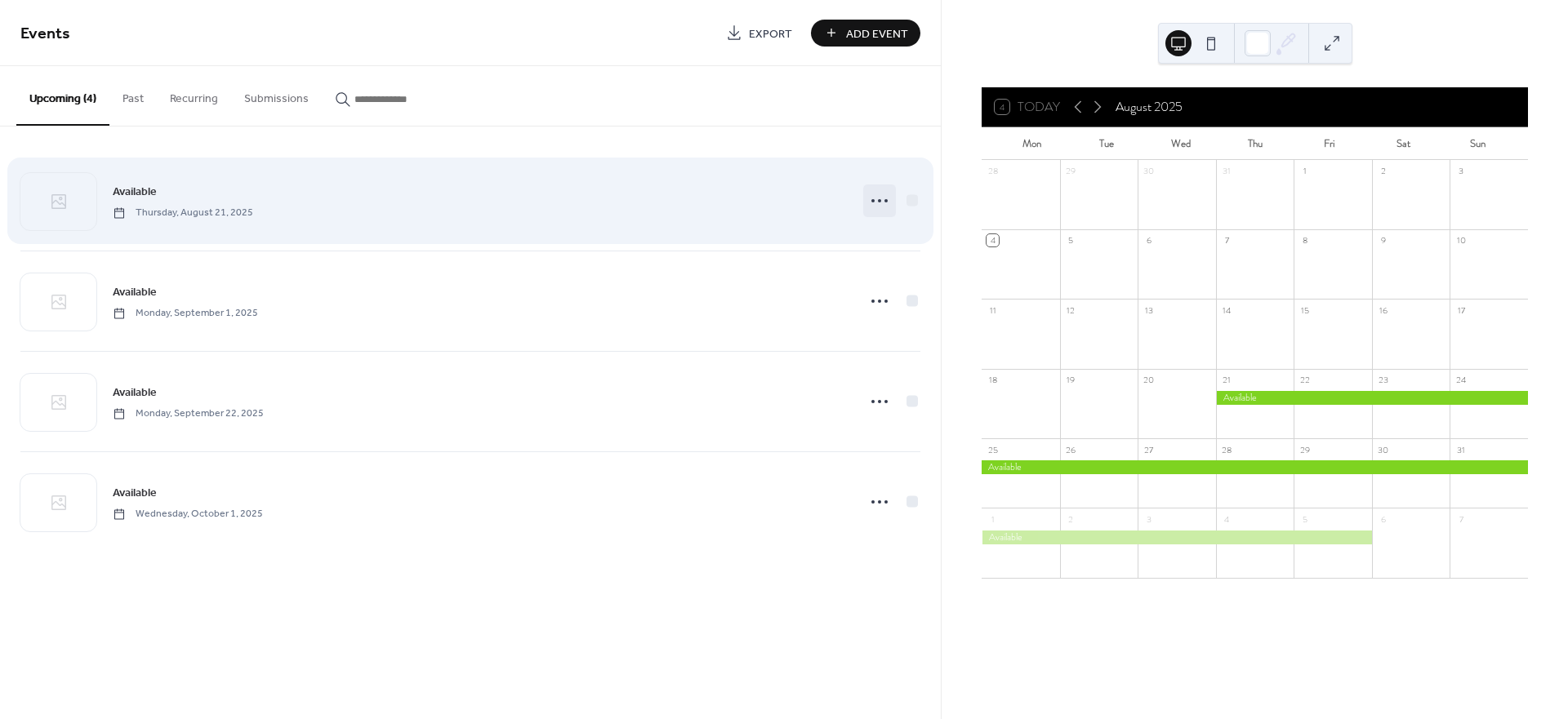 click 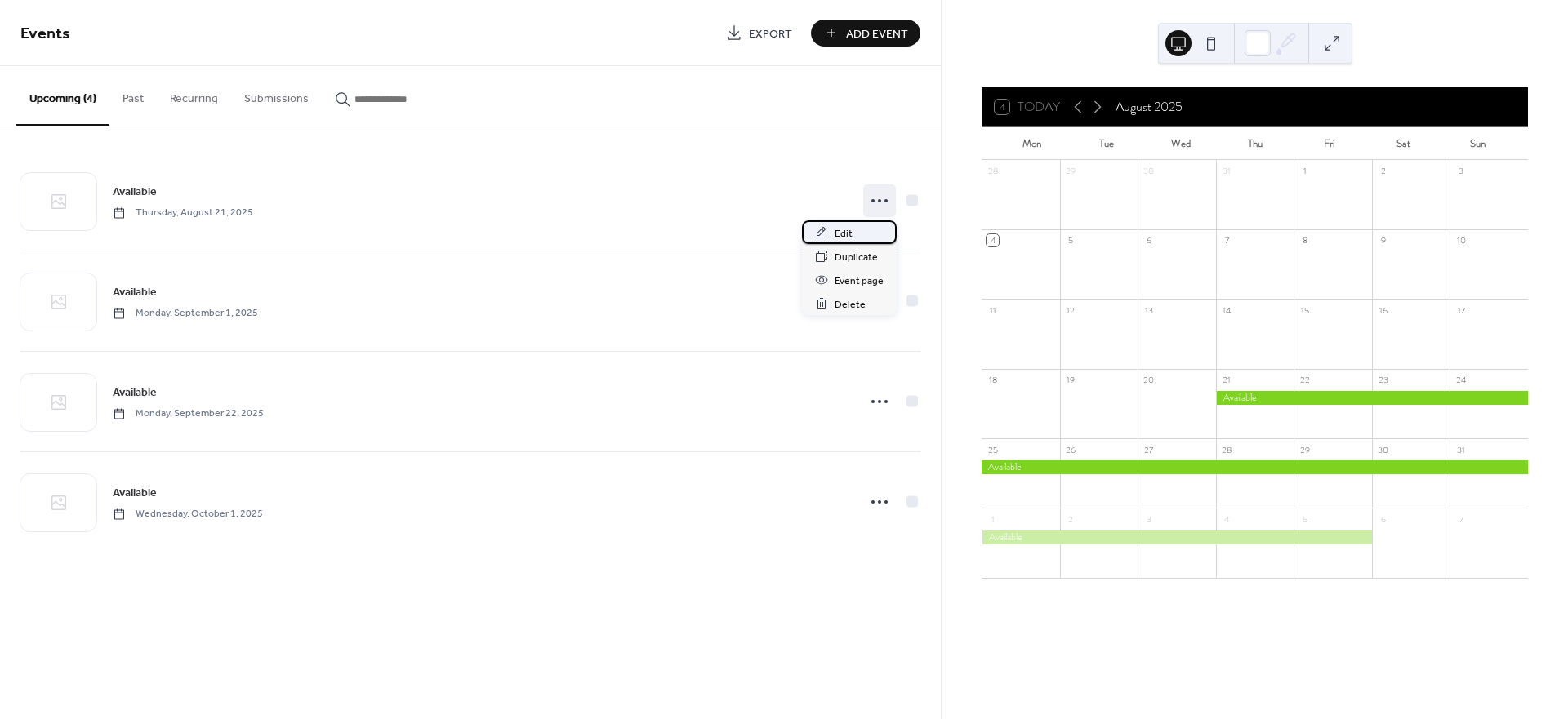 click on "Edit" at bounding box center [849, 232] 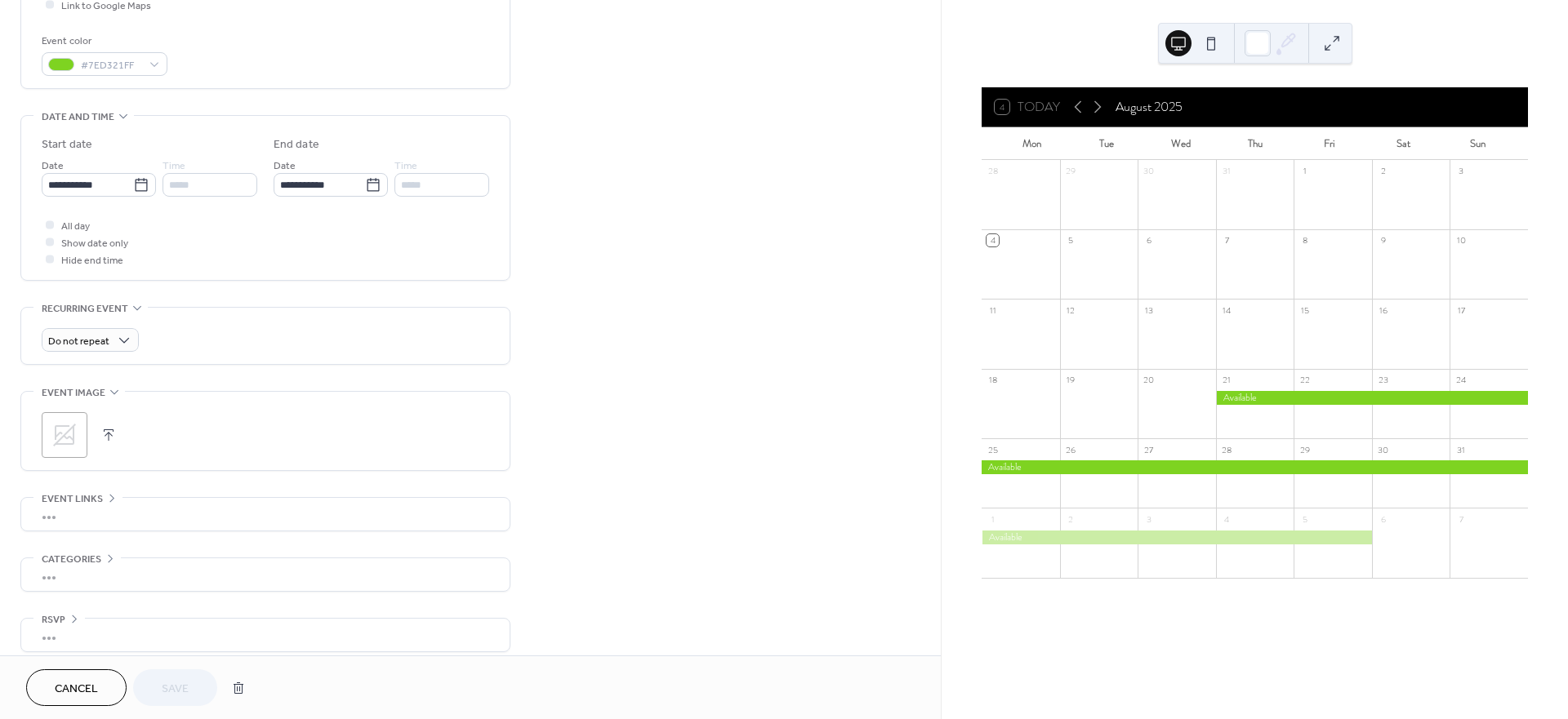 scroll, scrollTop: 435, scrollLeft: 0, axis: vertical 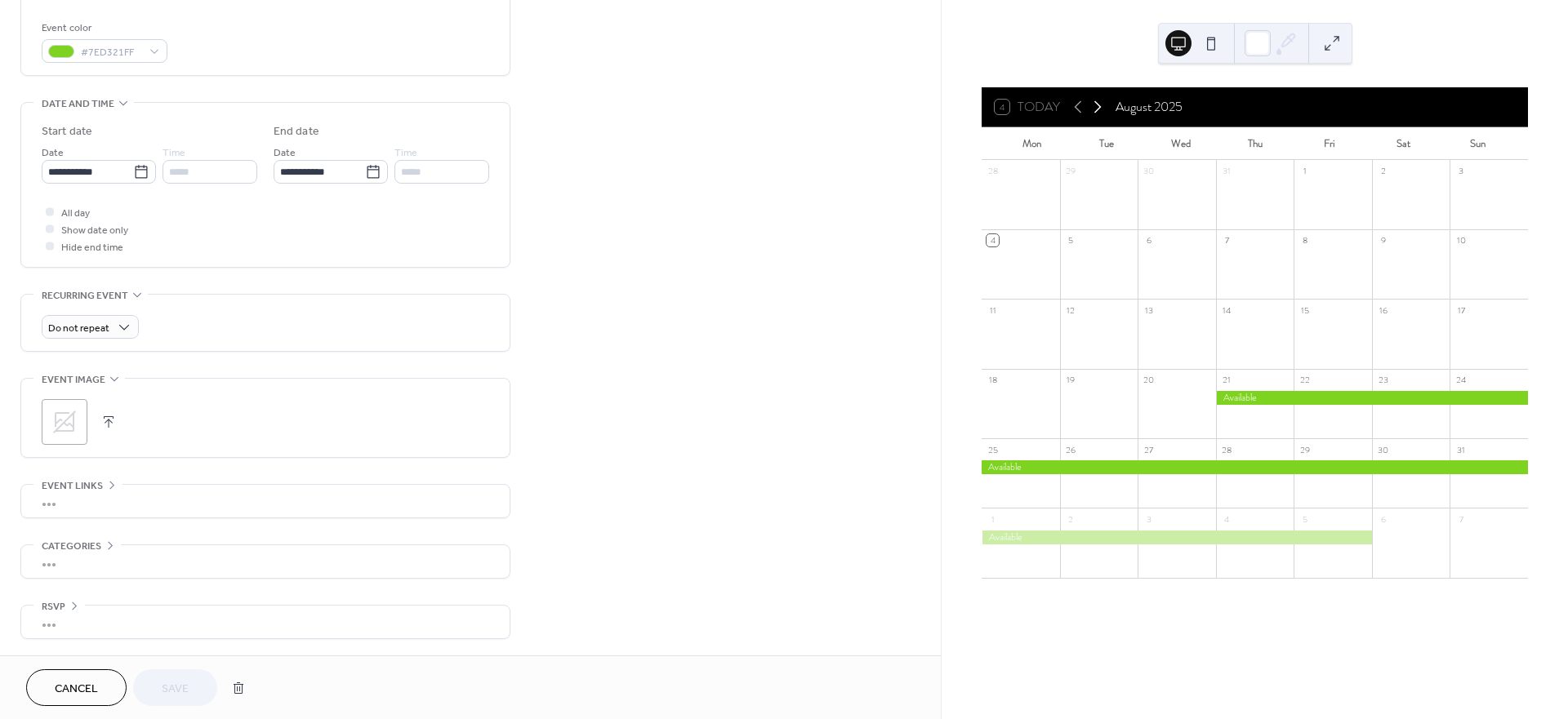click 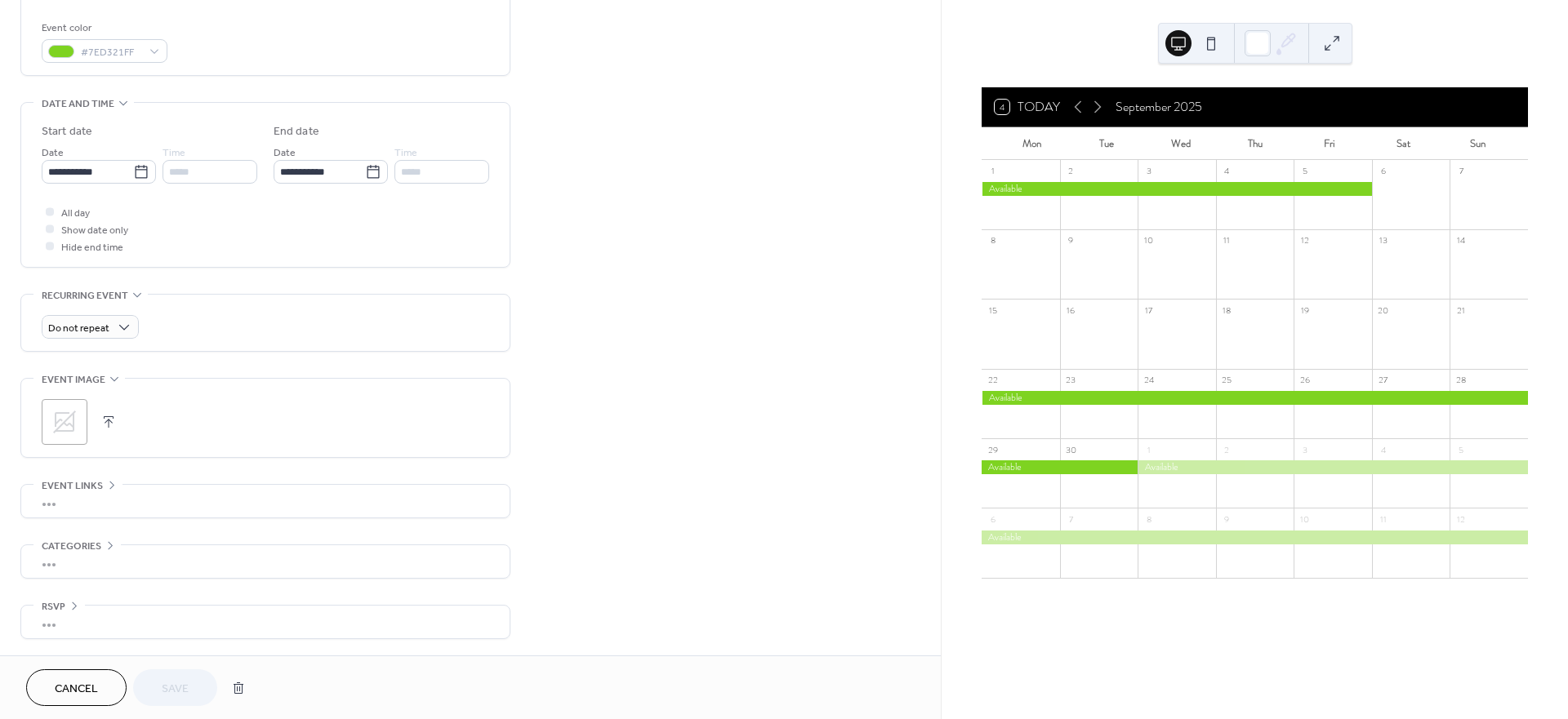 click at bounding box center [1177, 189] 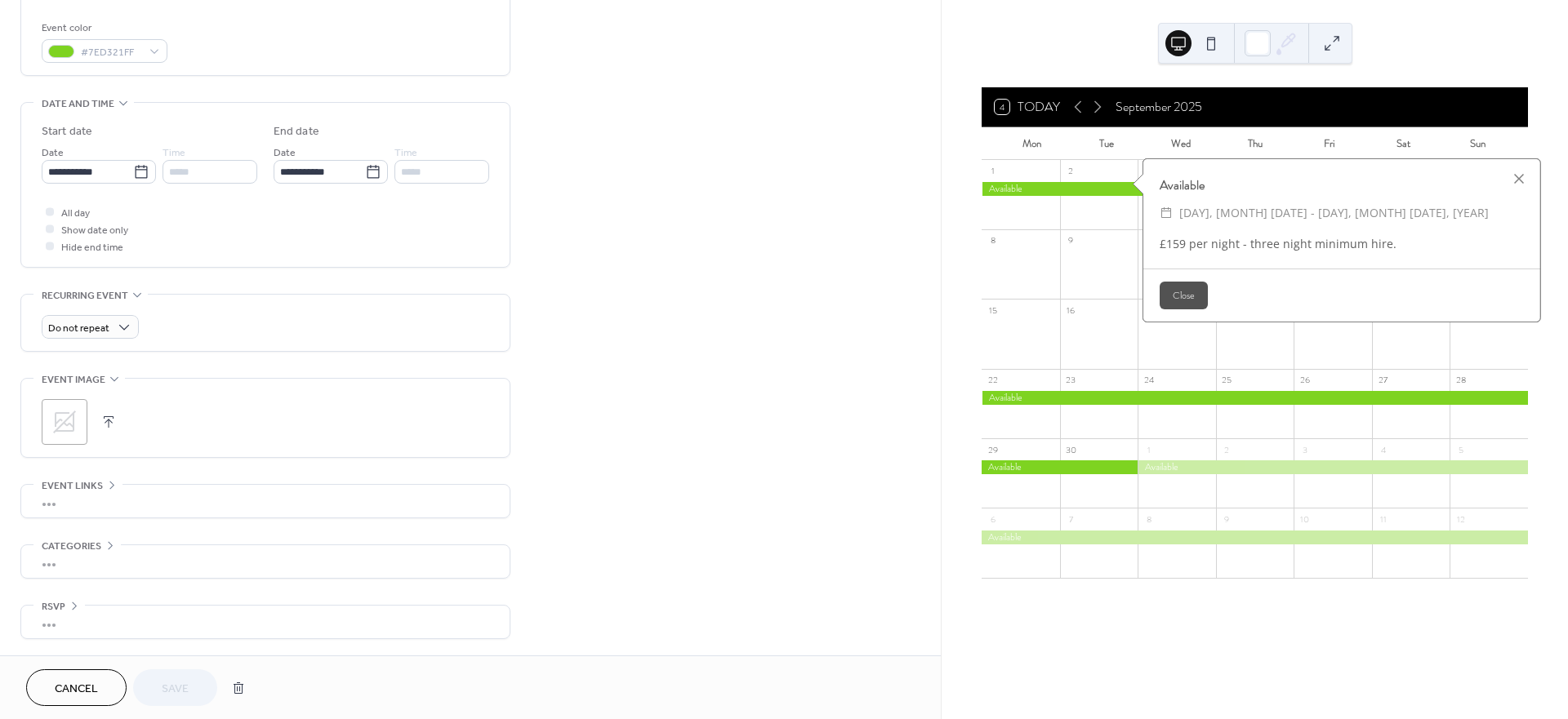 click at bounding box center [1254, 397] 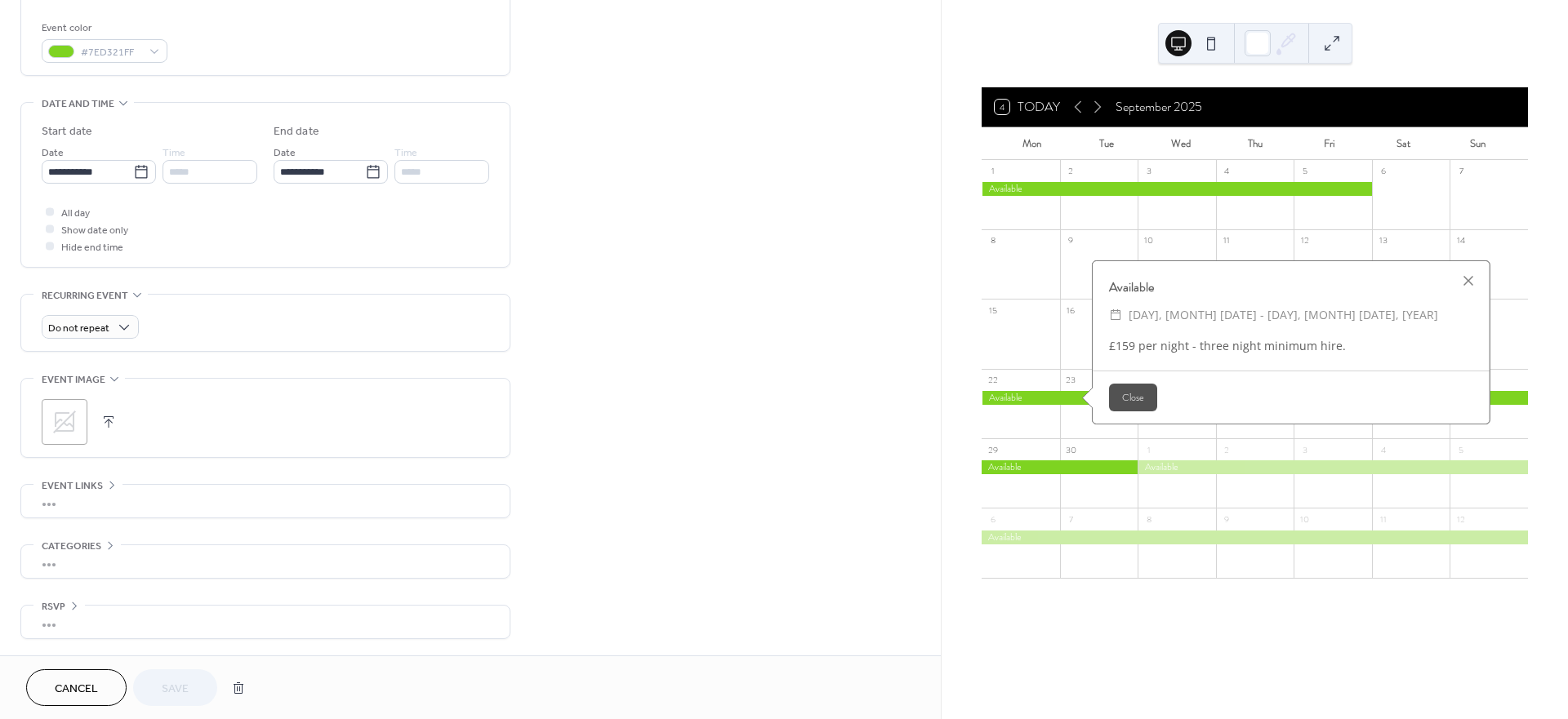 click on "**********" at bounding box center (470, 158) 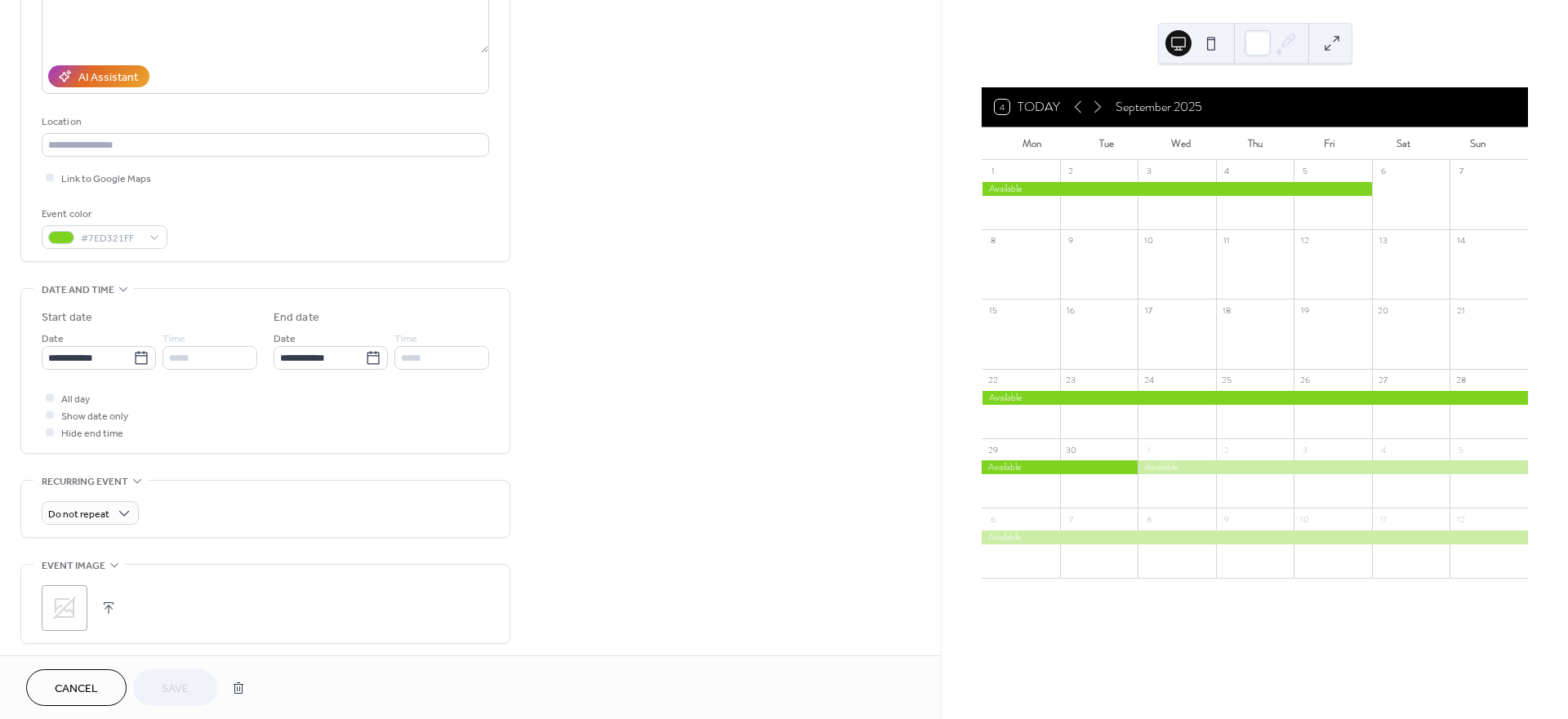 scroll, scrollTop: 326, scrollLeft: 0, axis: vertical 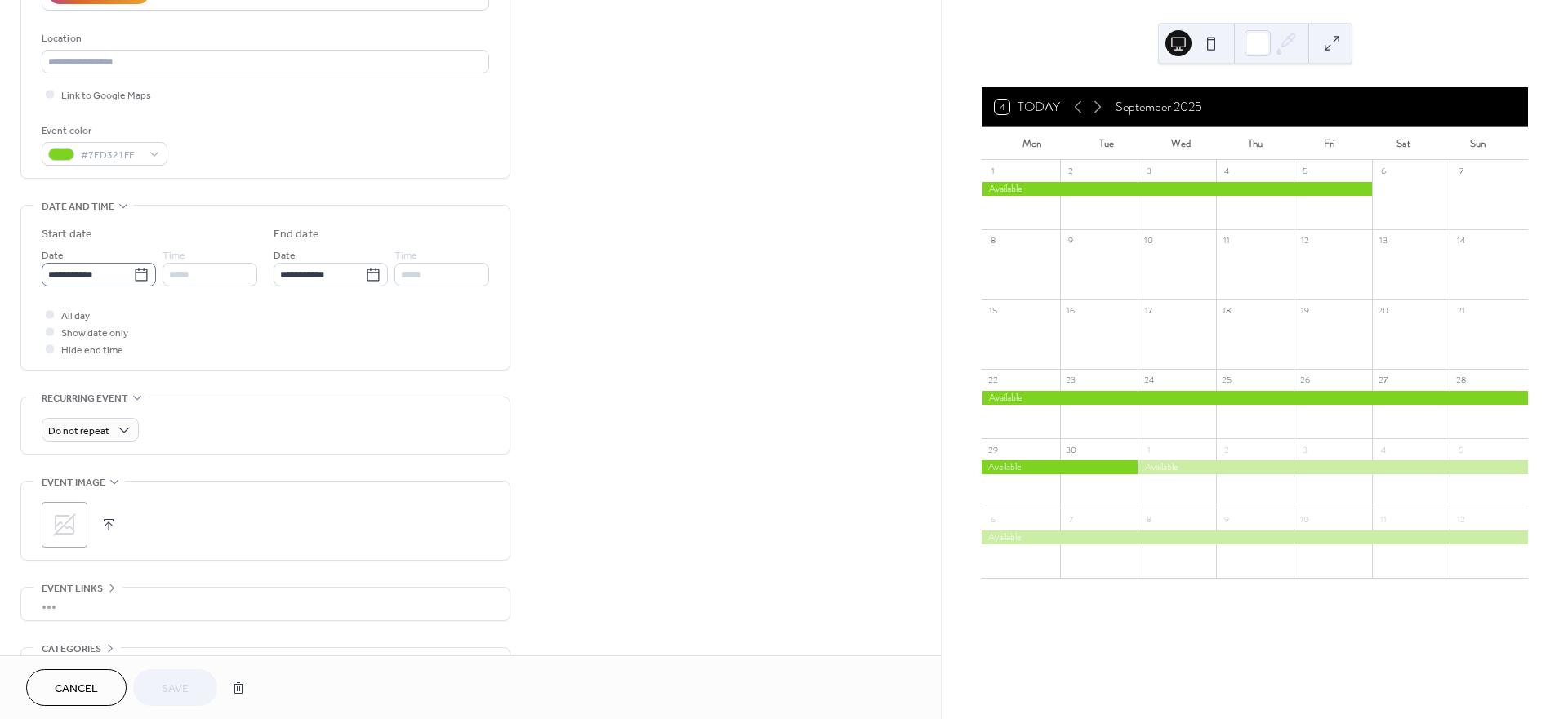click 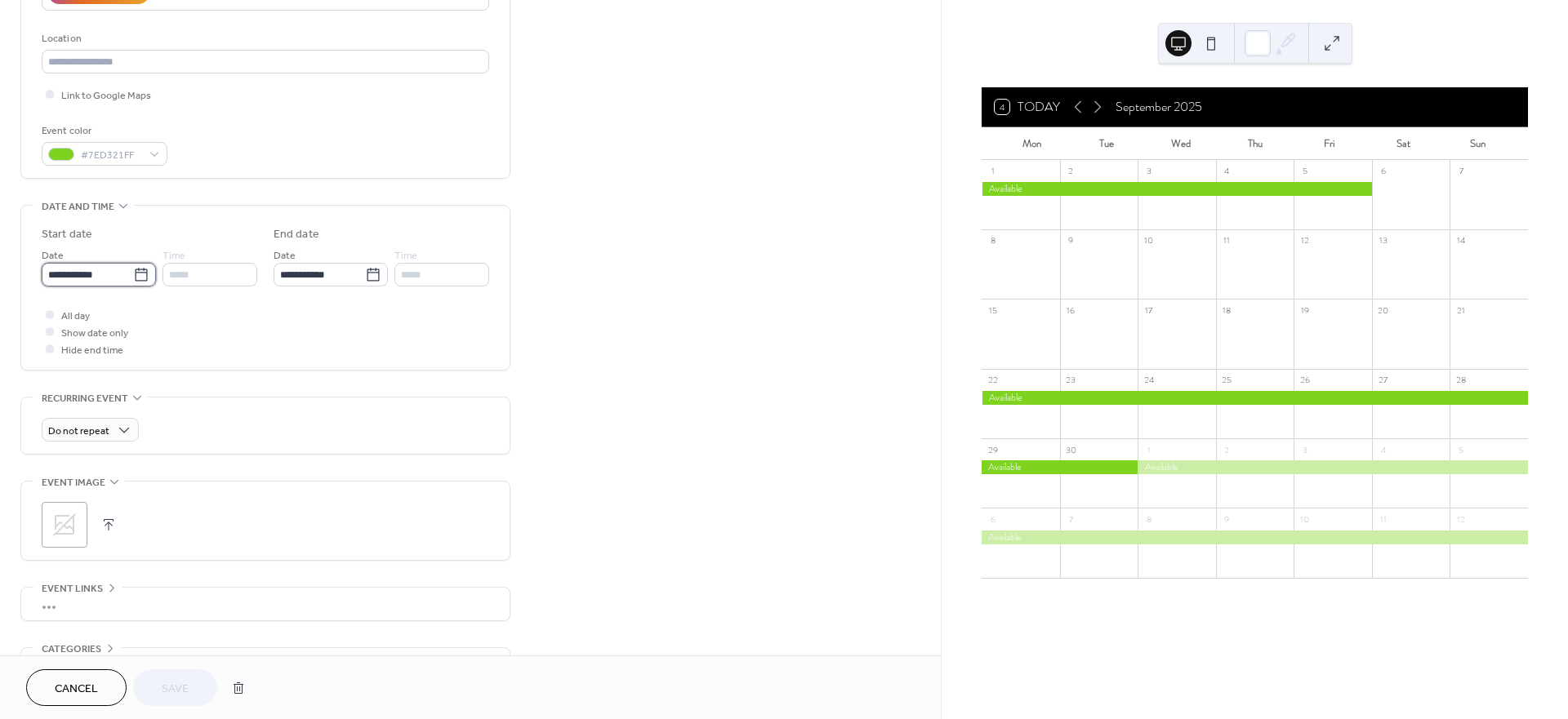 click on "**********" at bounding box center (87, 274) 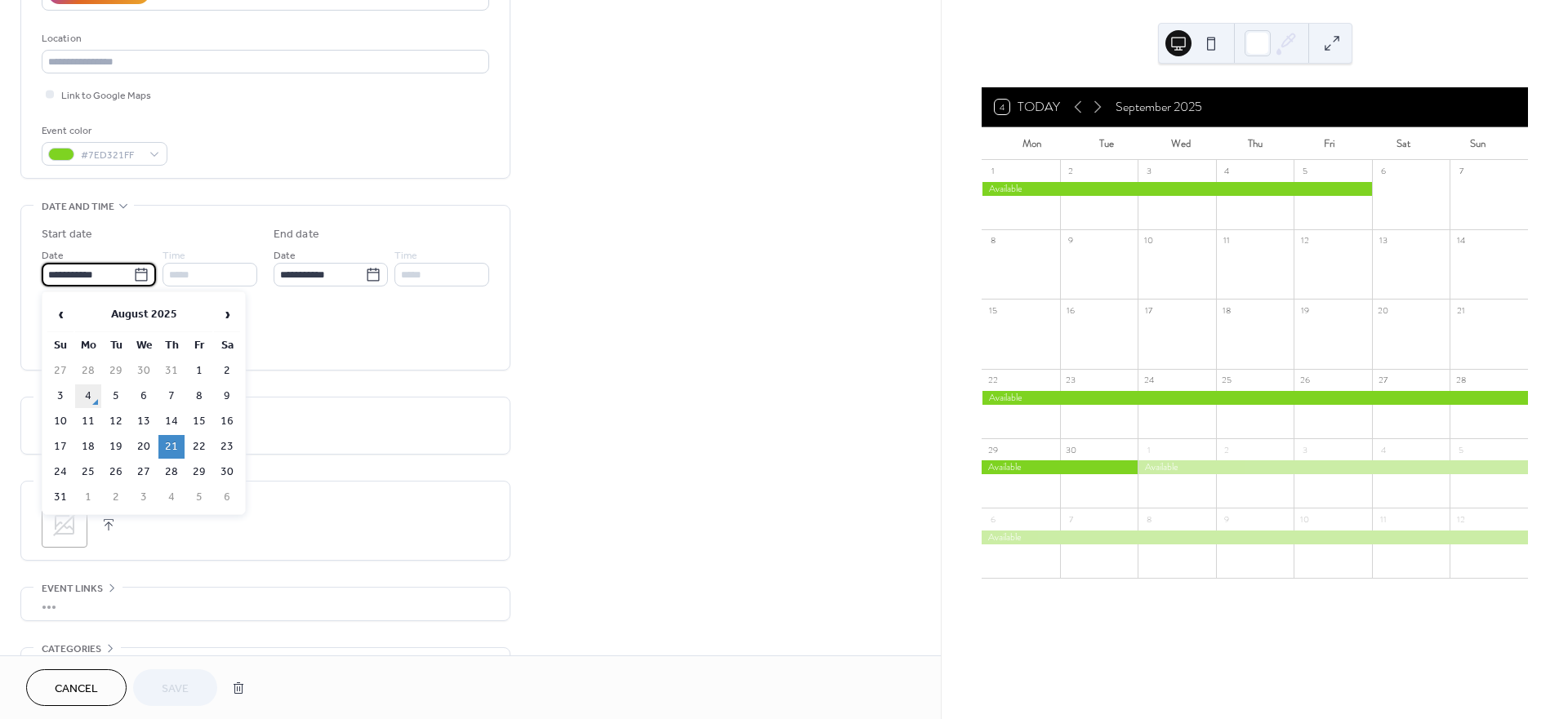 click on "4" at bounding box center (88, 396) 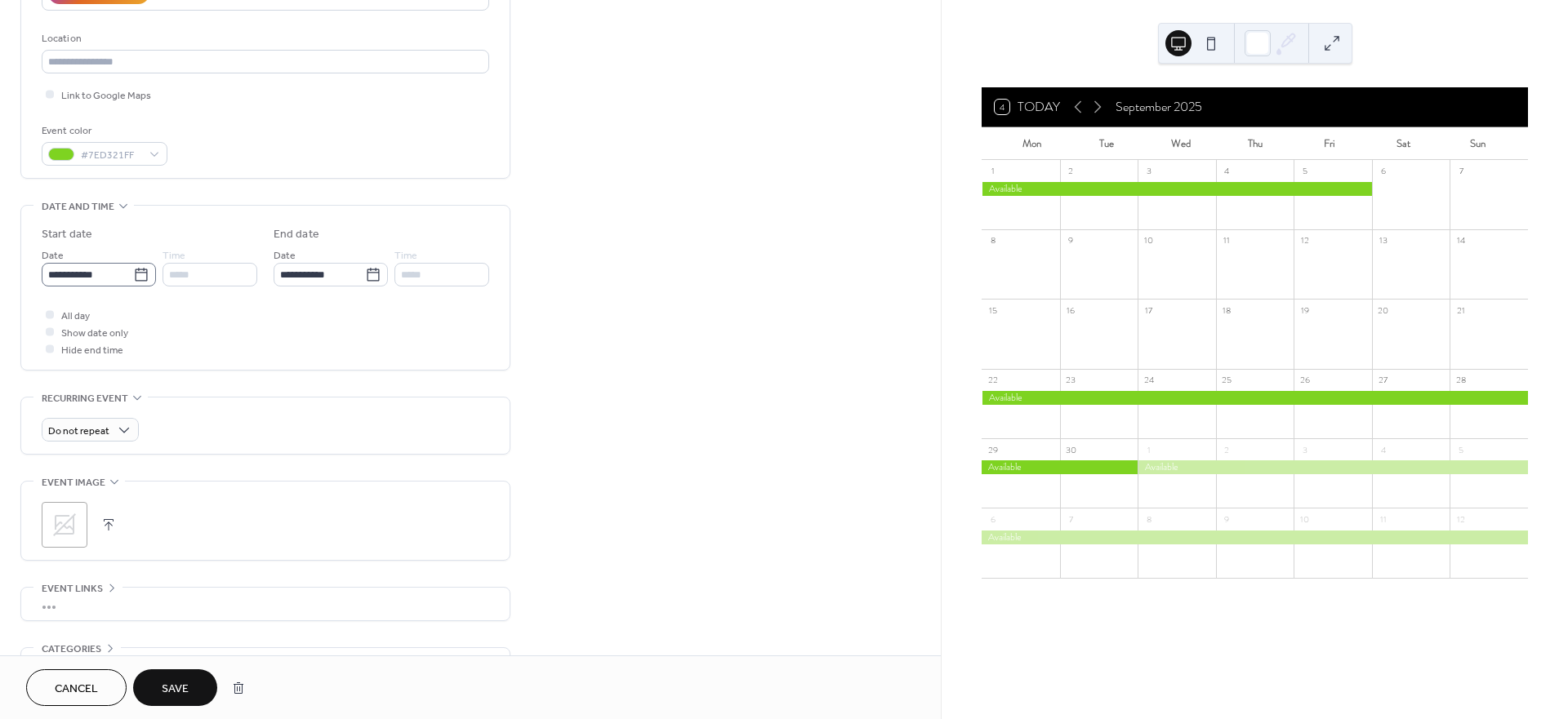 click 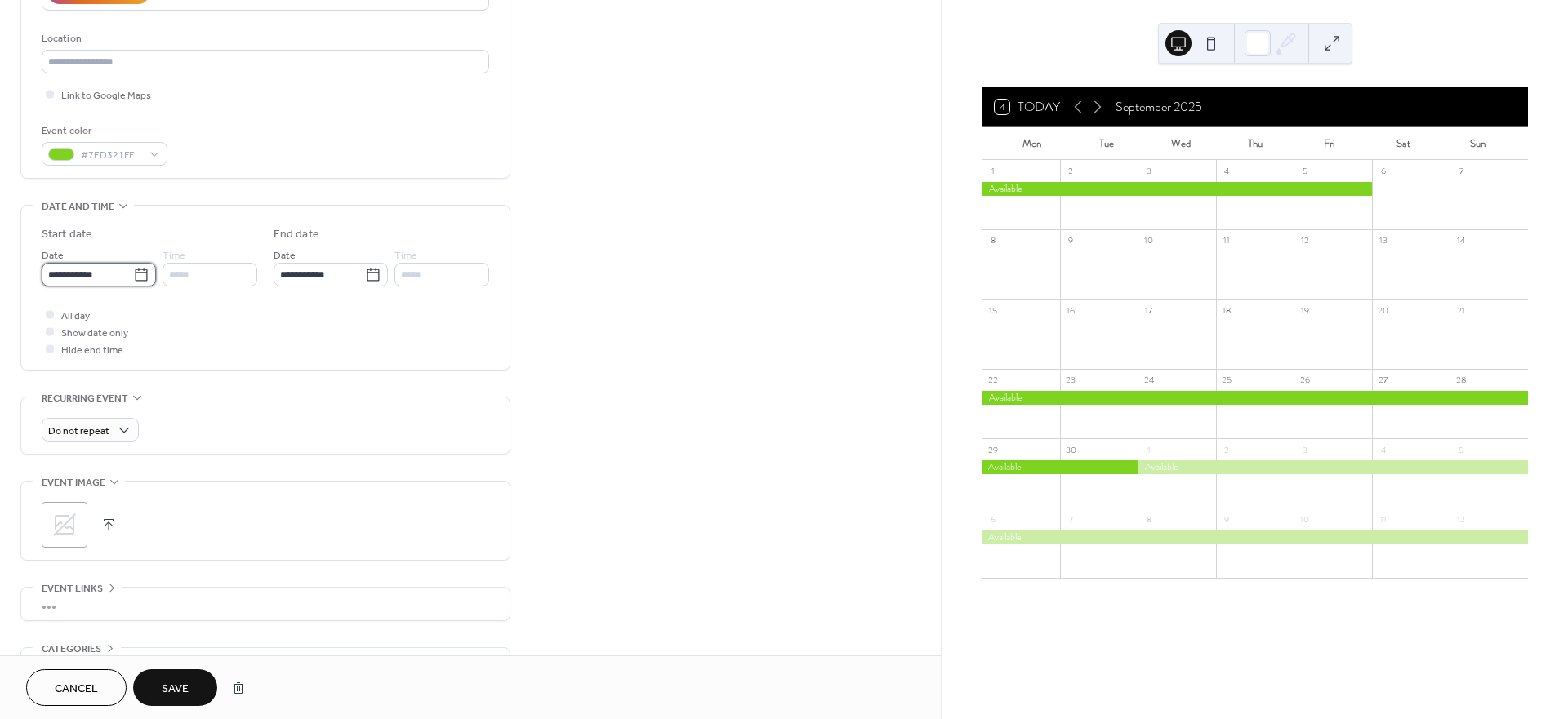 click on "**********" at bounding box center [87, 274] 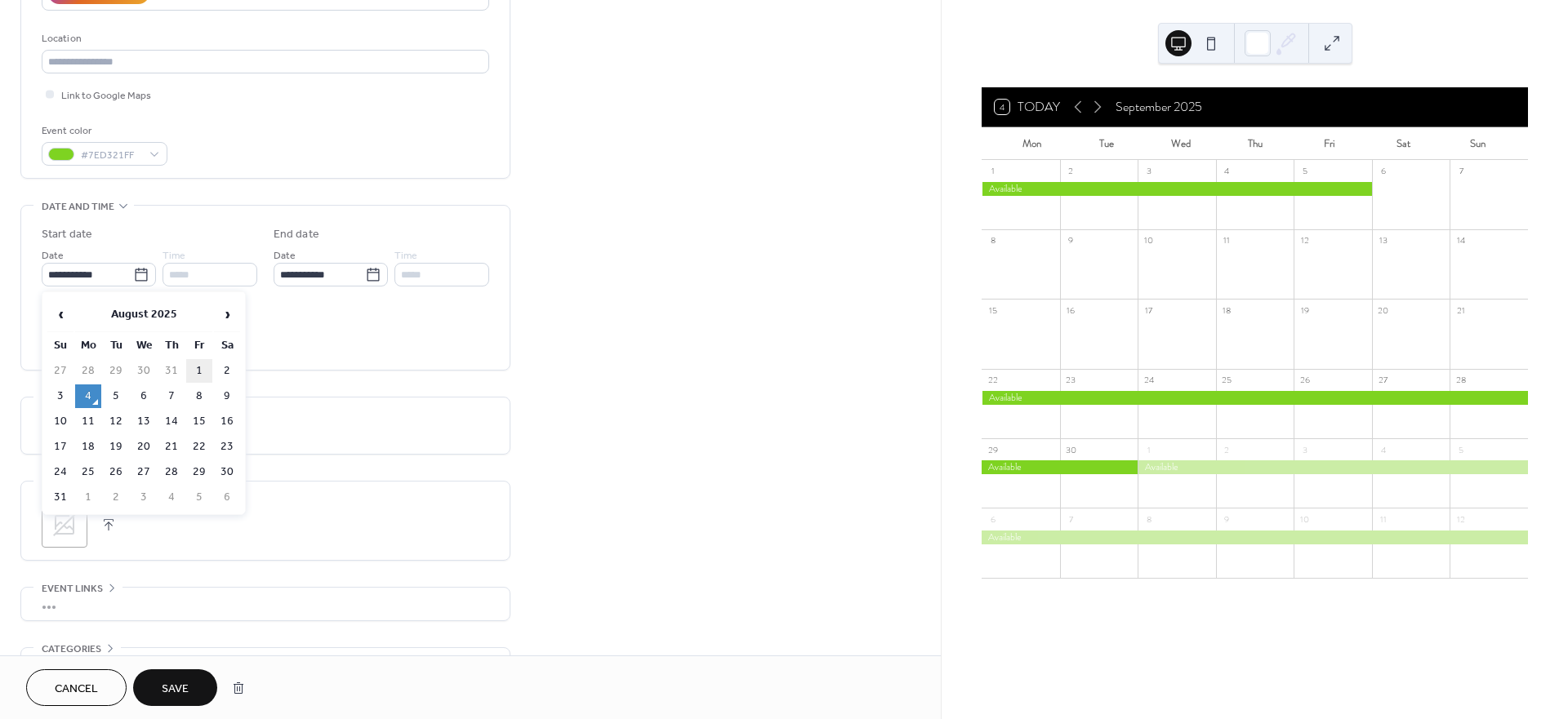 click on "1" at bounding box center (199, 371) 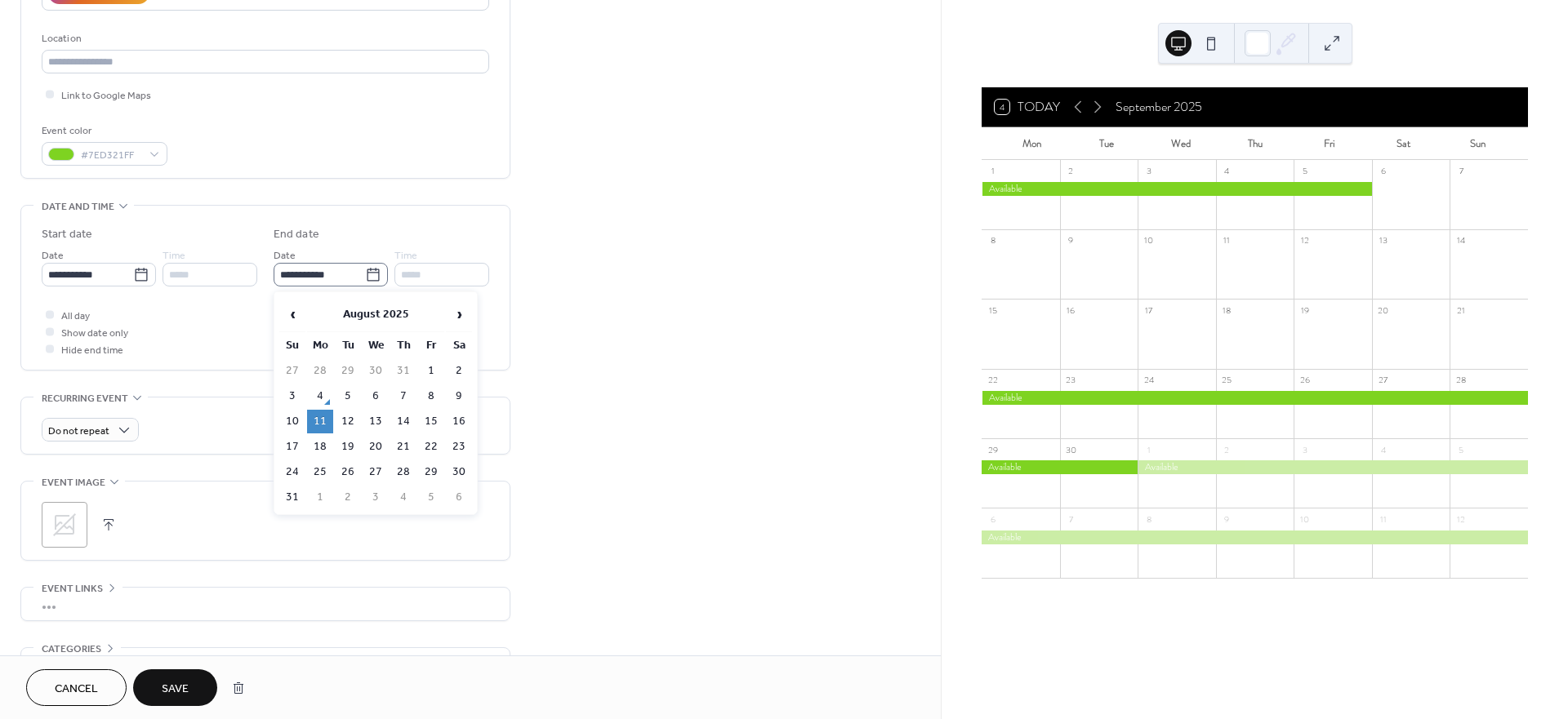 click 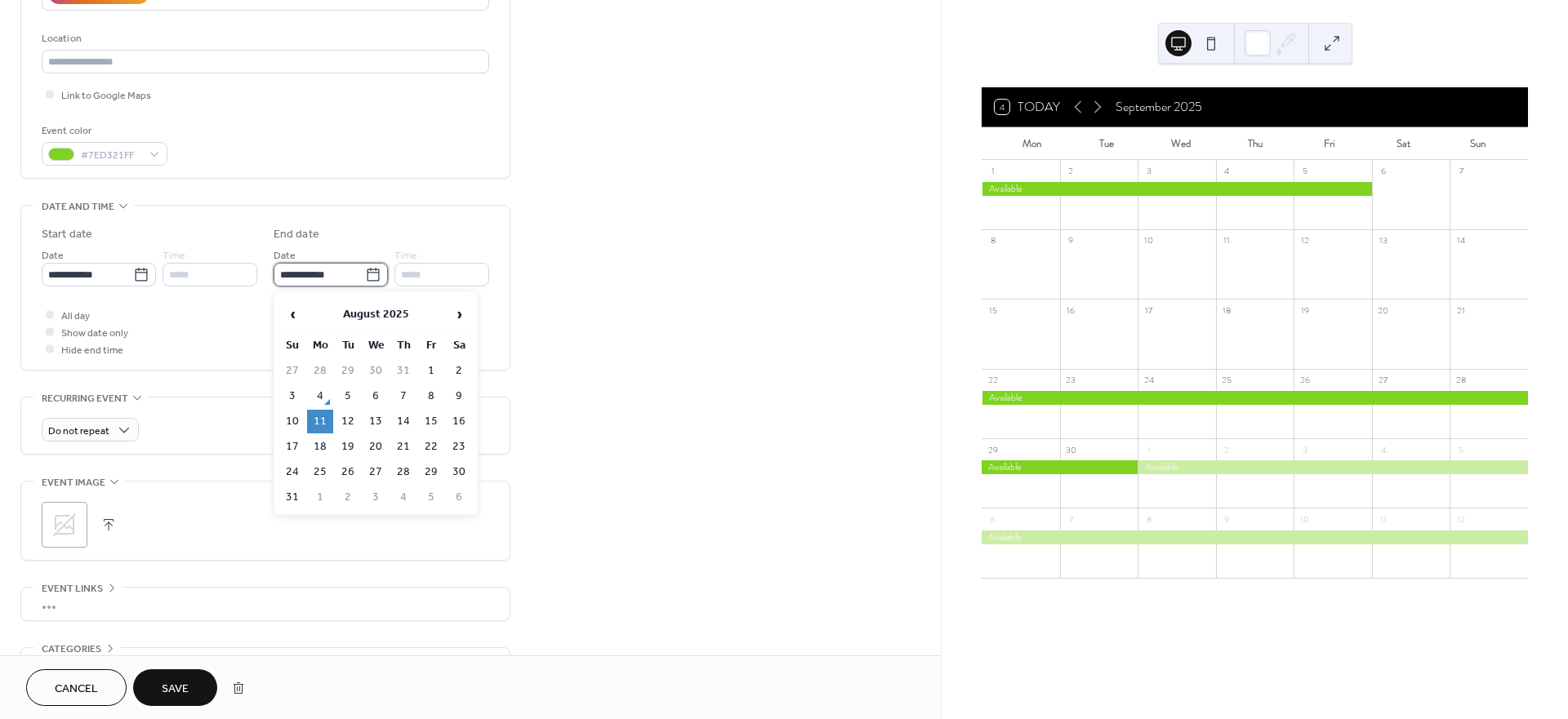 click on "**********" at bounding box center [319, 274] 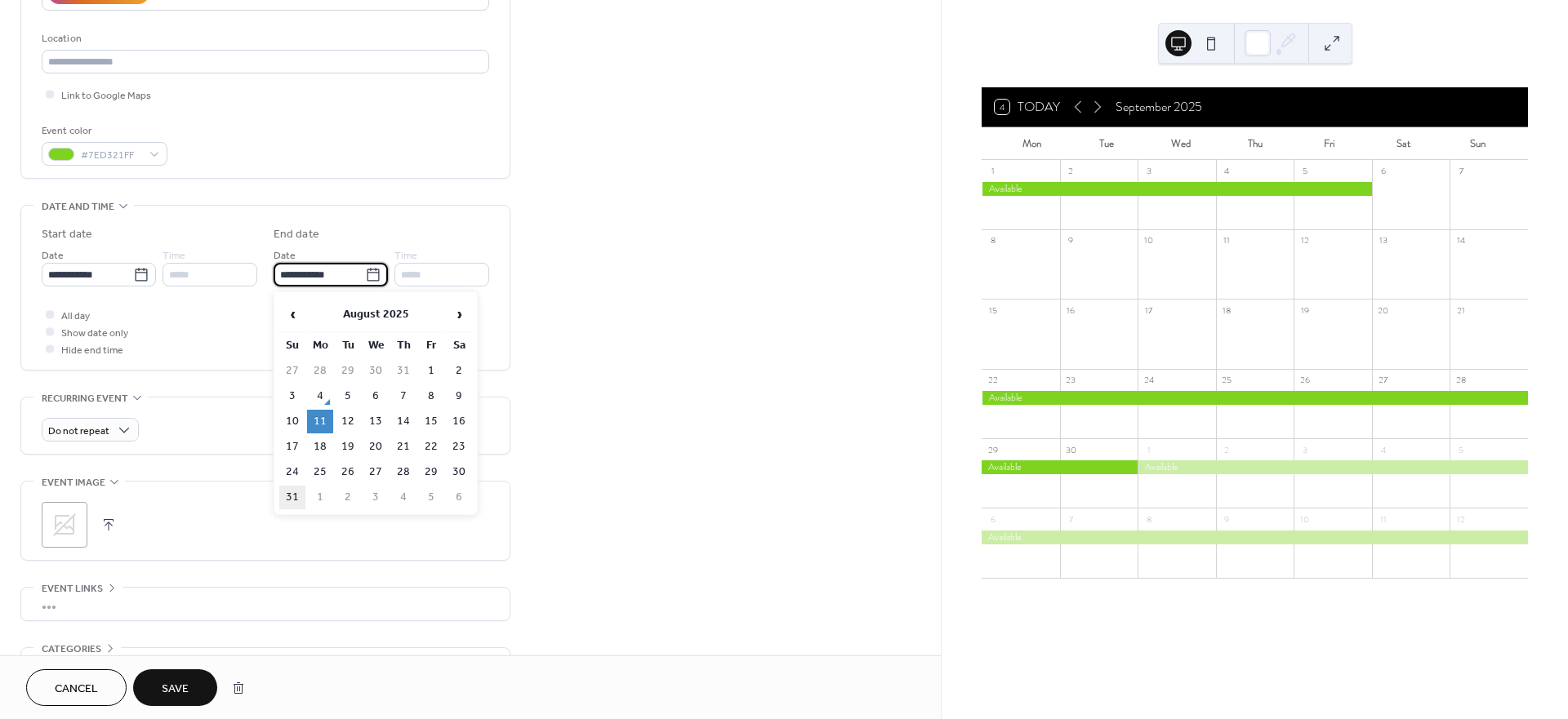 click on "31" at bounding box center (292, 497) 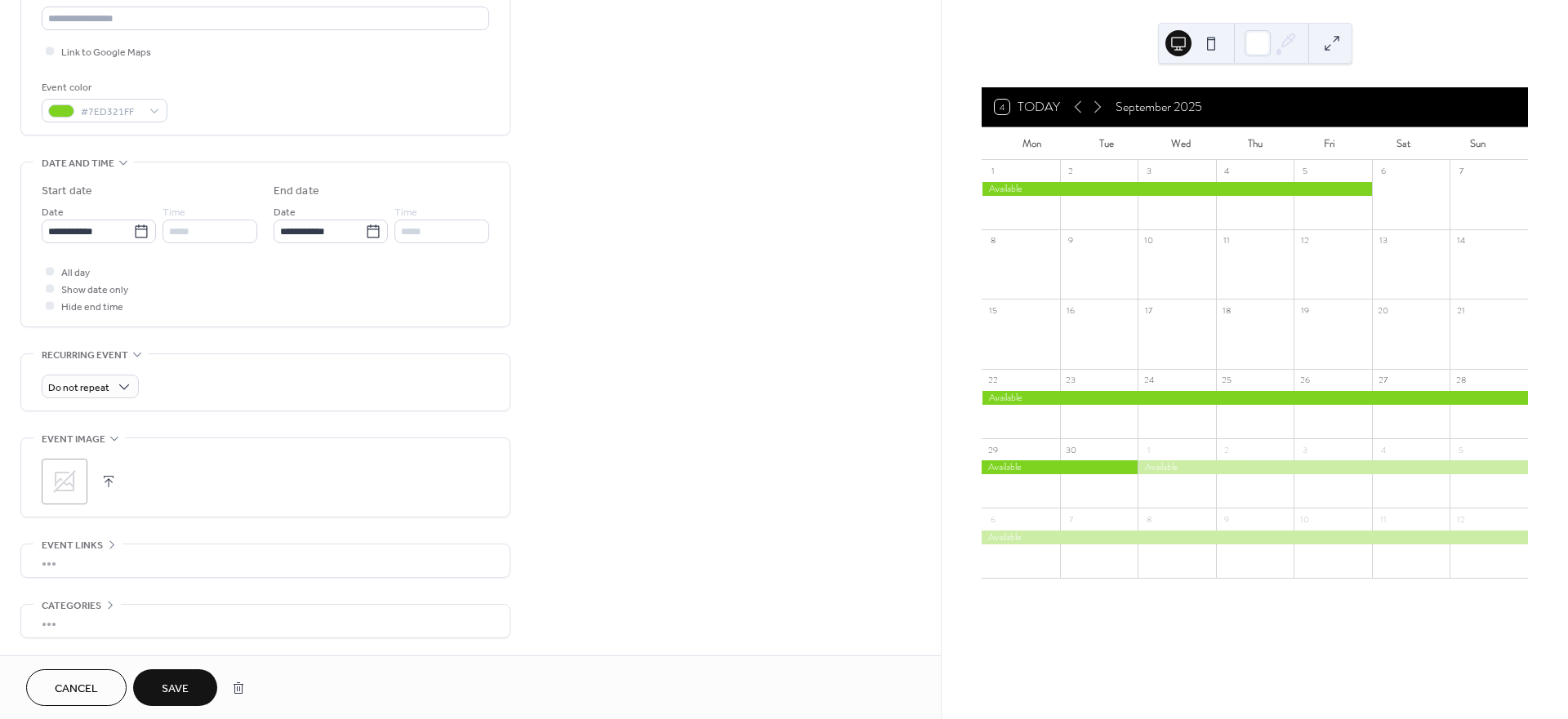 scroll, scrollTop: 435, scrollLeft: 0, axis: vertical 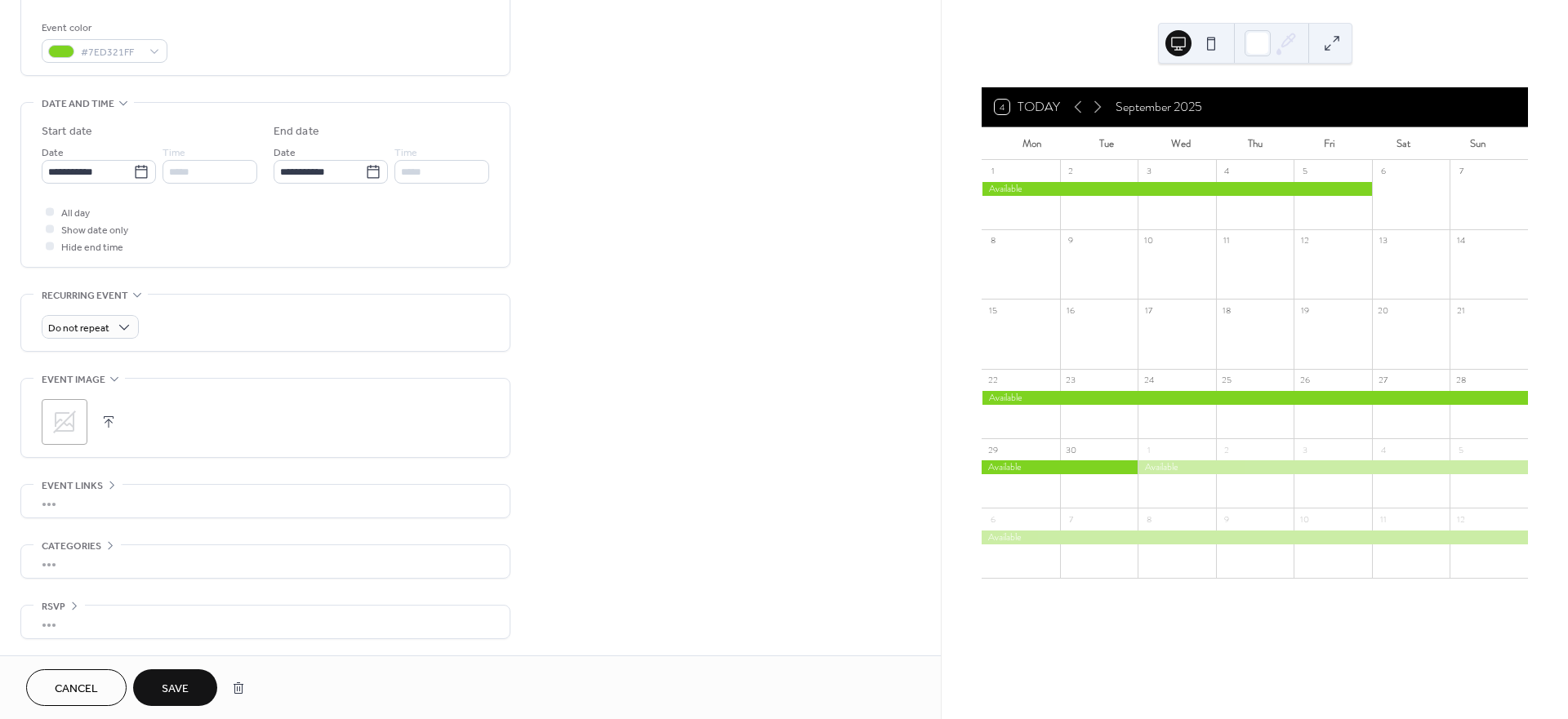 click on "Save" at bounding box center [175, 689] 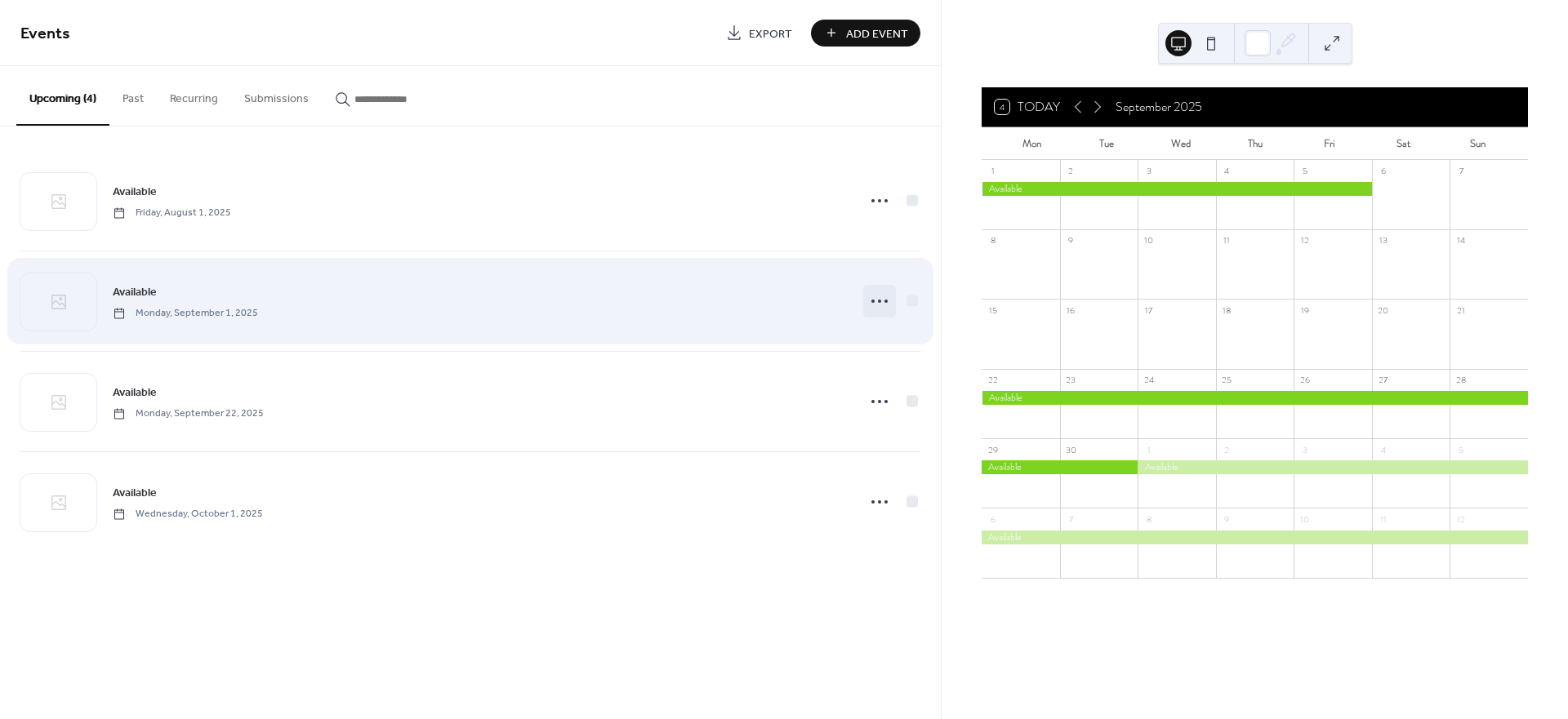 click 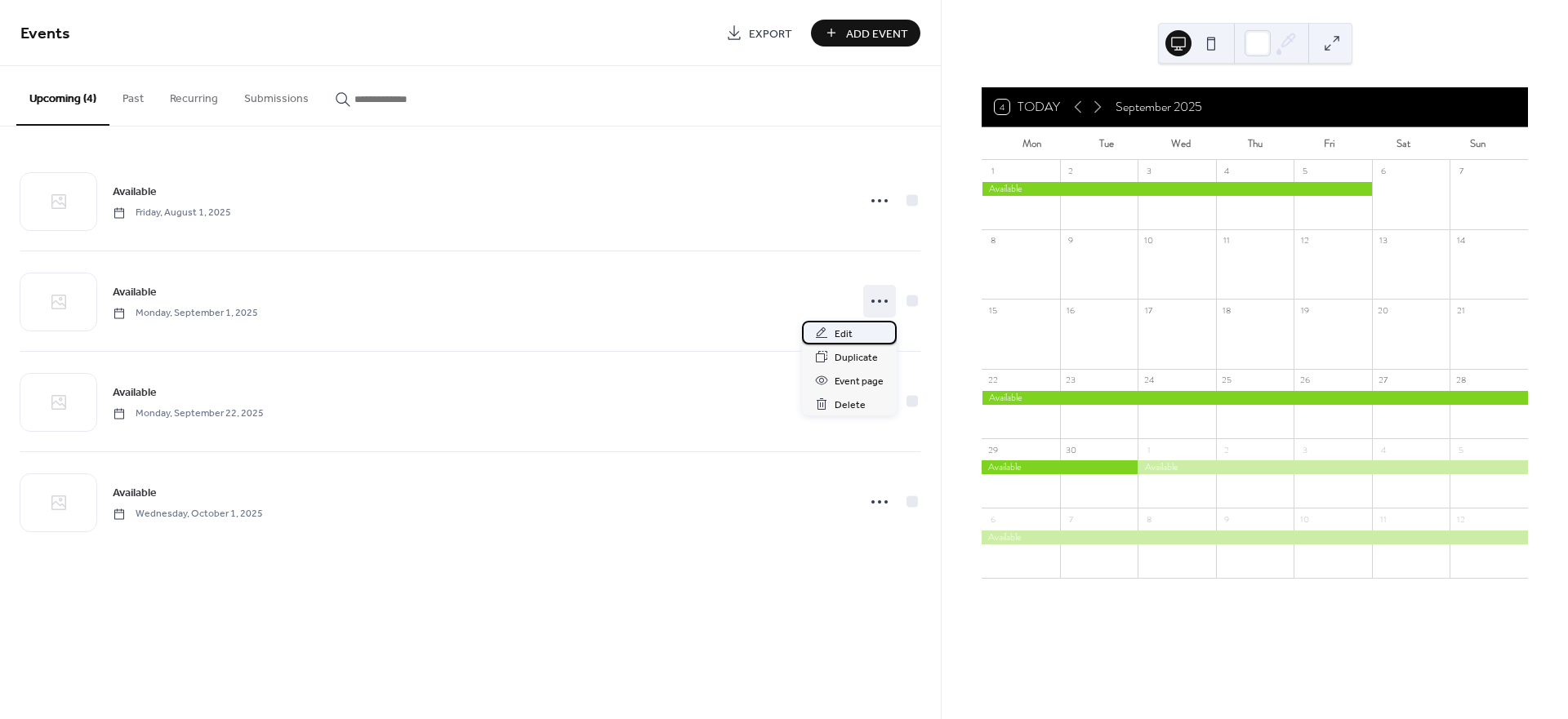 click on "Edit" at bounding box center (844, 334) 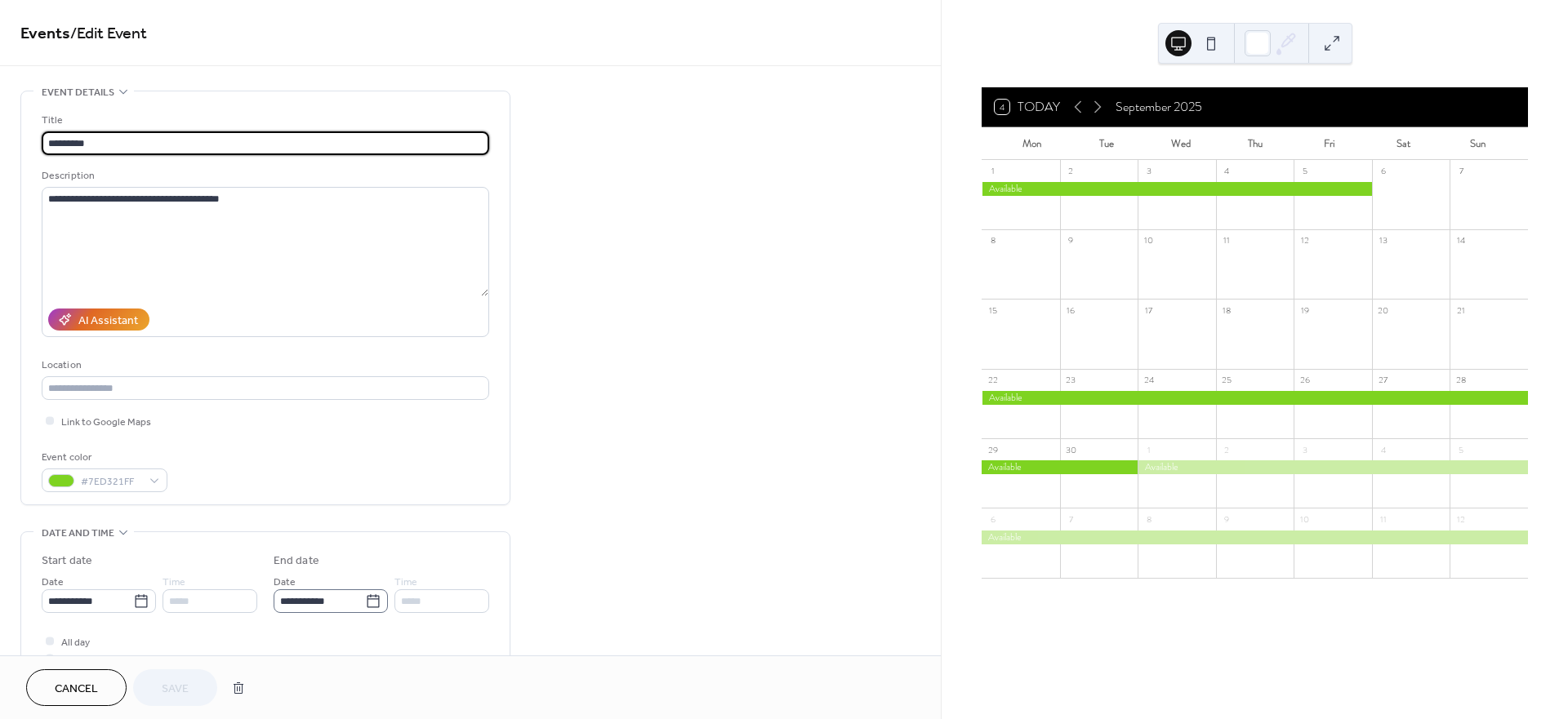 click 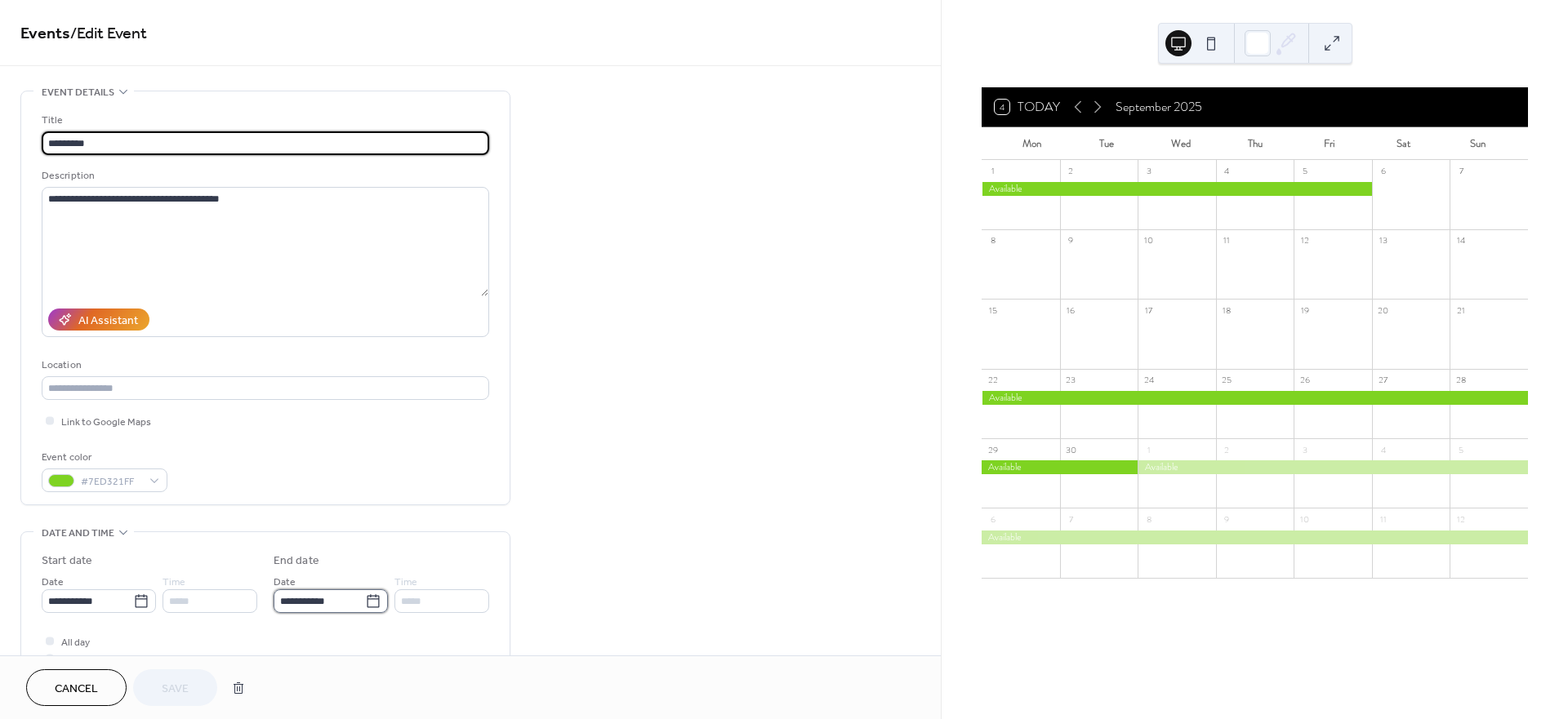 click on "**********" at bounding box center [319, 601] 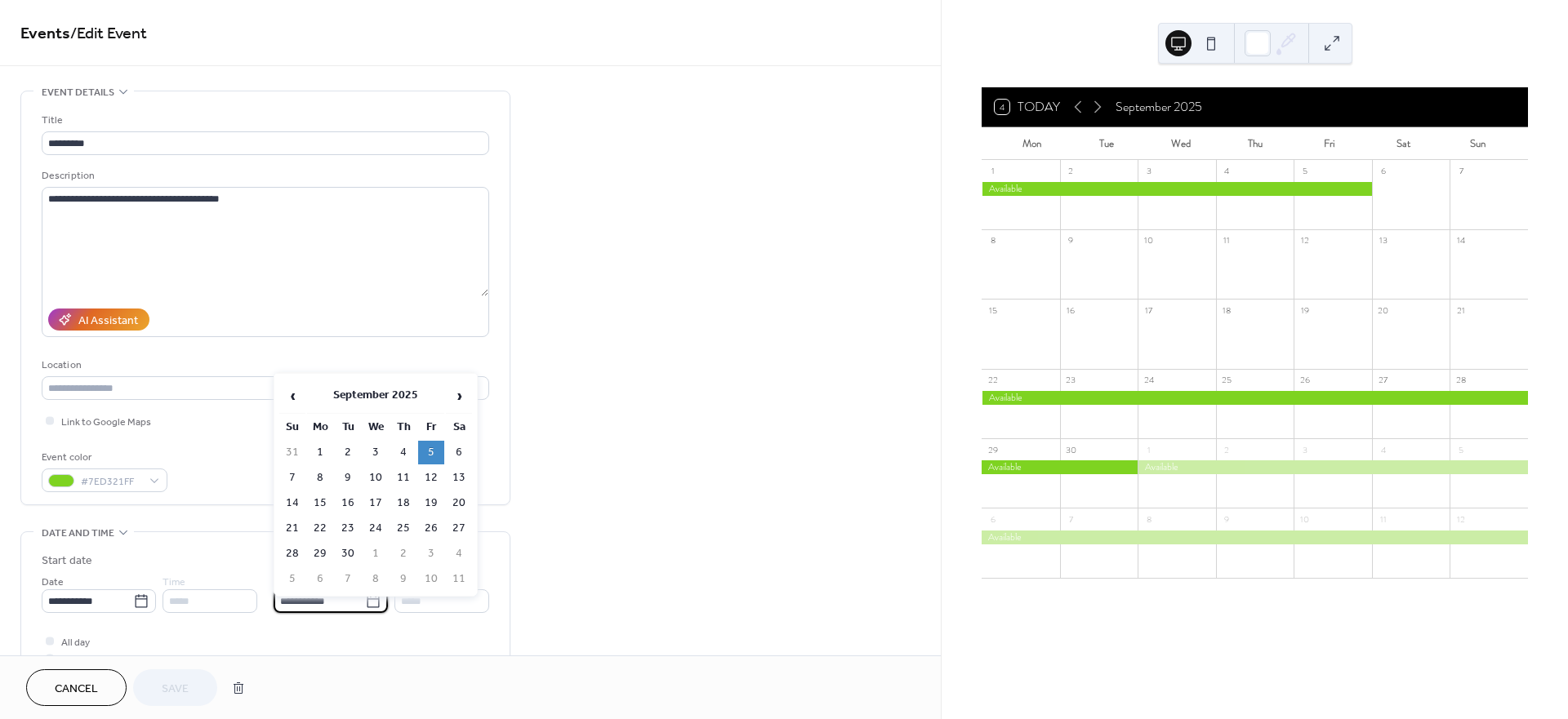 click on "30" at bounding box center [348, 553] 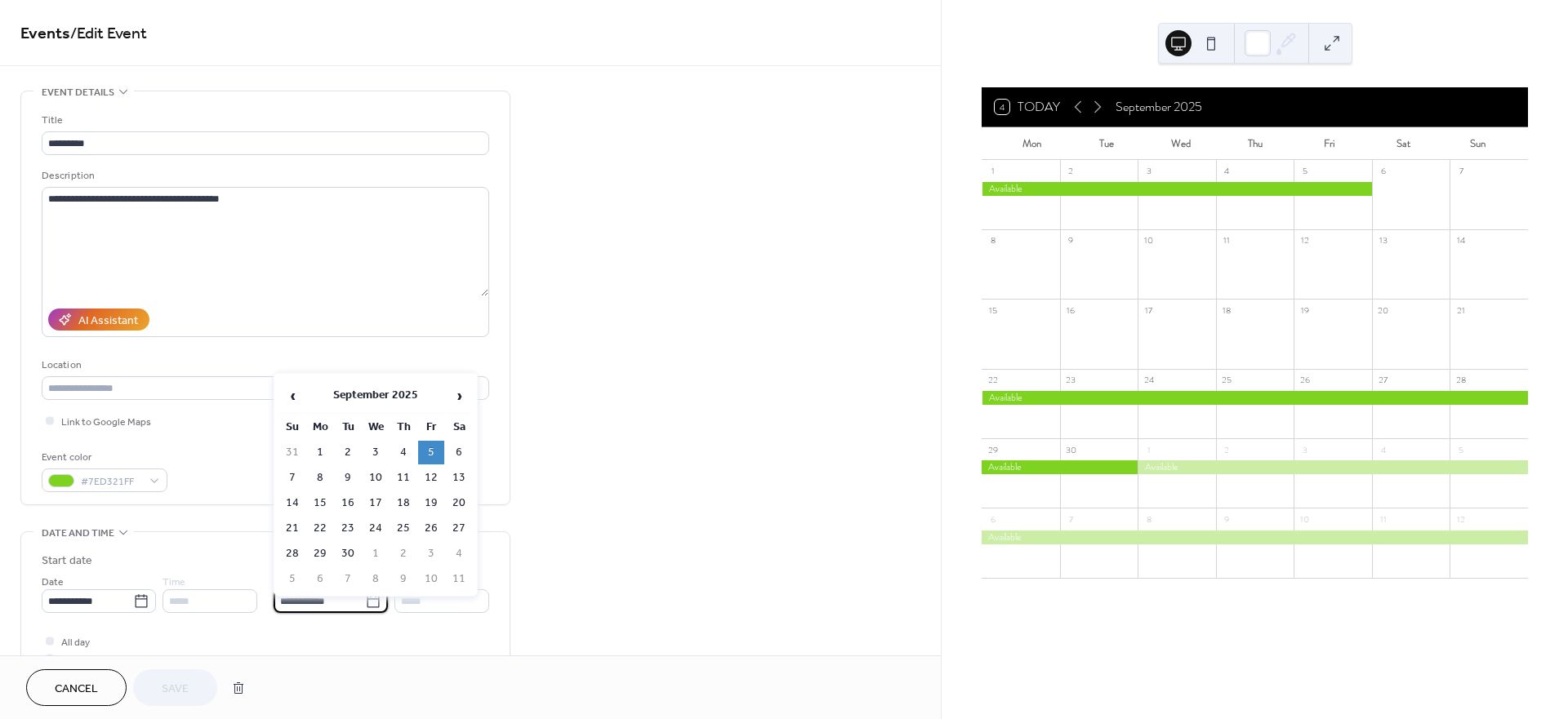type on "**********" 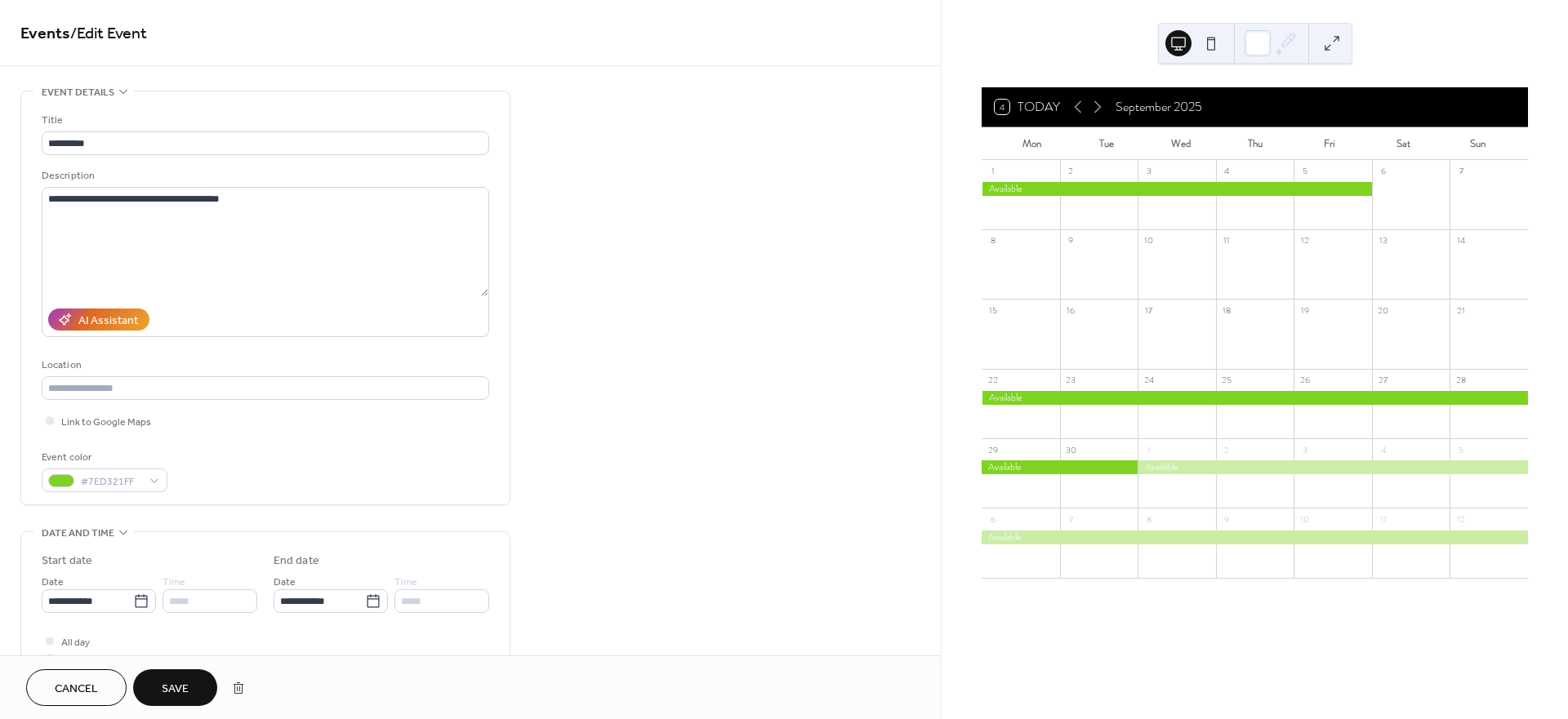 click on "Save" at bounding box center (175, 689) 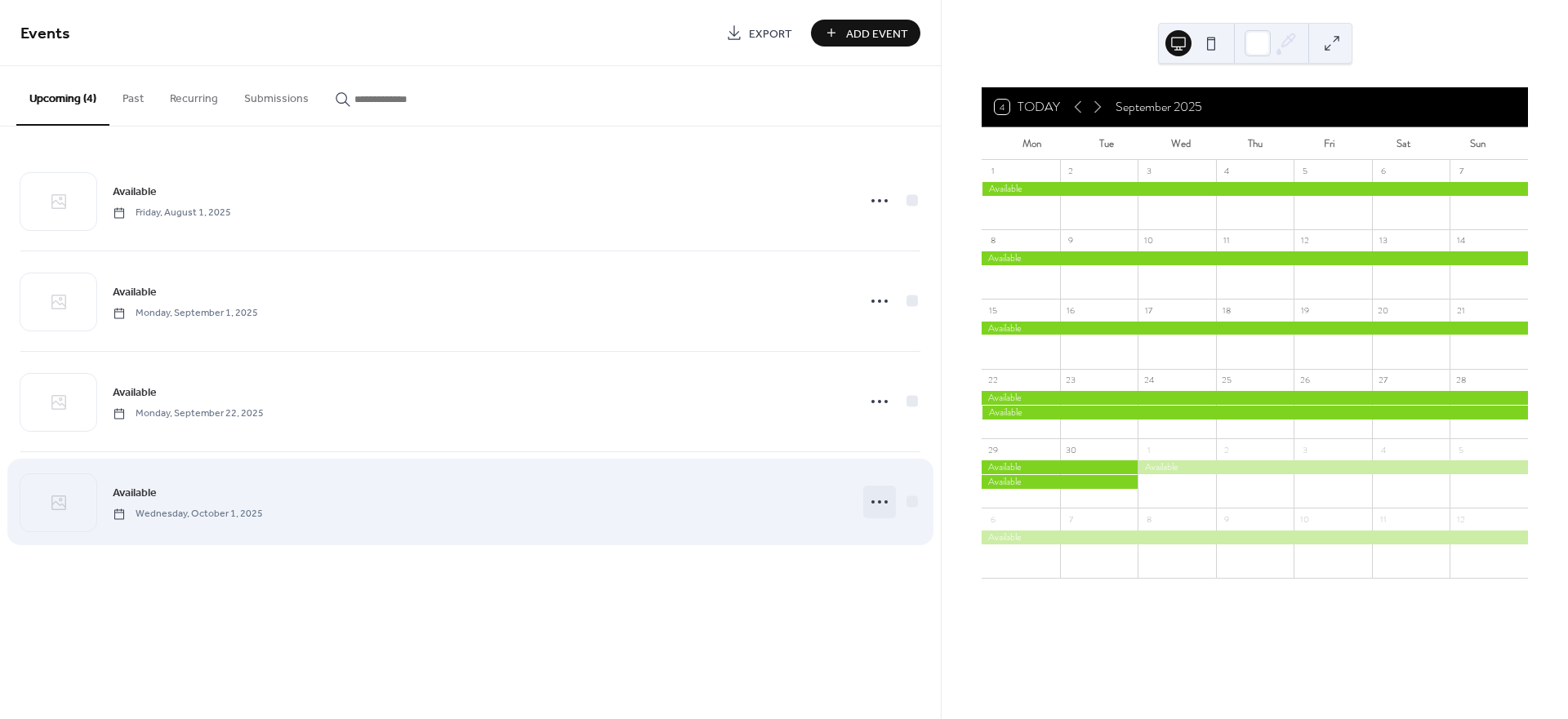 click 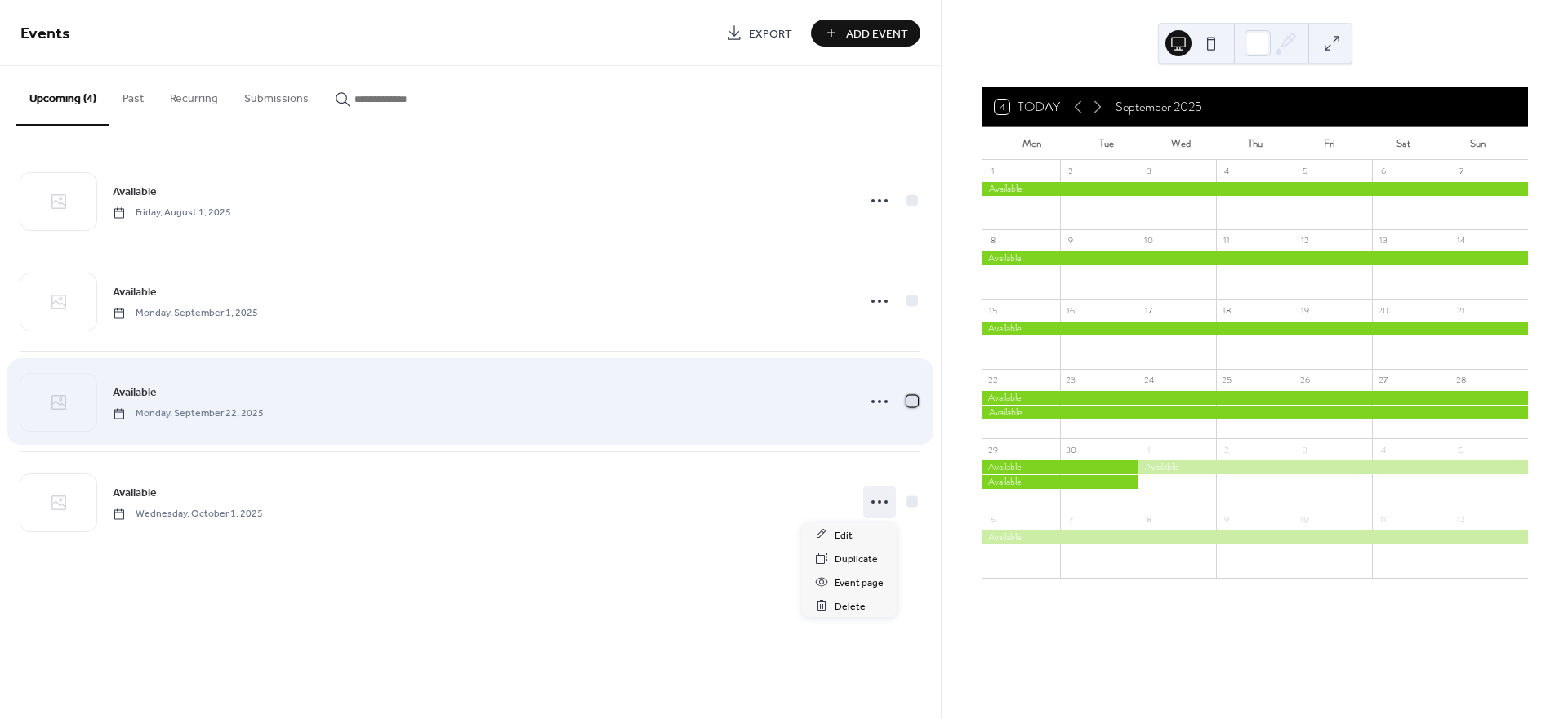 click at bounding box center [912, 401] 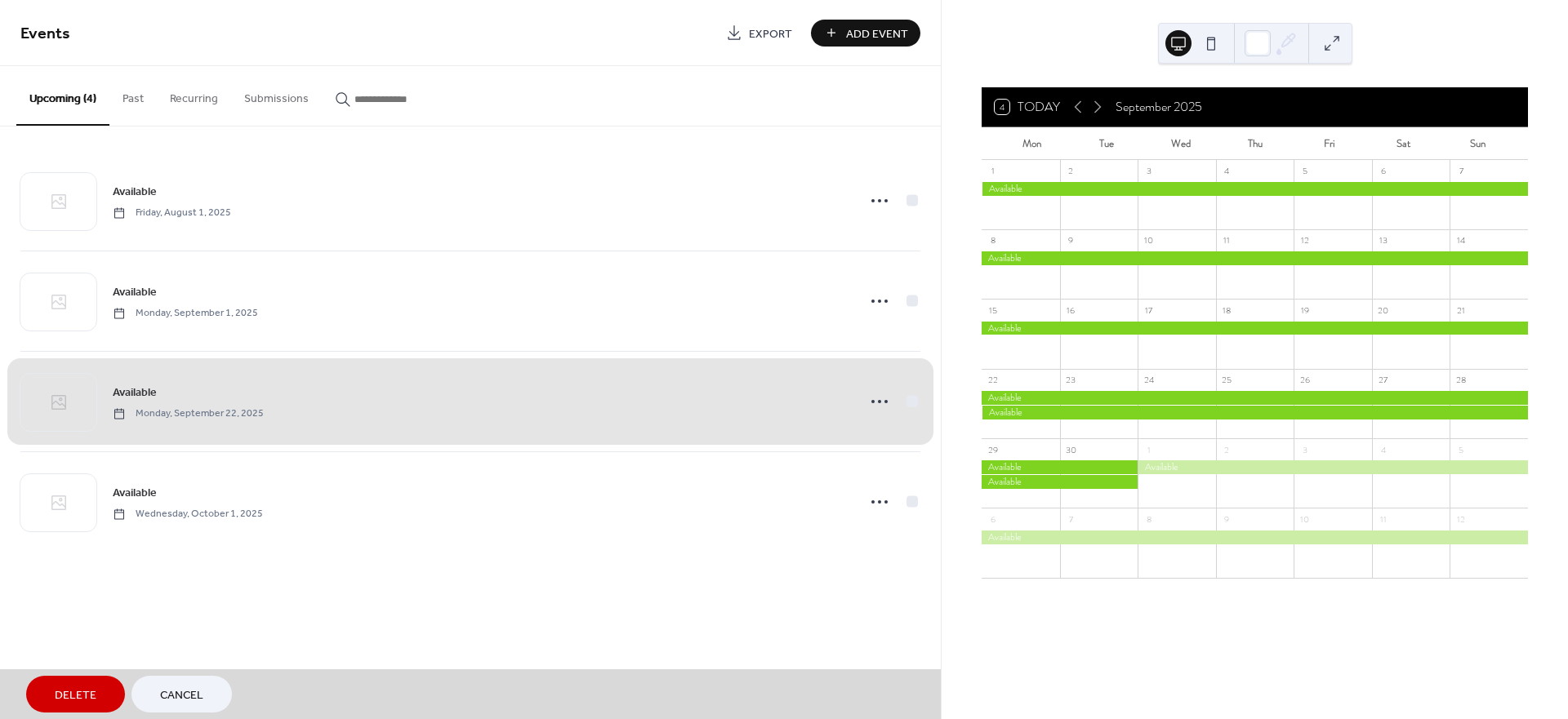 click on "Available [DAY], [MONTH] [DATE], [YEAR]" at bounding box center [470, 401] 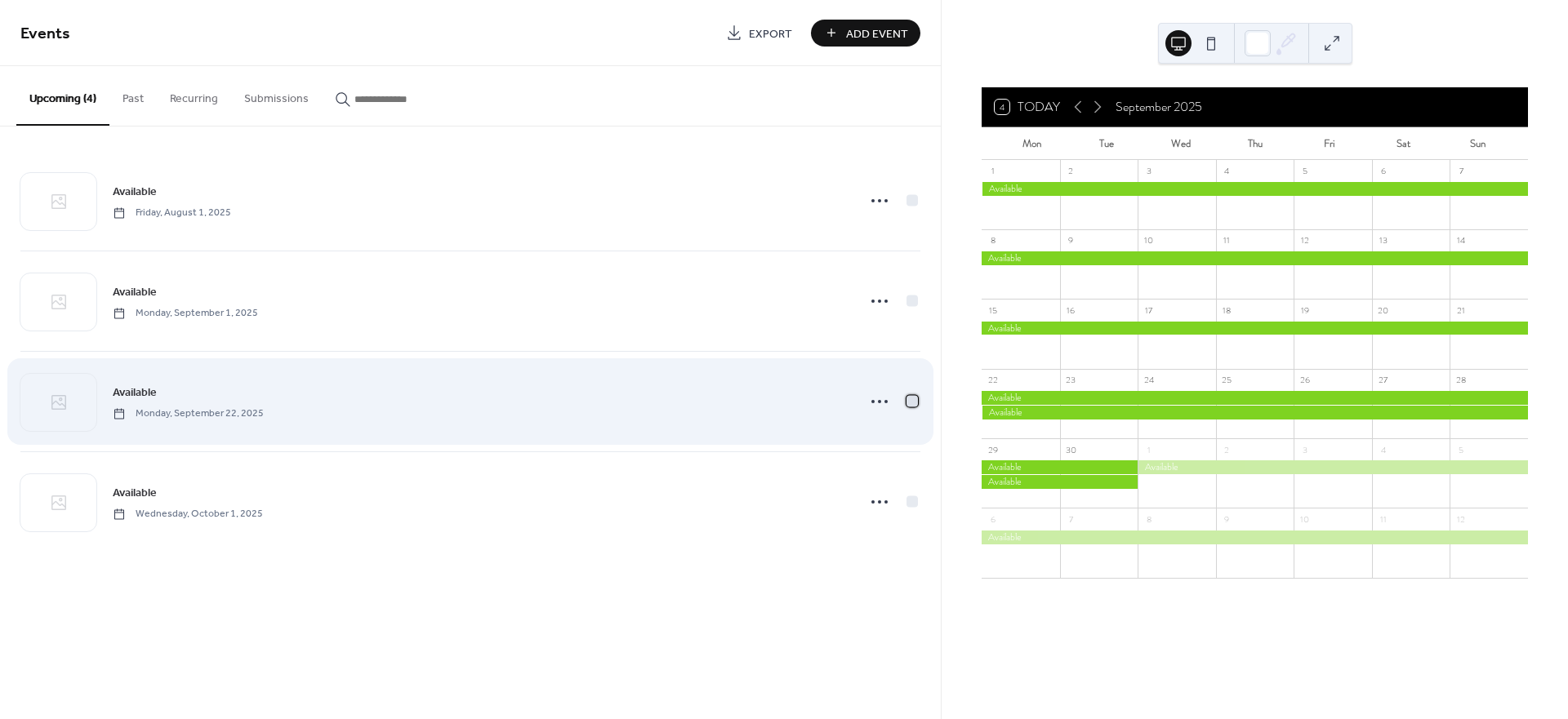 click at bounding box center [912, 401] 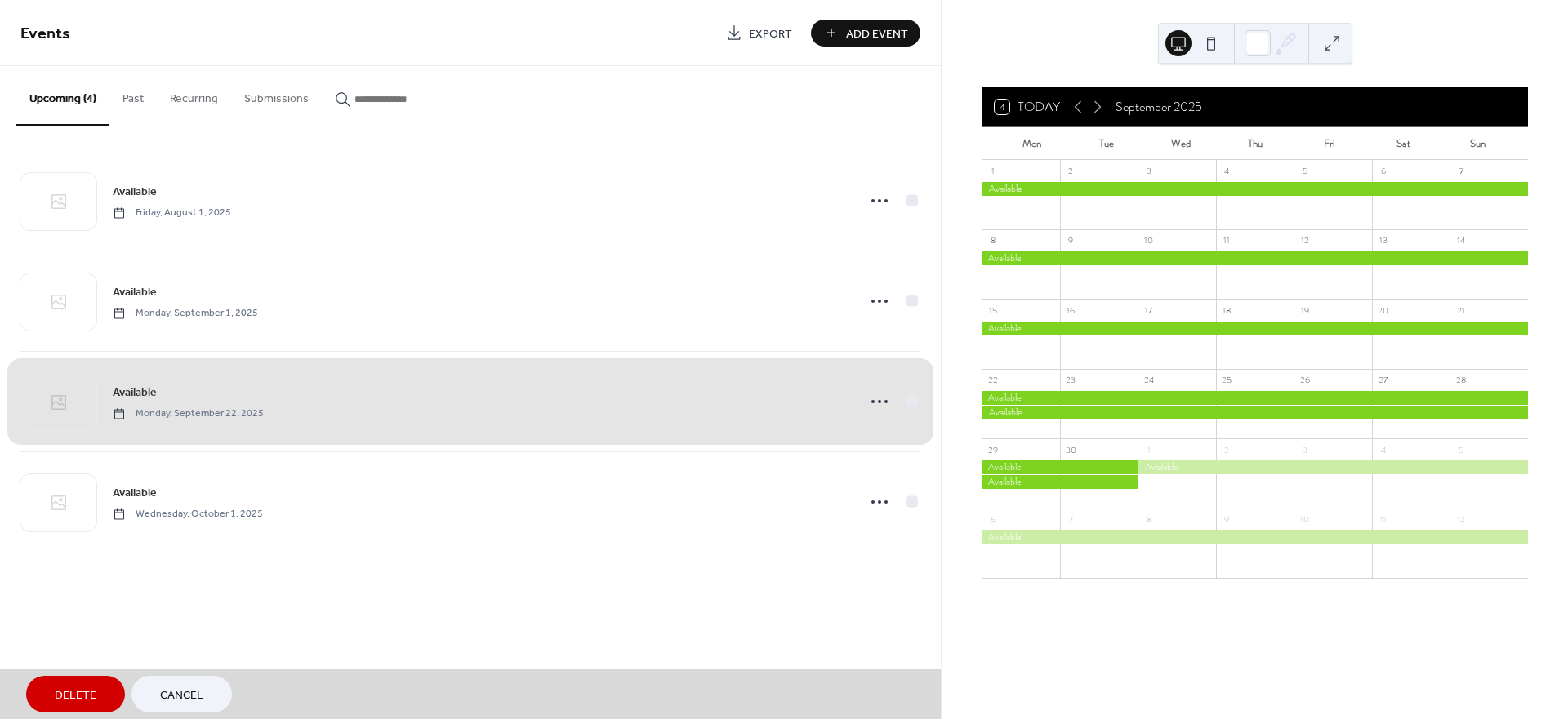 drag, startPoint x: 910, startPoint y: 399, endPoint x: 876, endPoint y: 406, distance: 34.71311 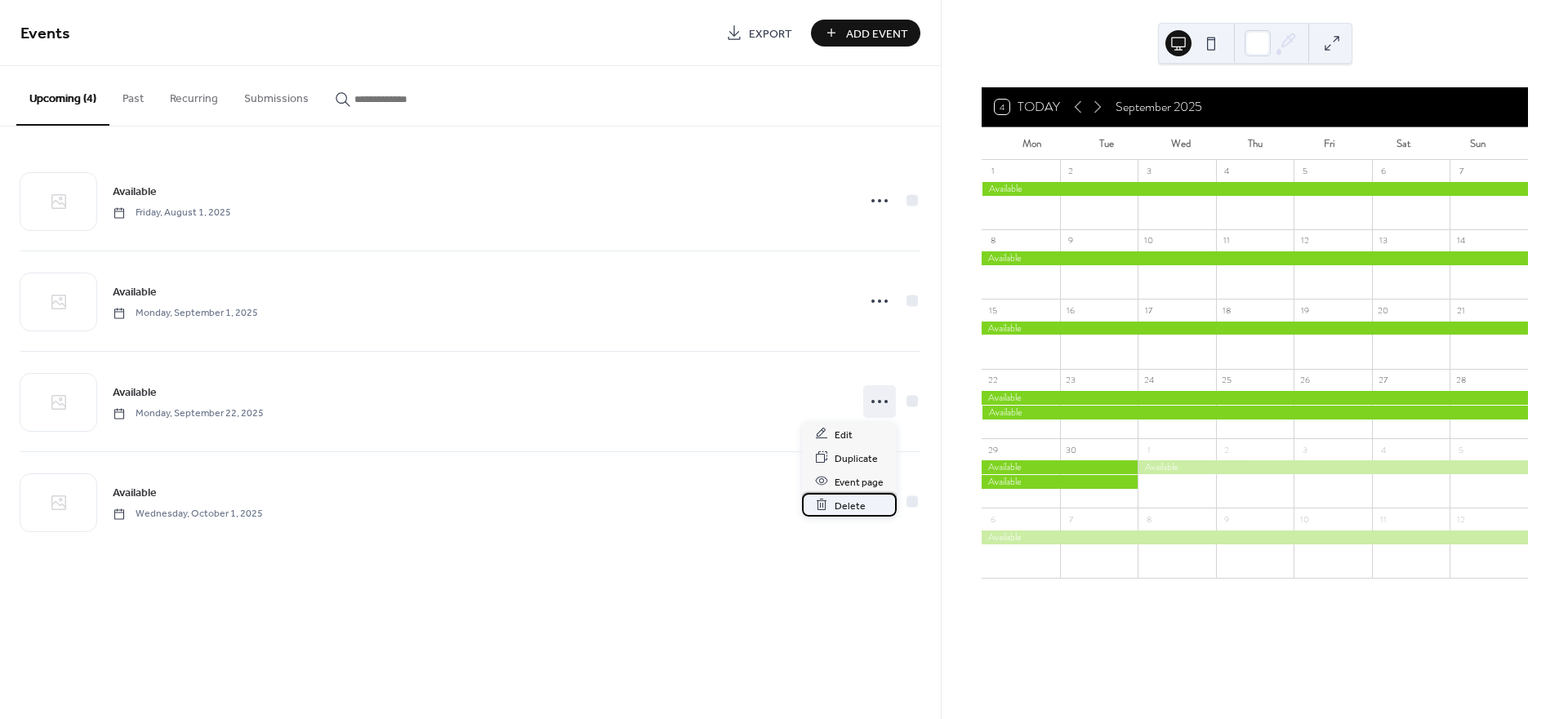 click on "Delete" at bounding box center [850, 505] 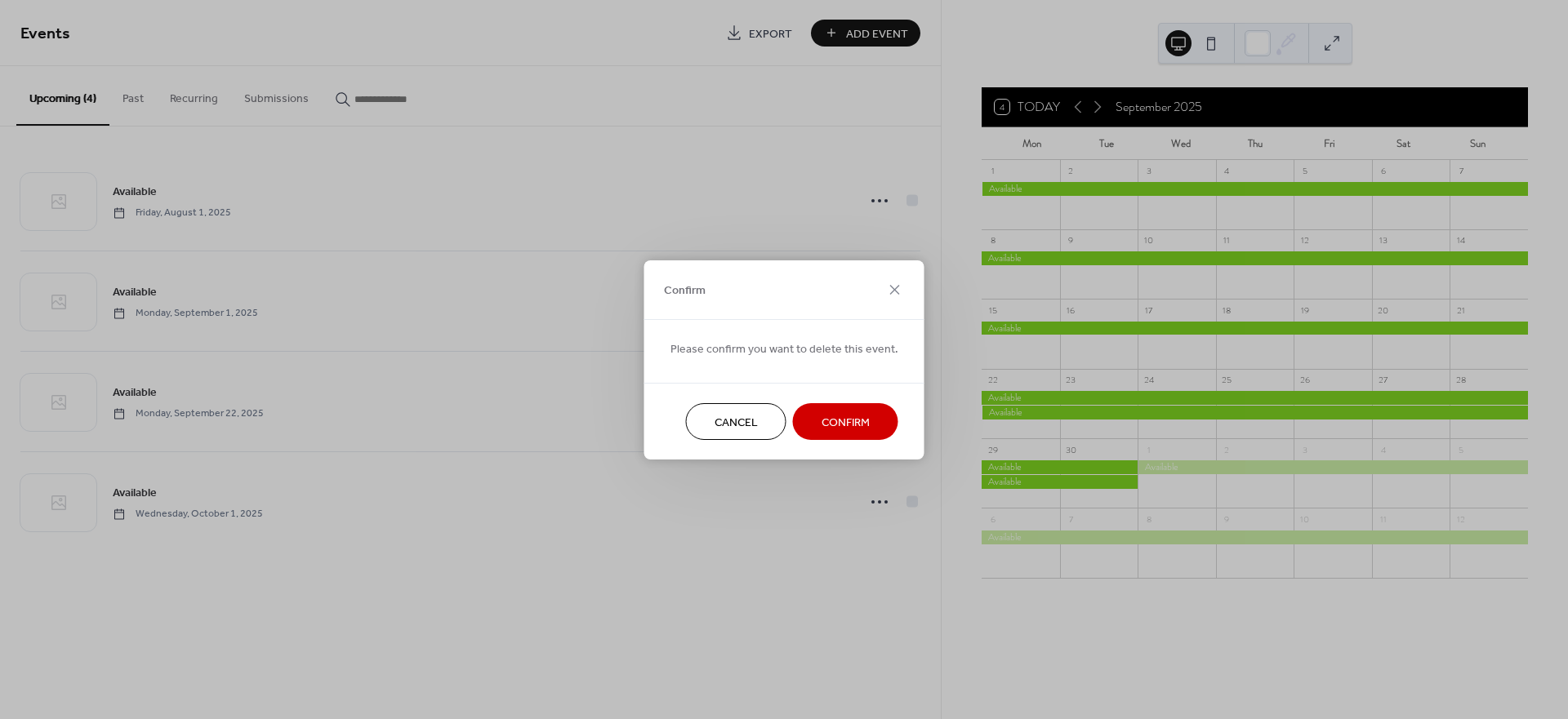 click on "Confirm" at bounding box center [845, 422] 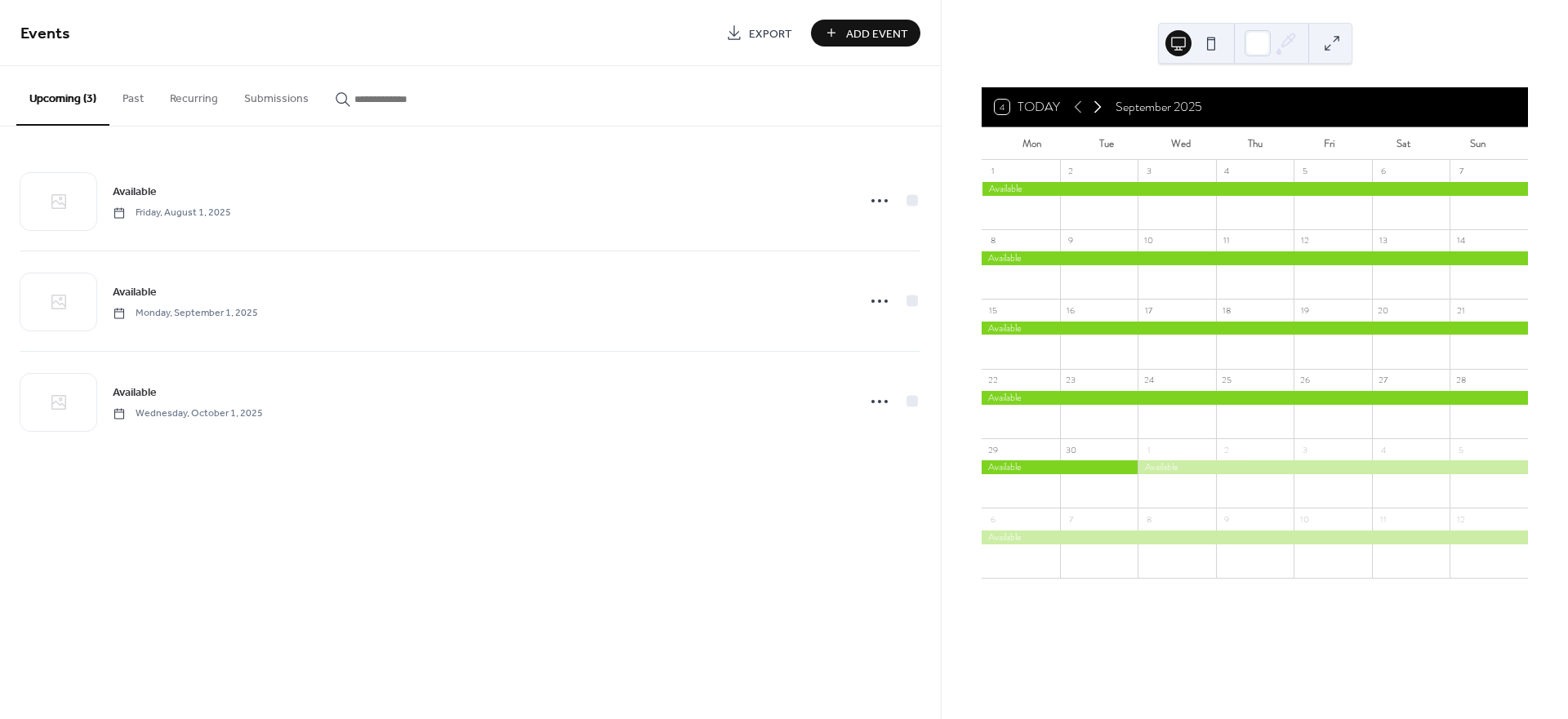 click 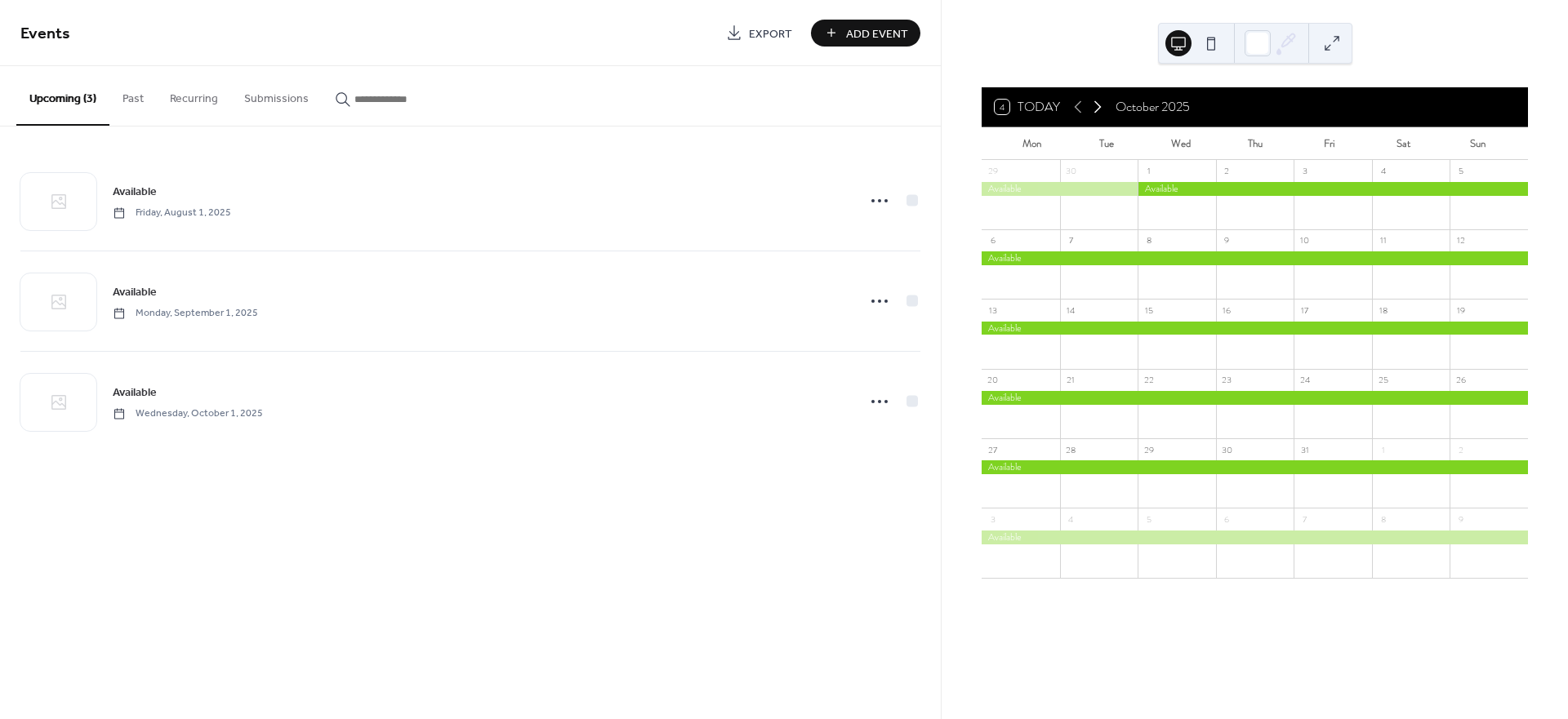 click 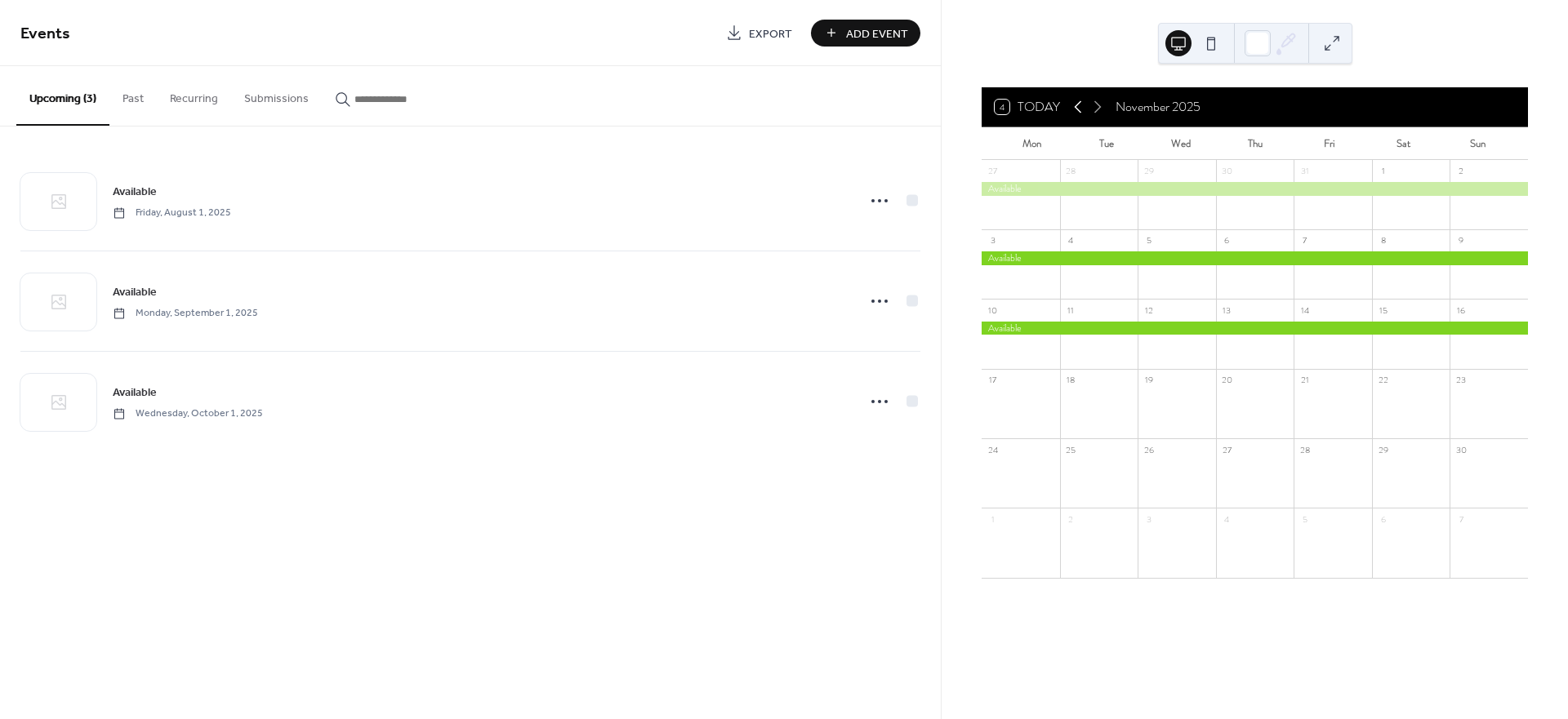 click 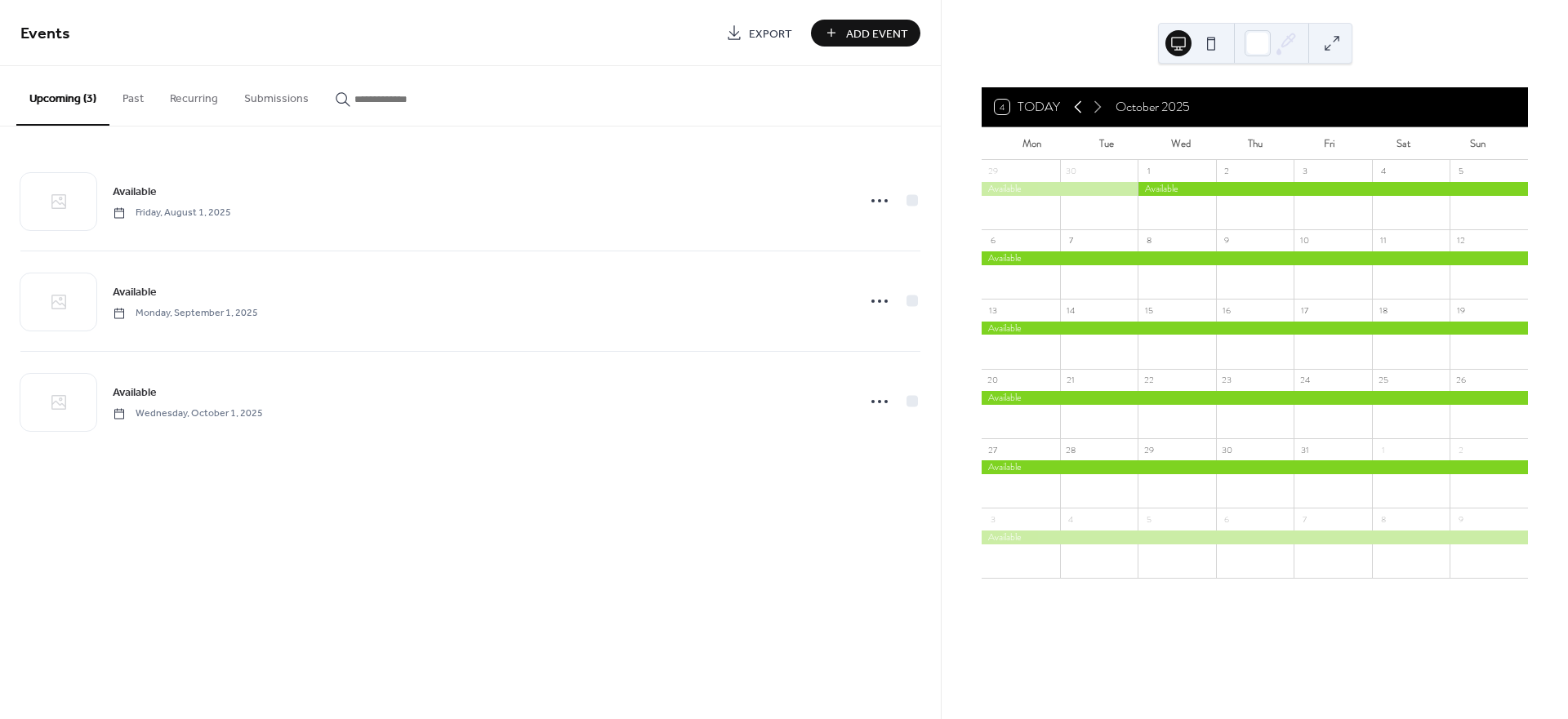 click 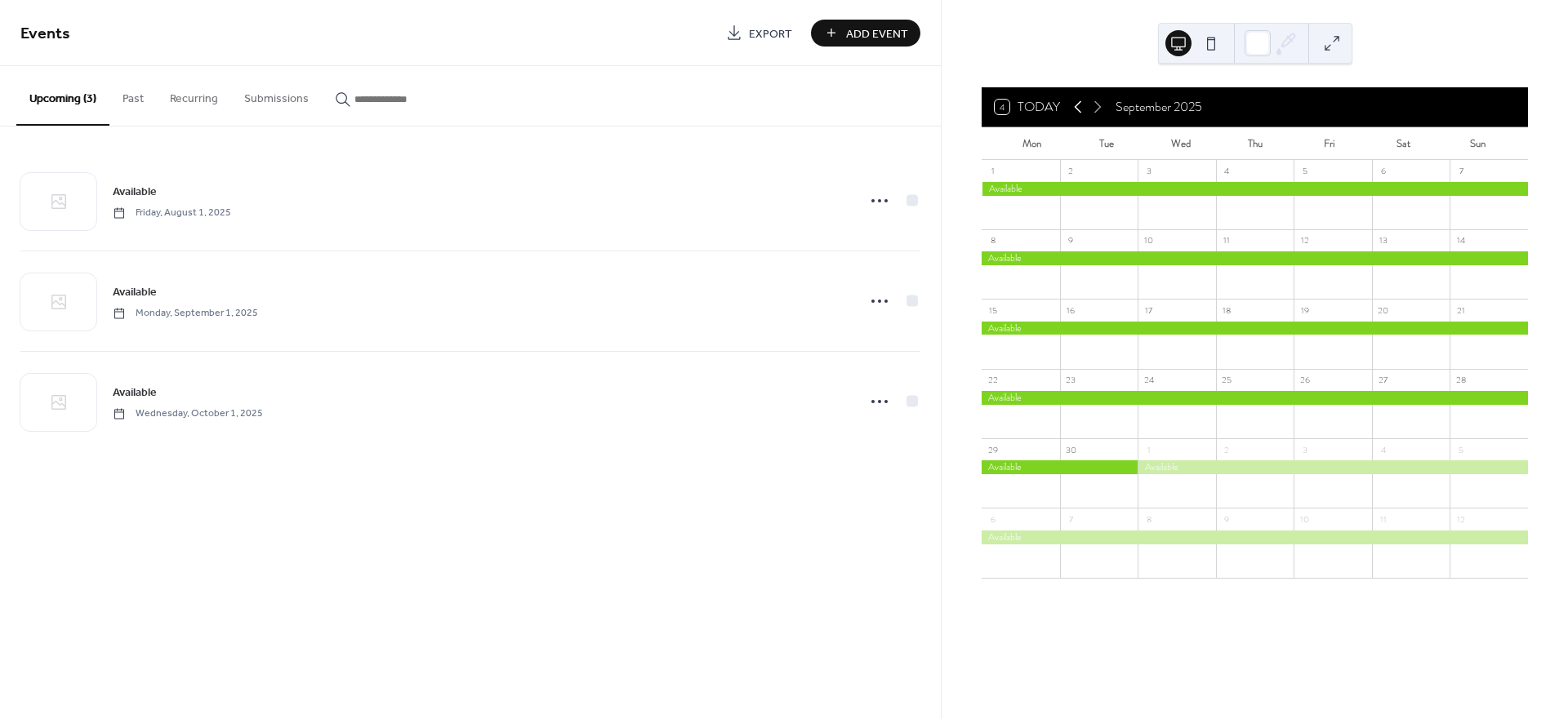 click 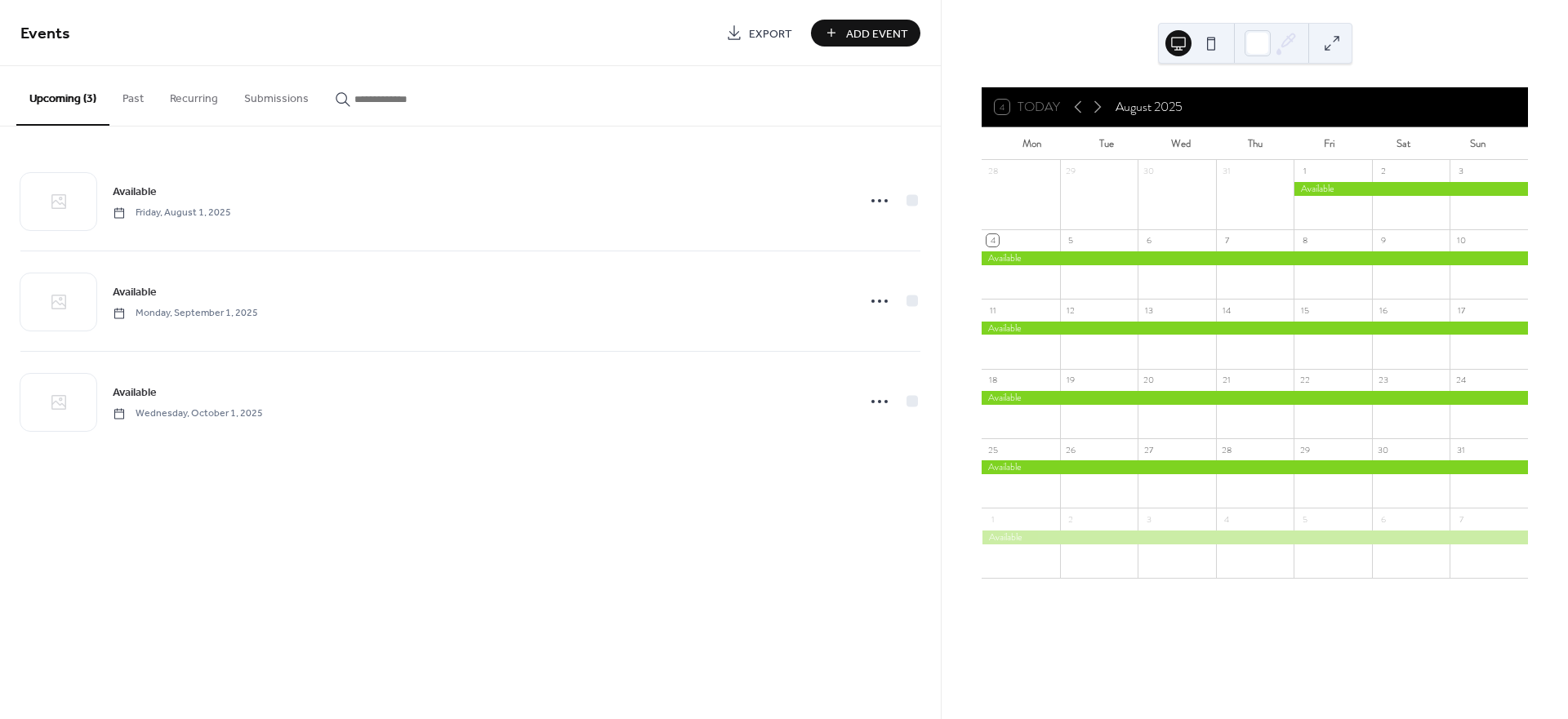 click on "Add Event" at bounding box center (877, 33) 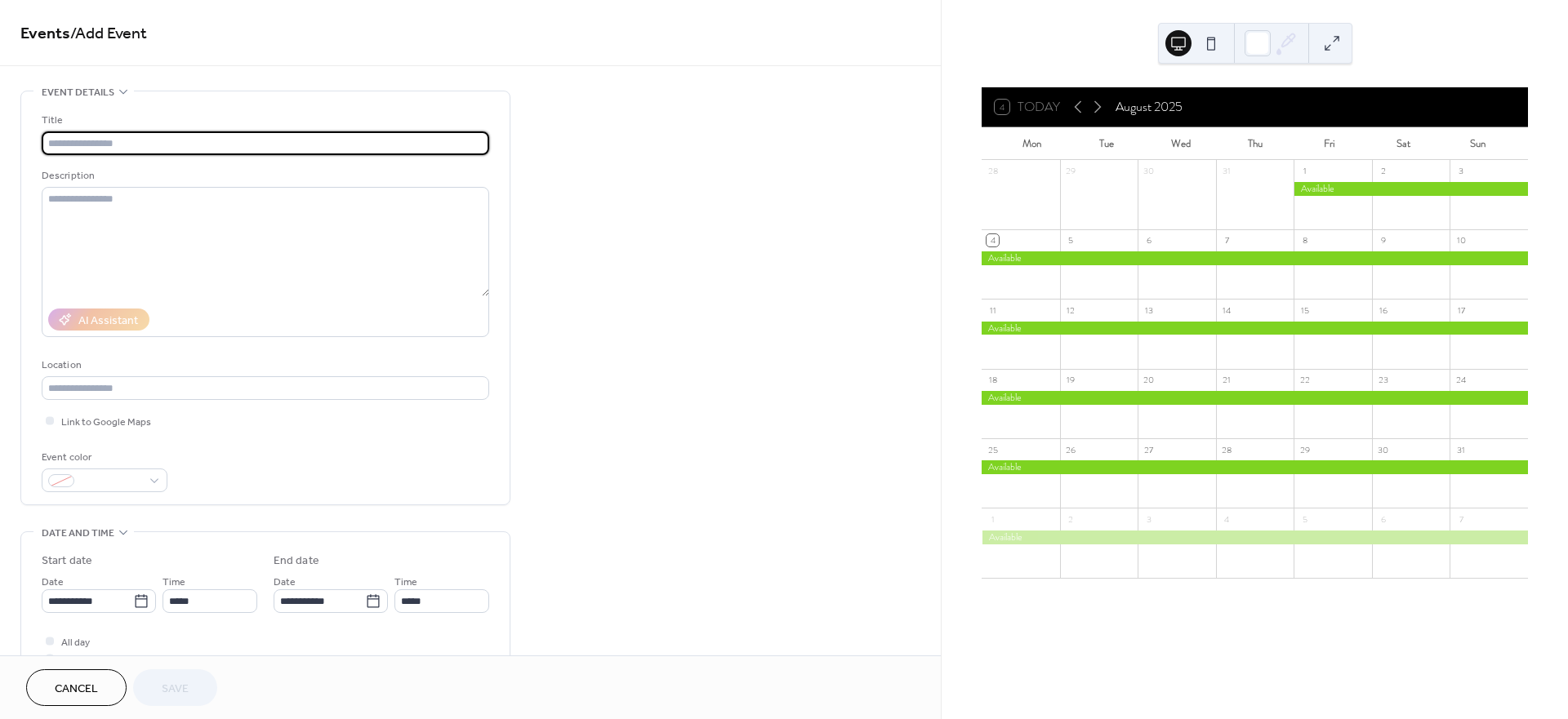 click at bounding box center [265, 143] 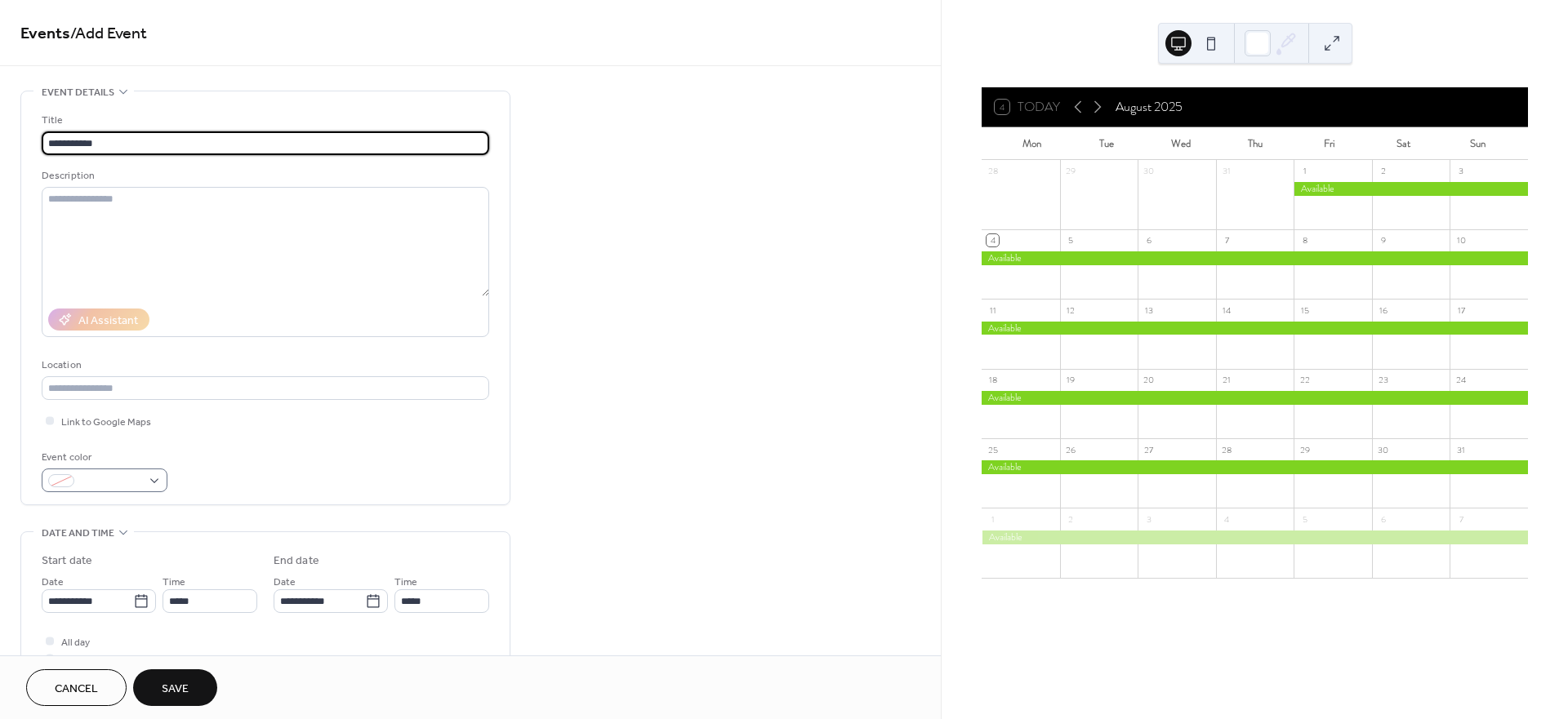 type on "**********" 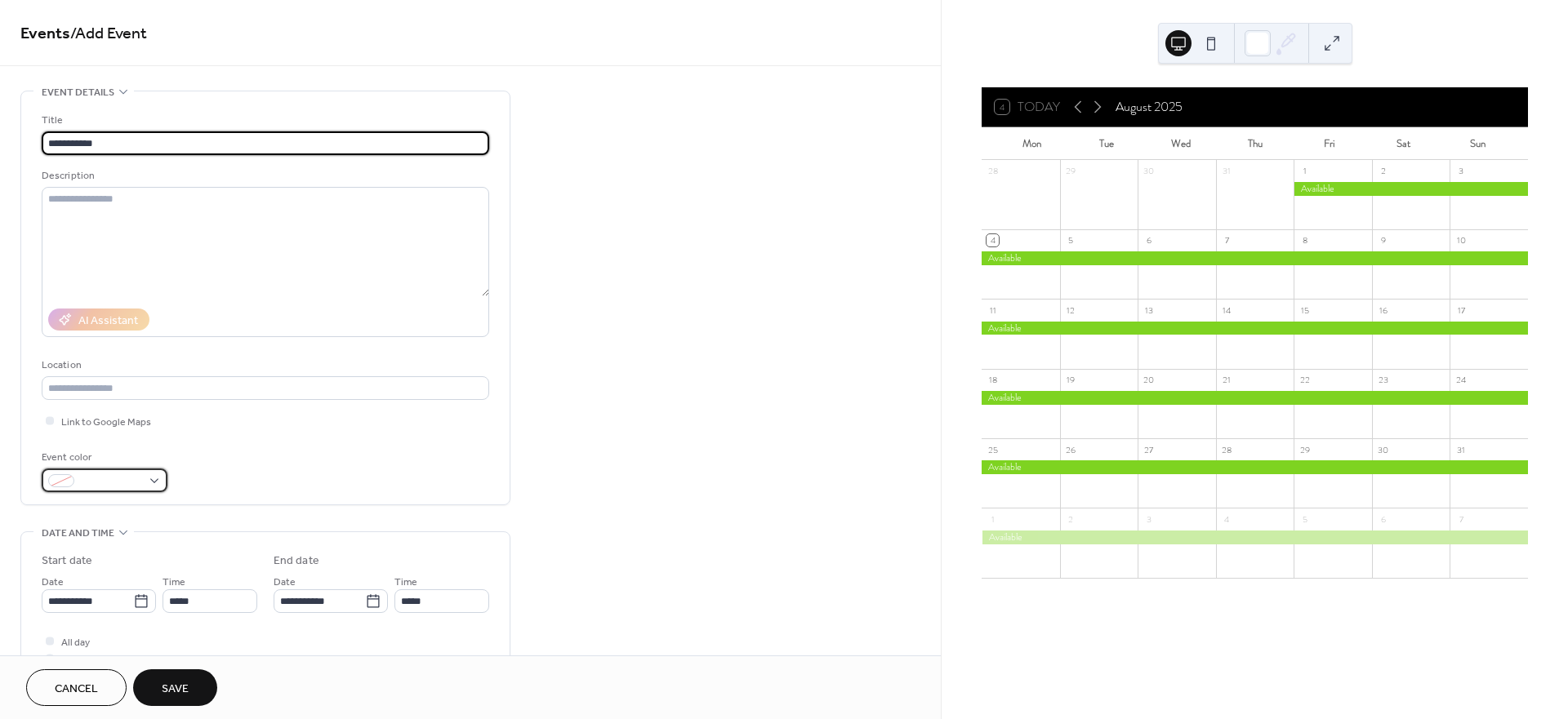 click at bounding box center (105, 480) 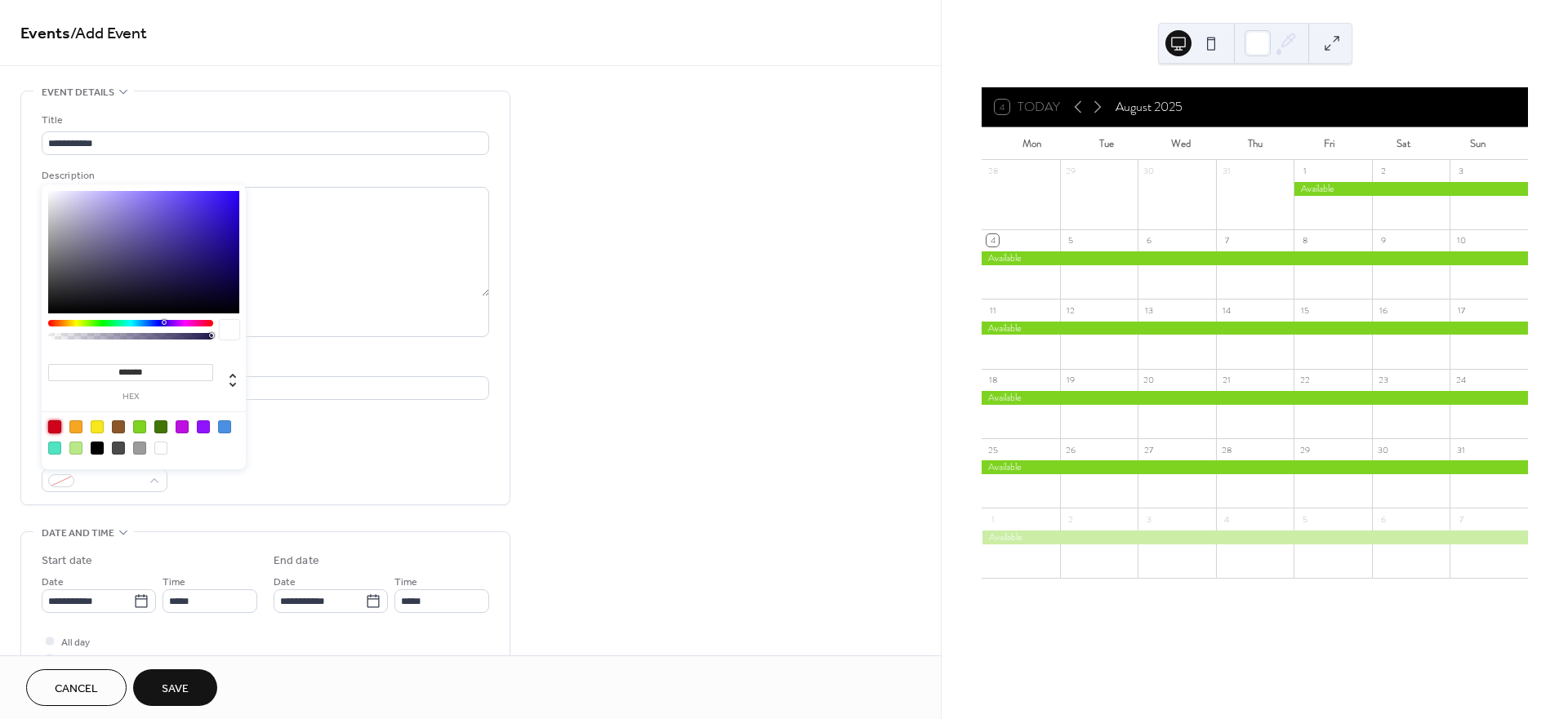 click at bounding box center [55, 427] 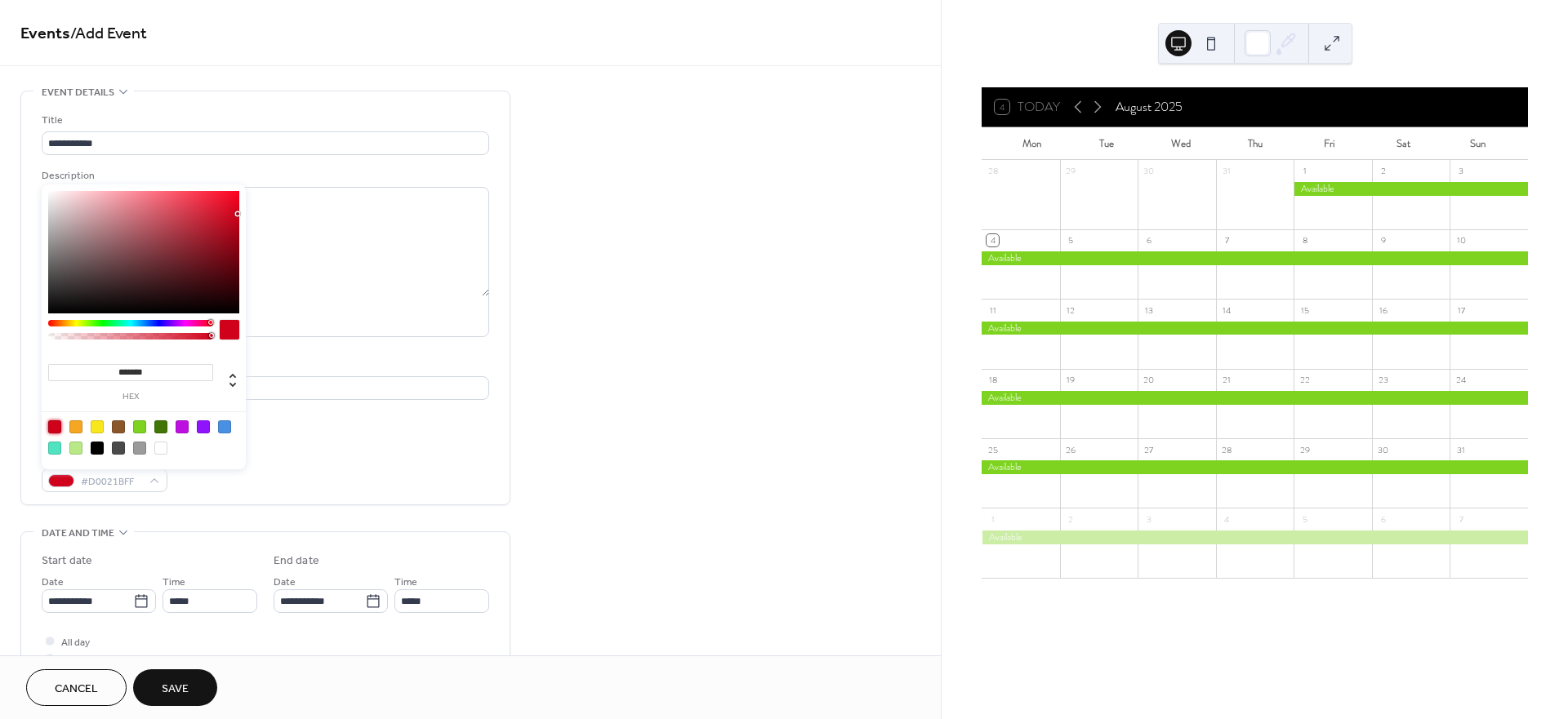 click on "Event color #D0021BFF" at bounding box center (265, 470) 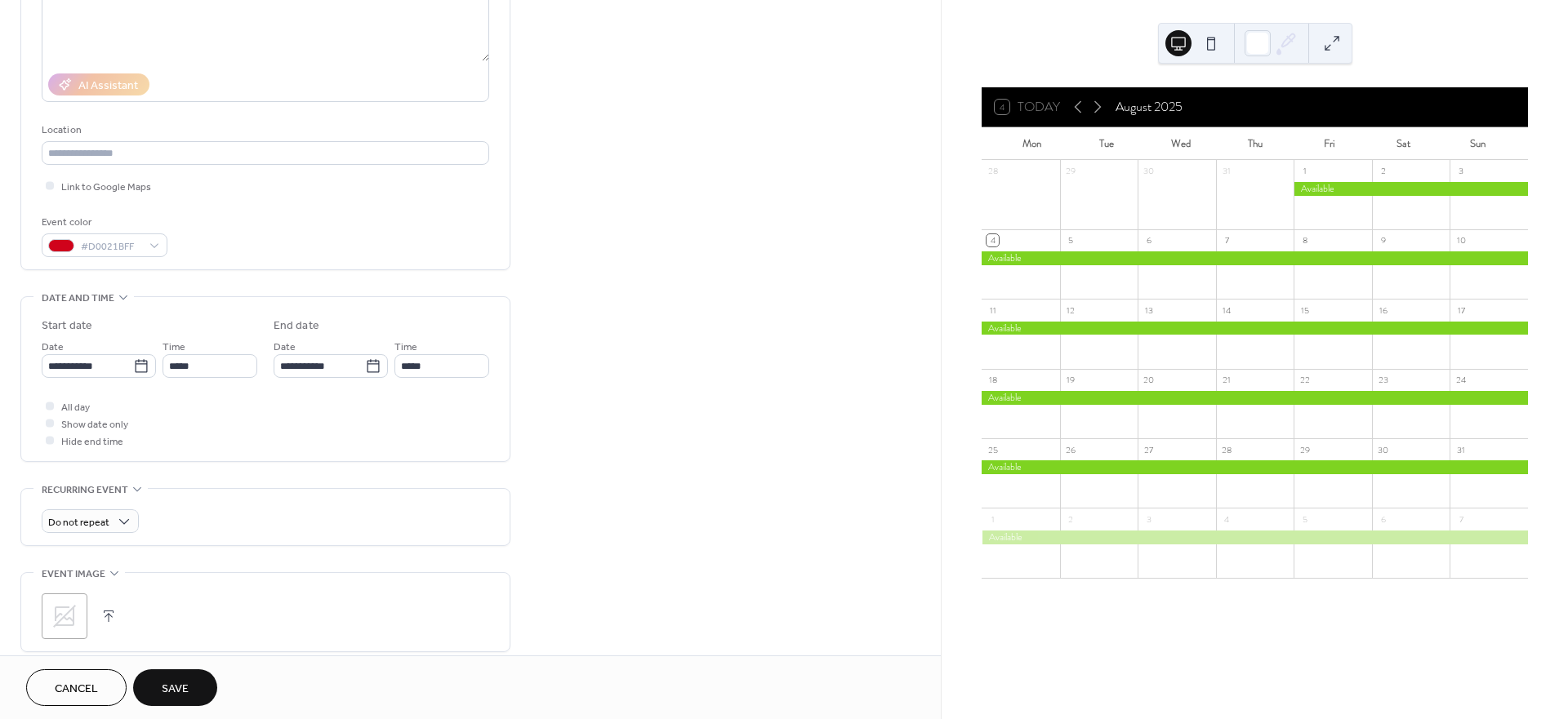 scroll, scrollTop: 326, scrollLeft: 0, axis: vertical 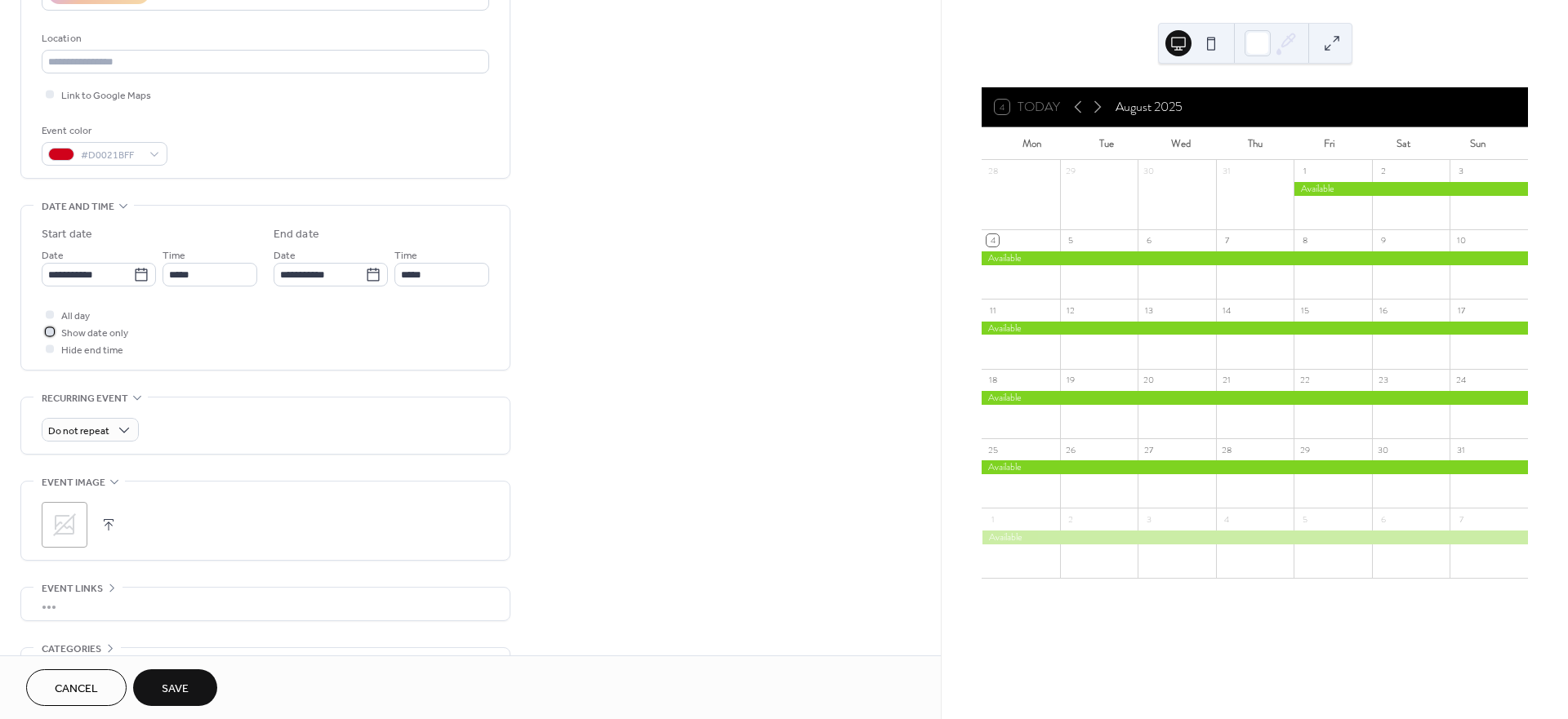 click at bounding box center (50, 331) 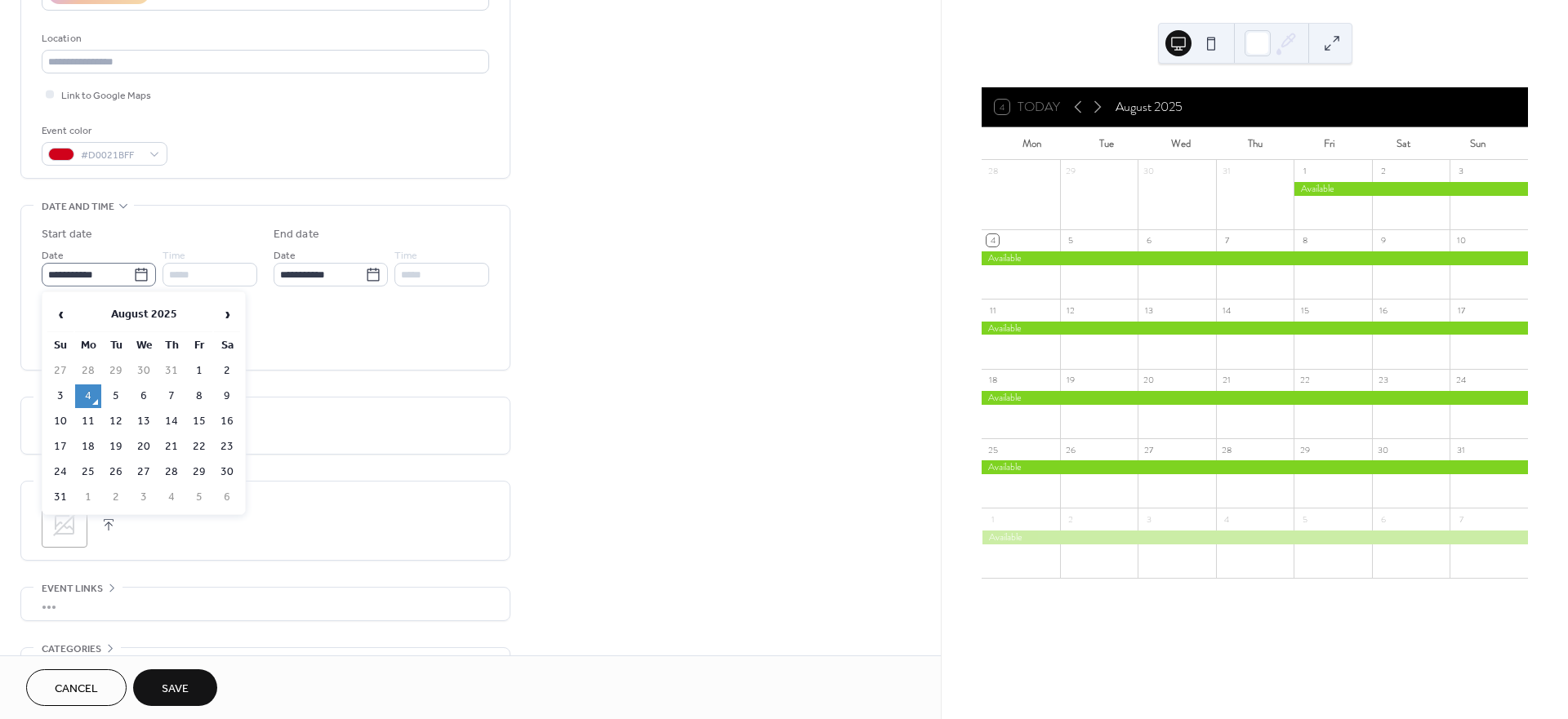 click 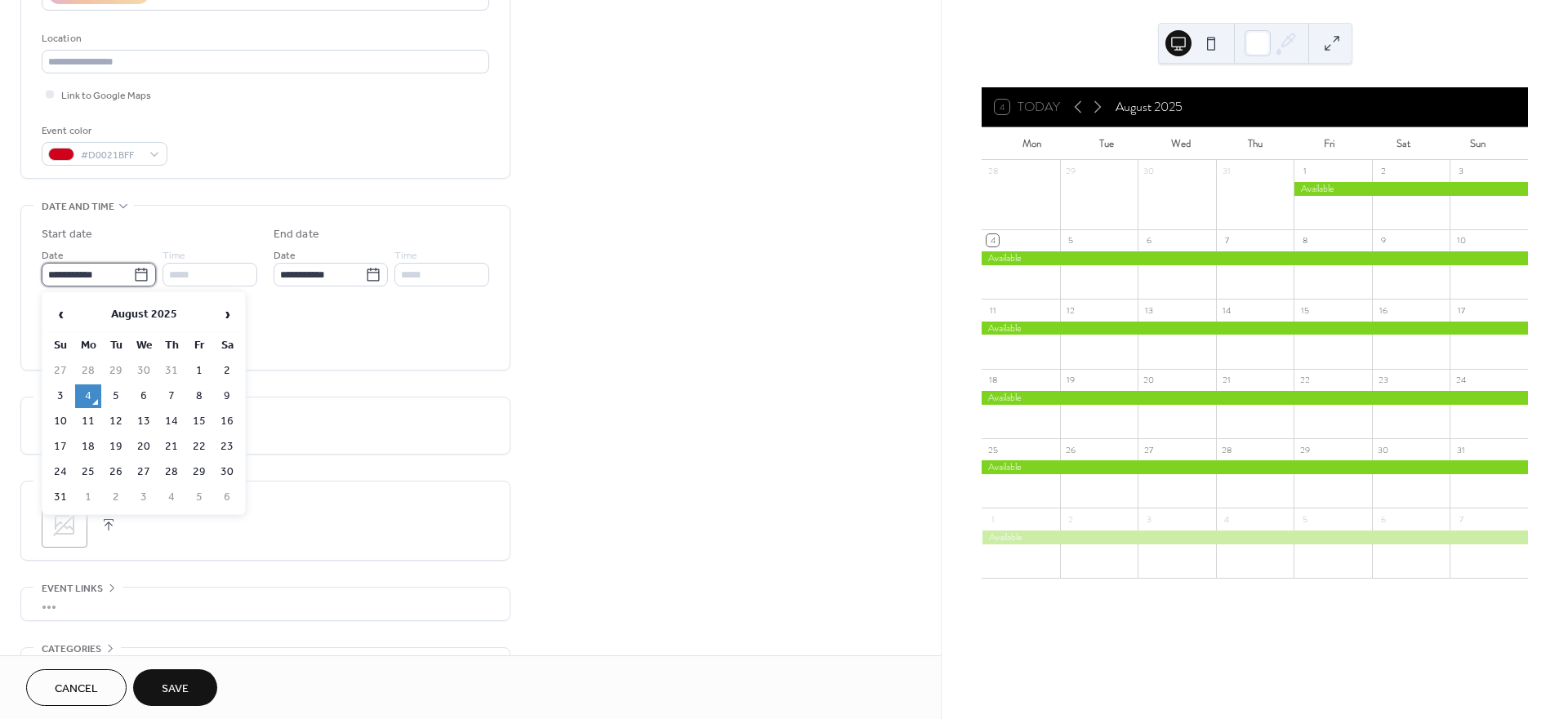 click on "**********" at bounding box center [87, 274] 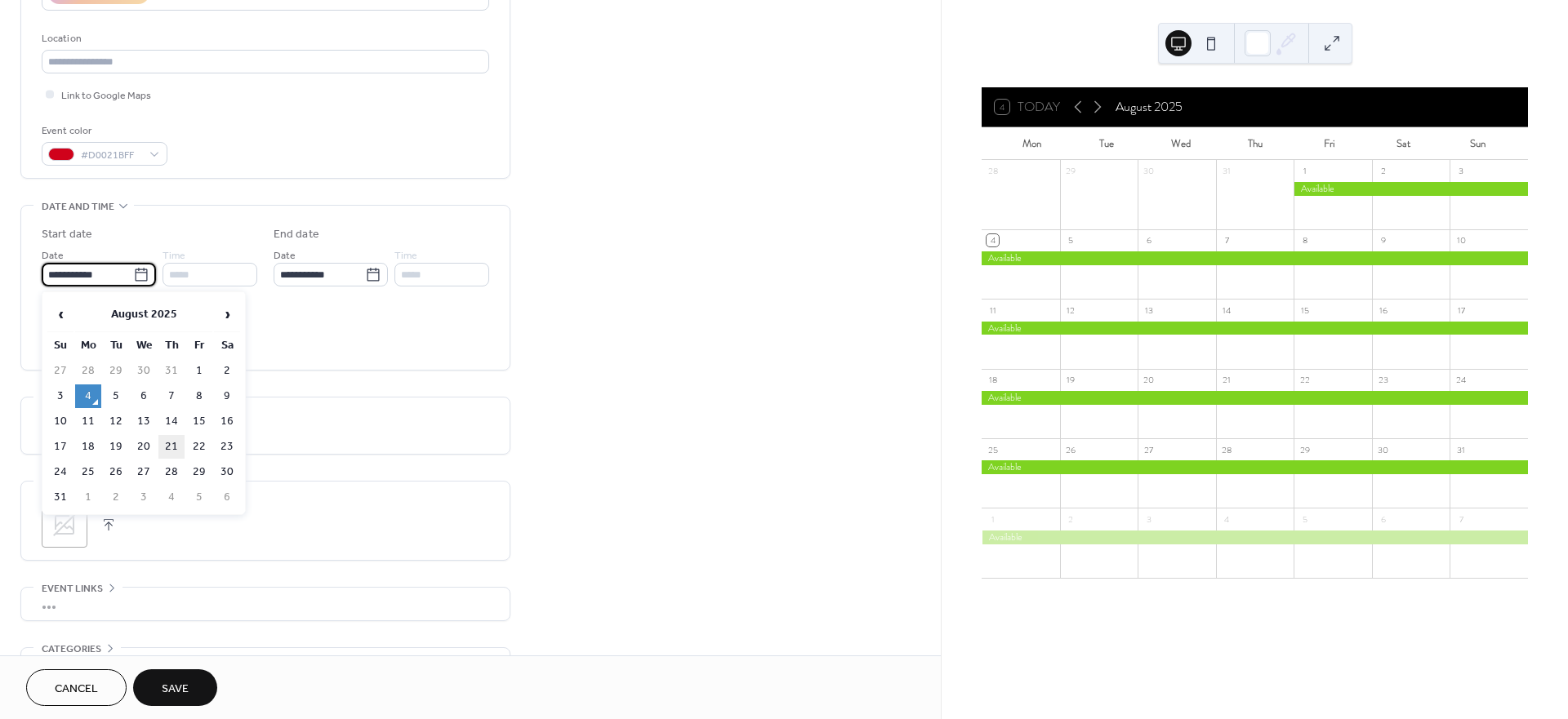 click on "21" at bounding box center (172, 446) 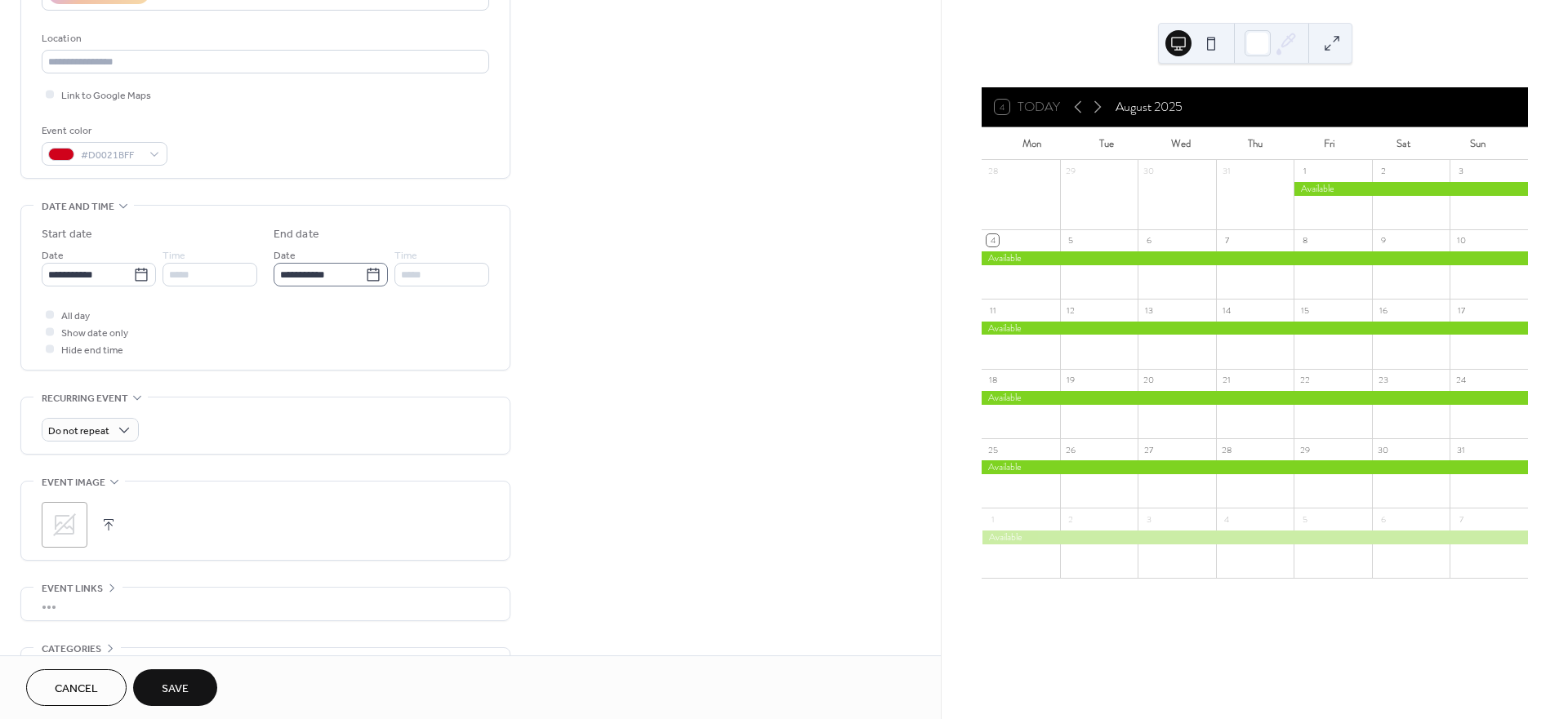 click 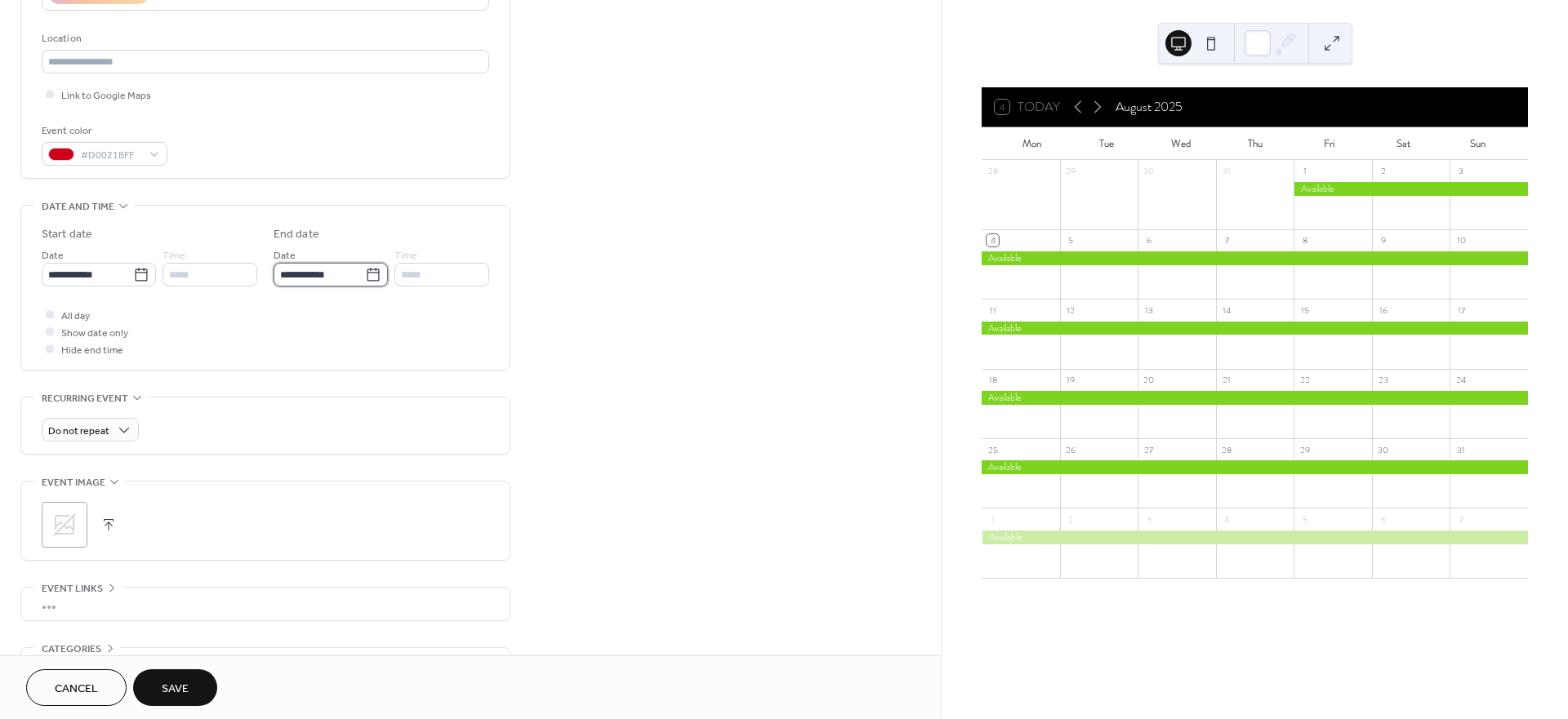 click on "**********" at bounding box center [319, 274] 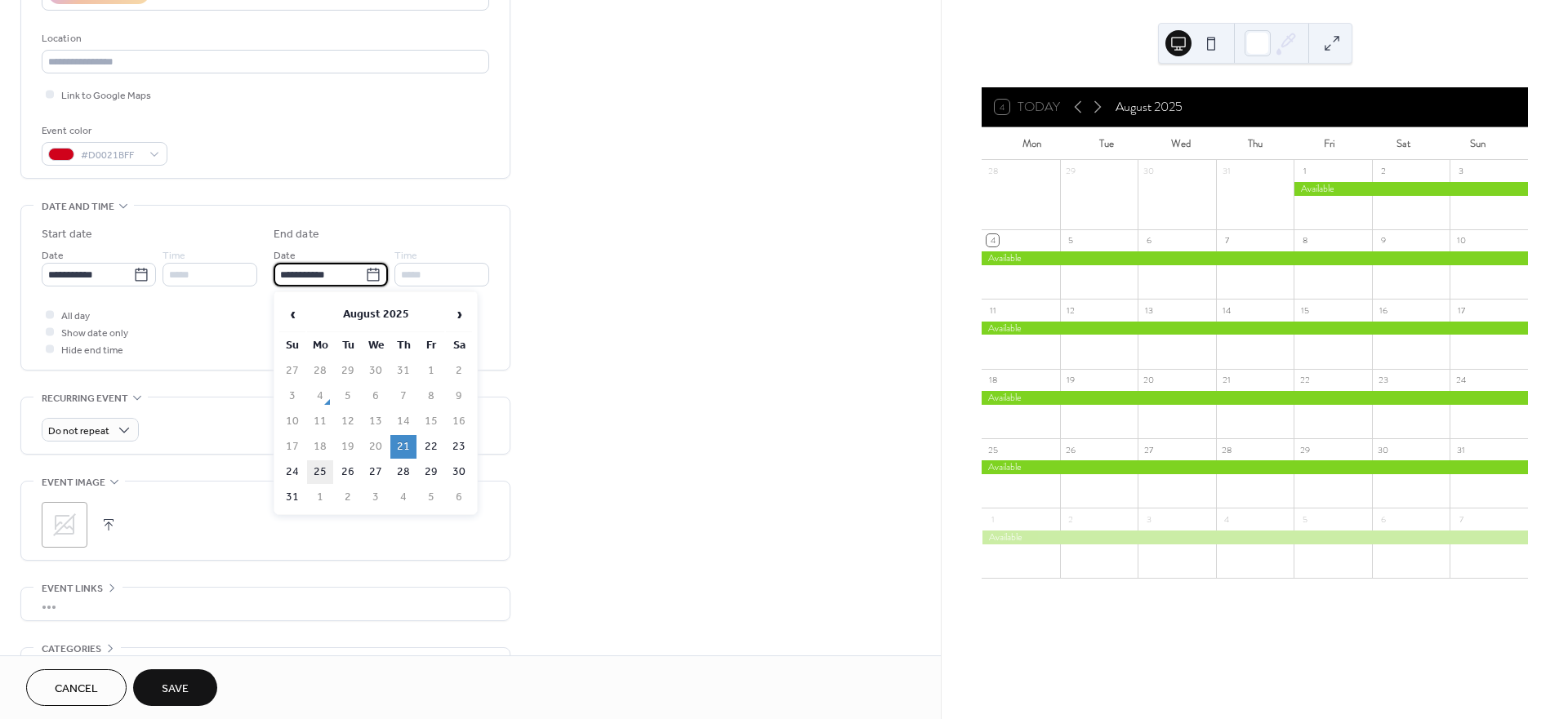 click on "25" at bounding box center (320, 472) 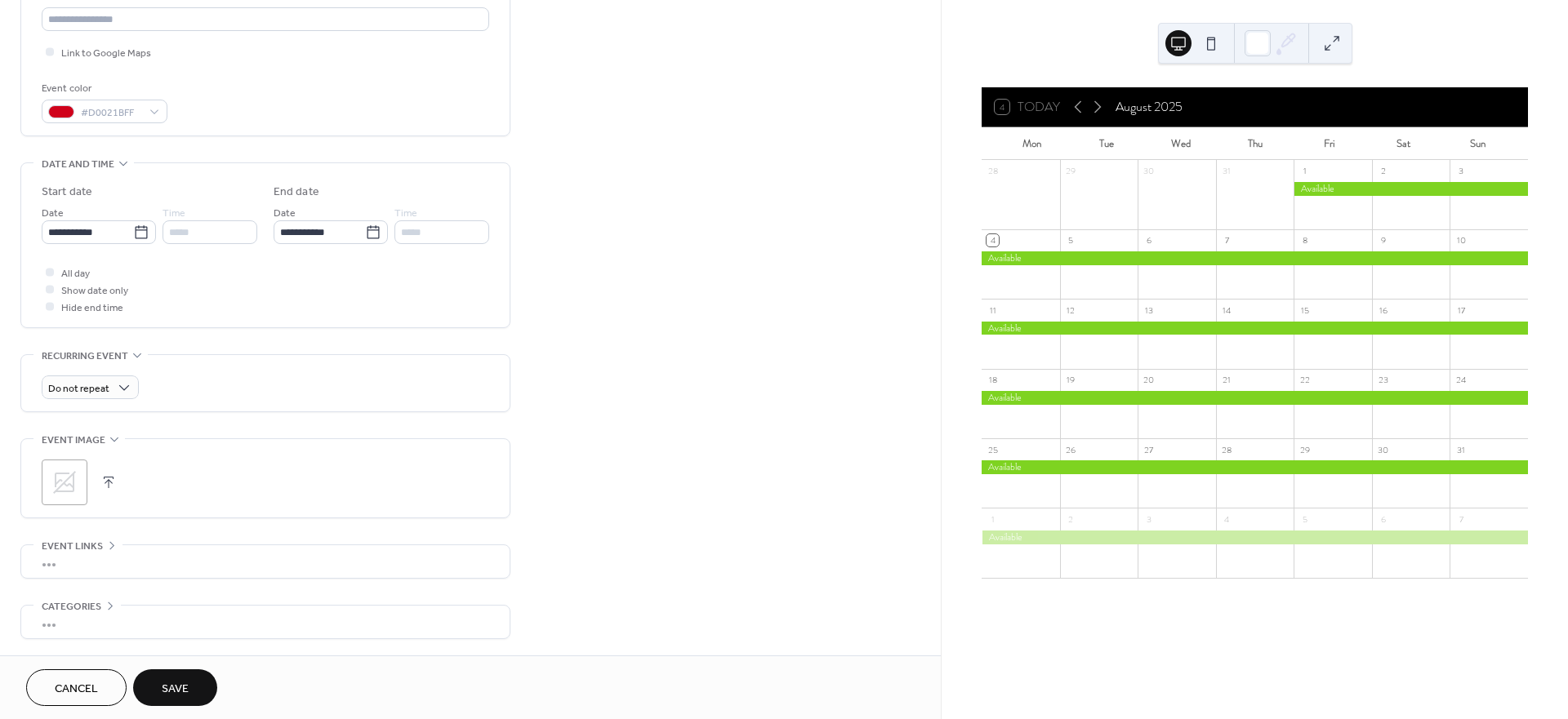 scroll, scrollTop: 435, scrollLeft: 0, axis: vertical 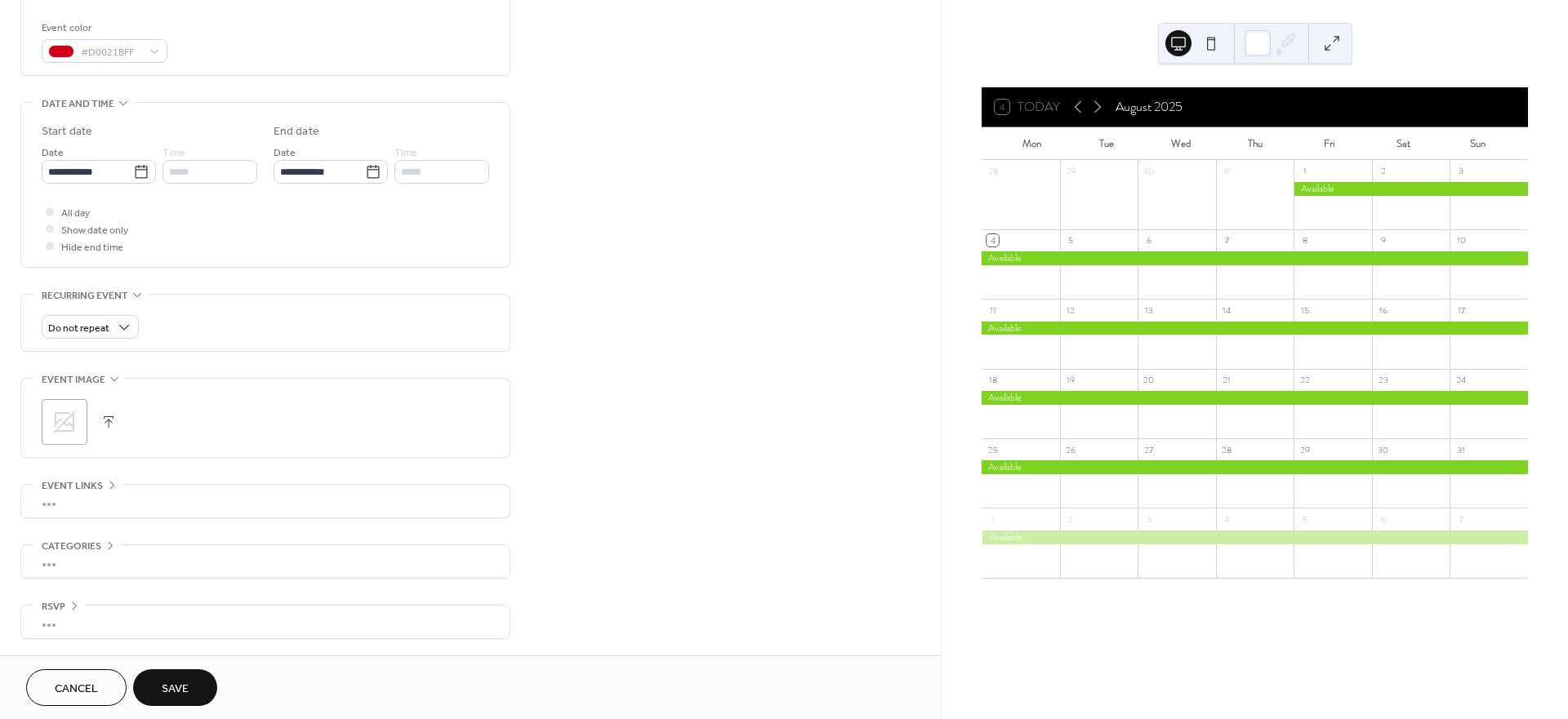 click on "Save" at bounding box center (175, 689) 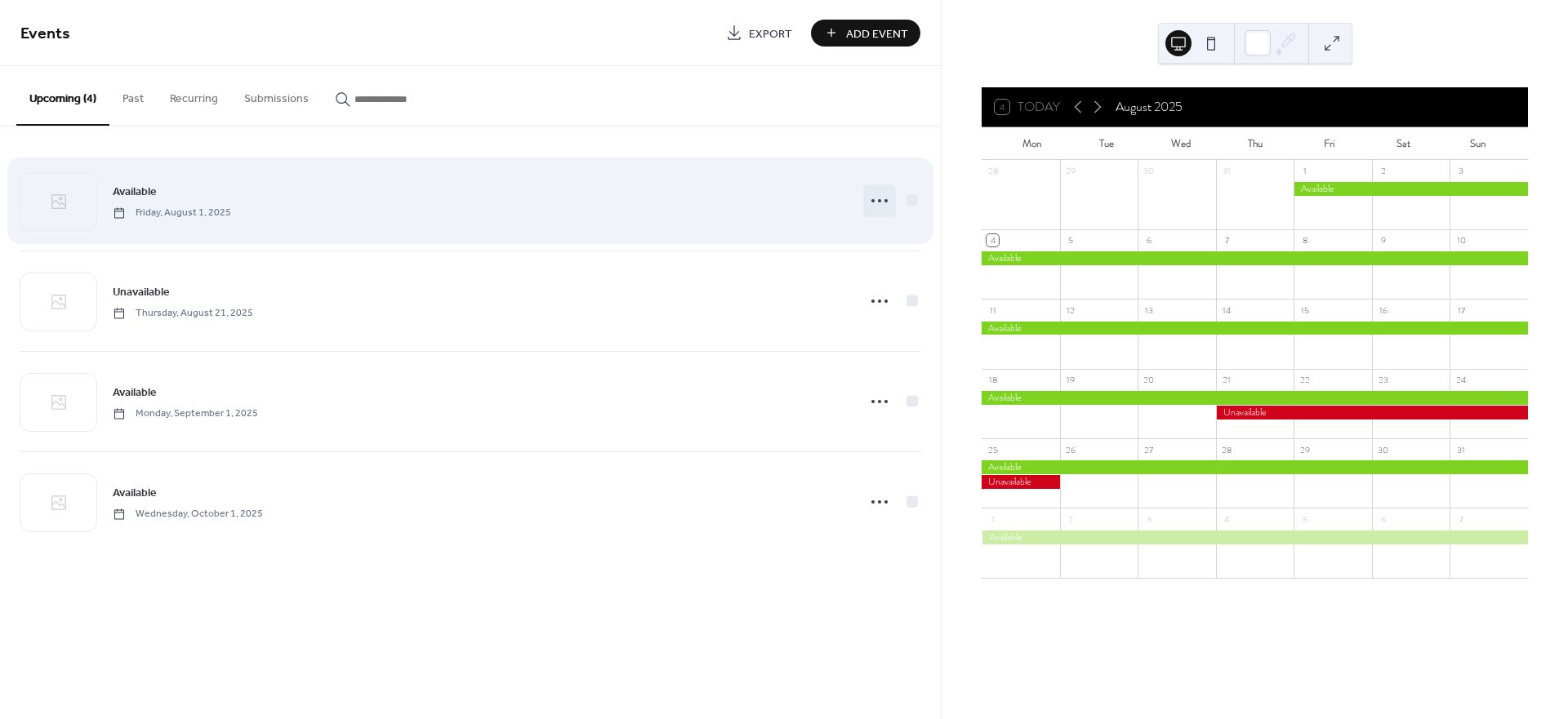 click 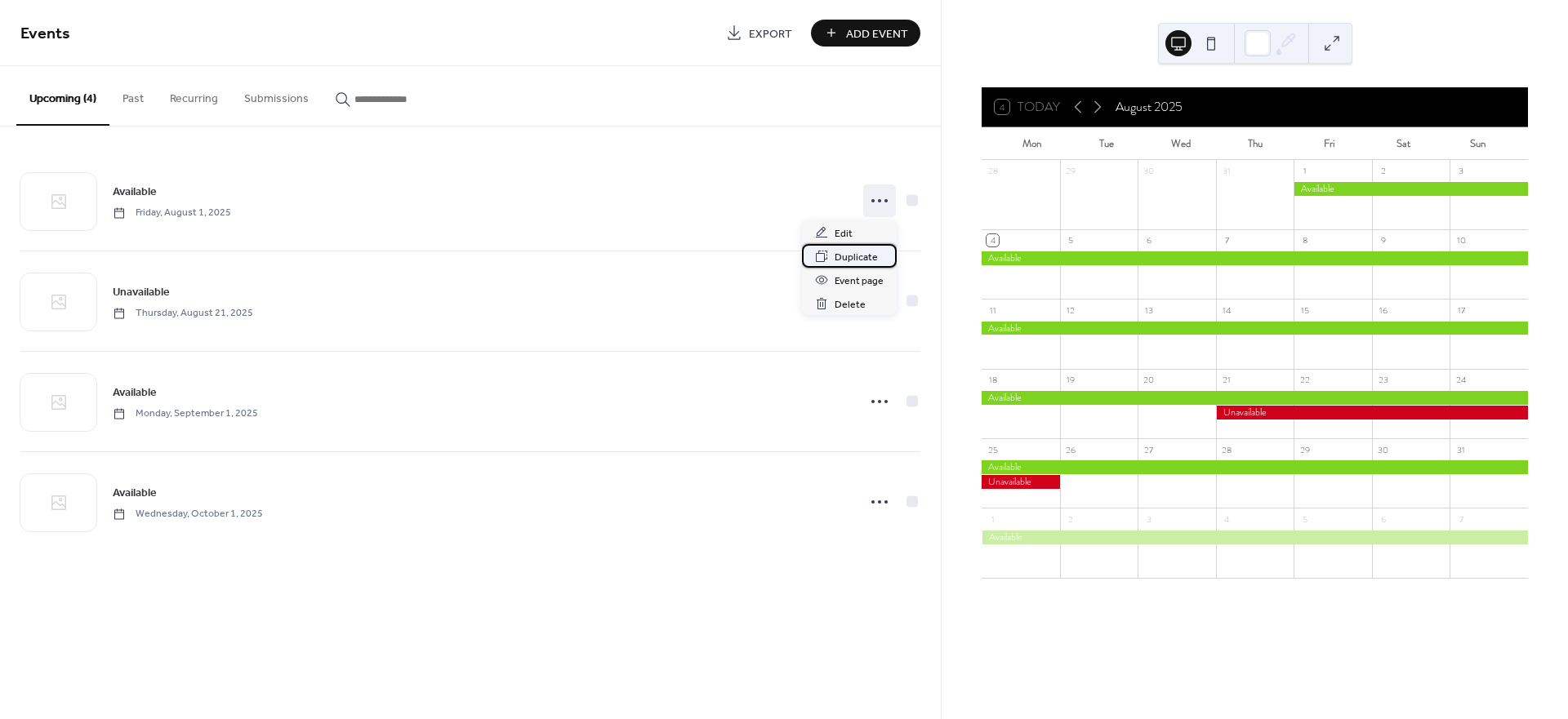 click on "Duplicate" at bounding box center (856, 257) 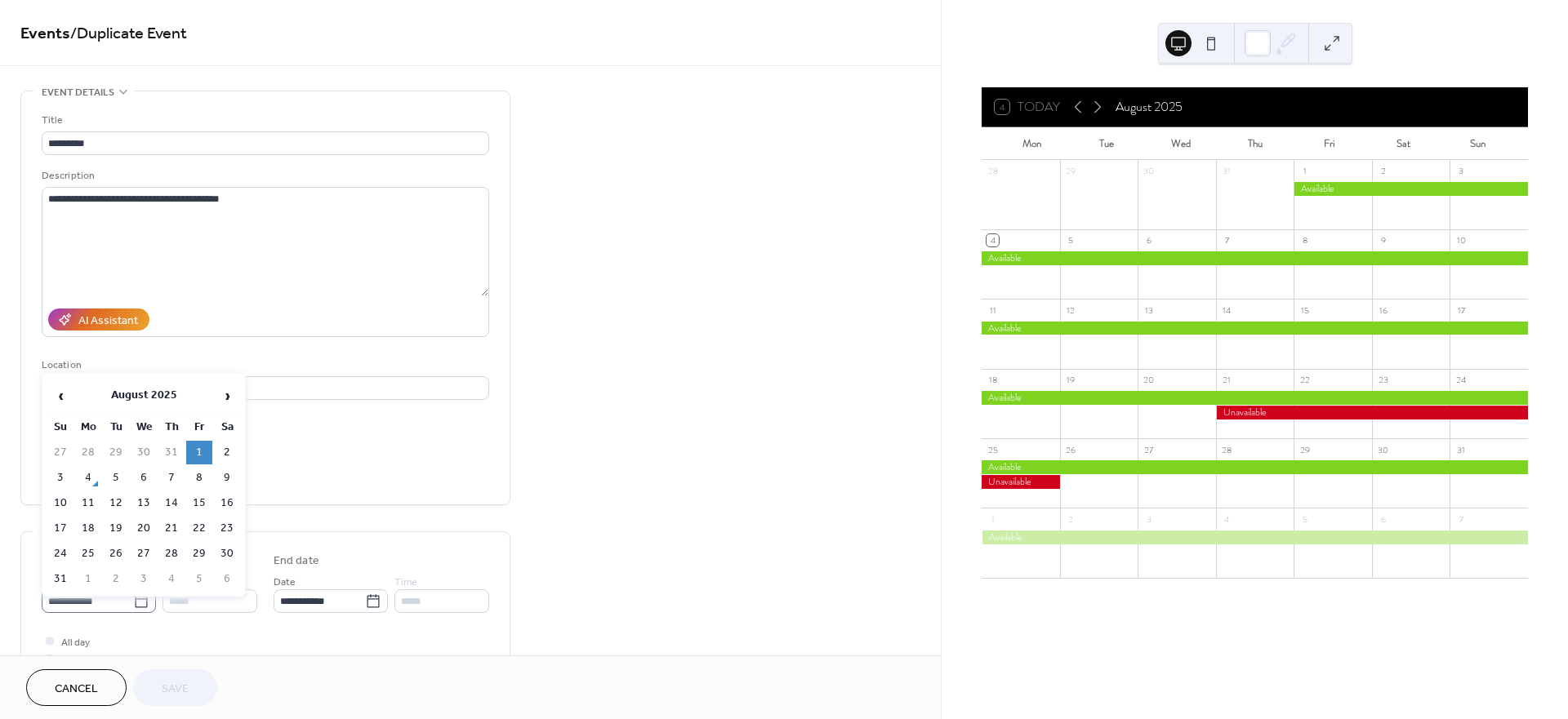 click 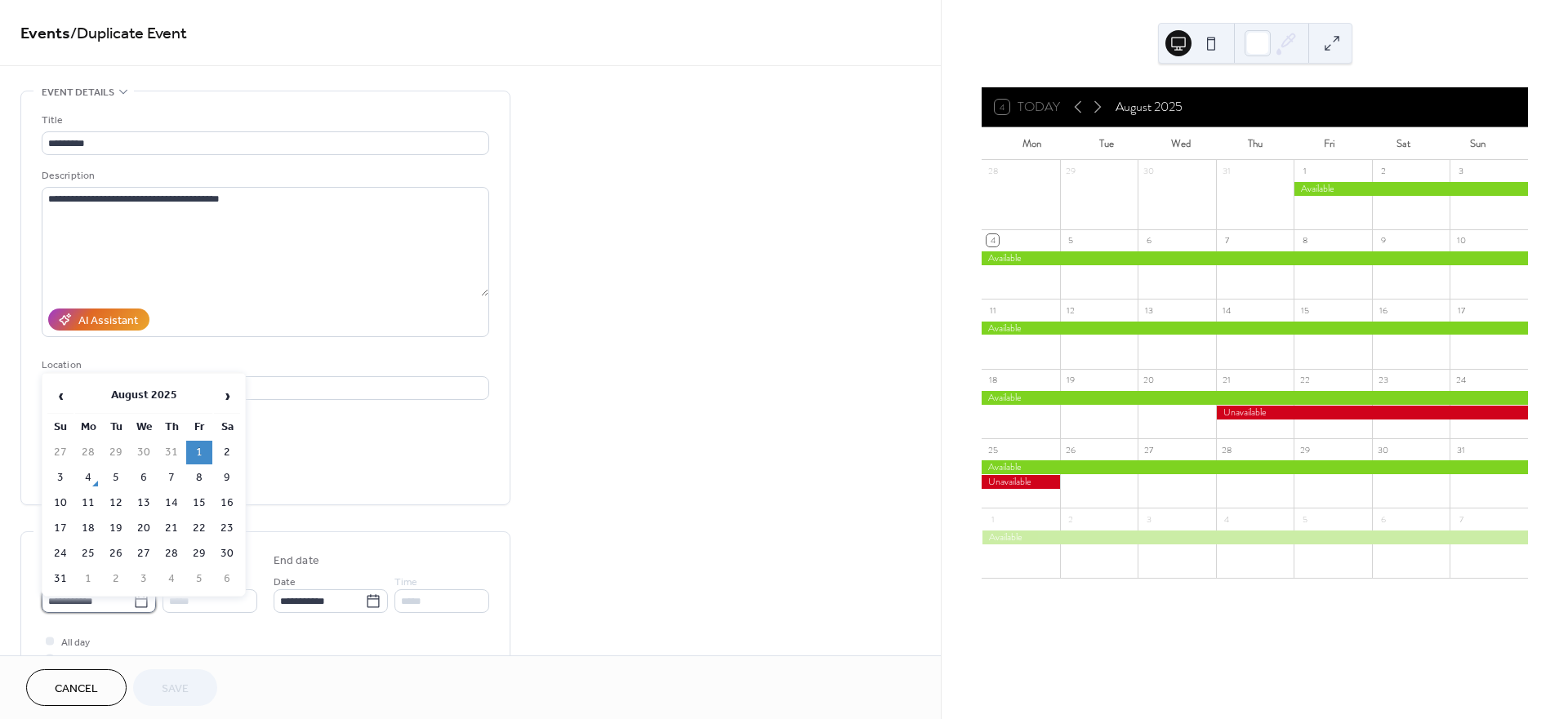 click on "**********" at bounding box center (87, 601) 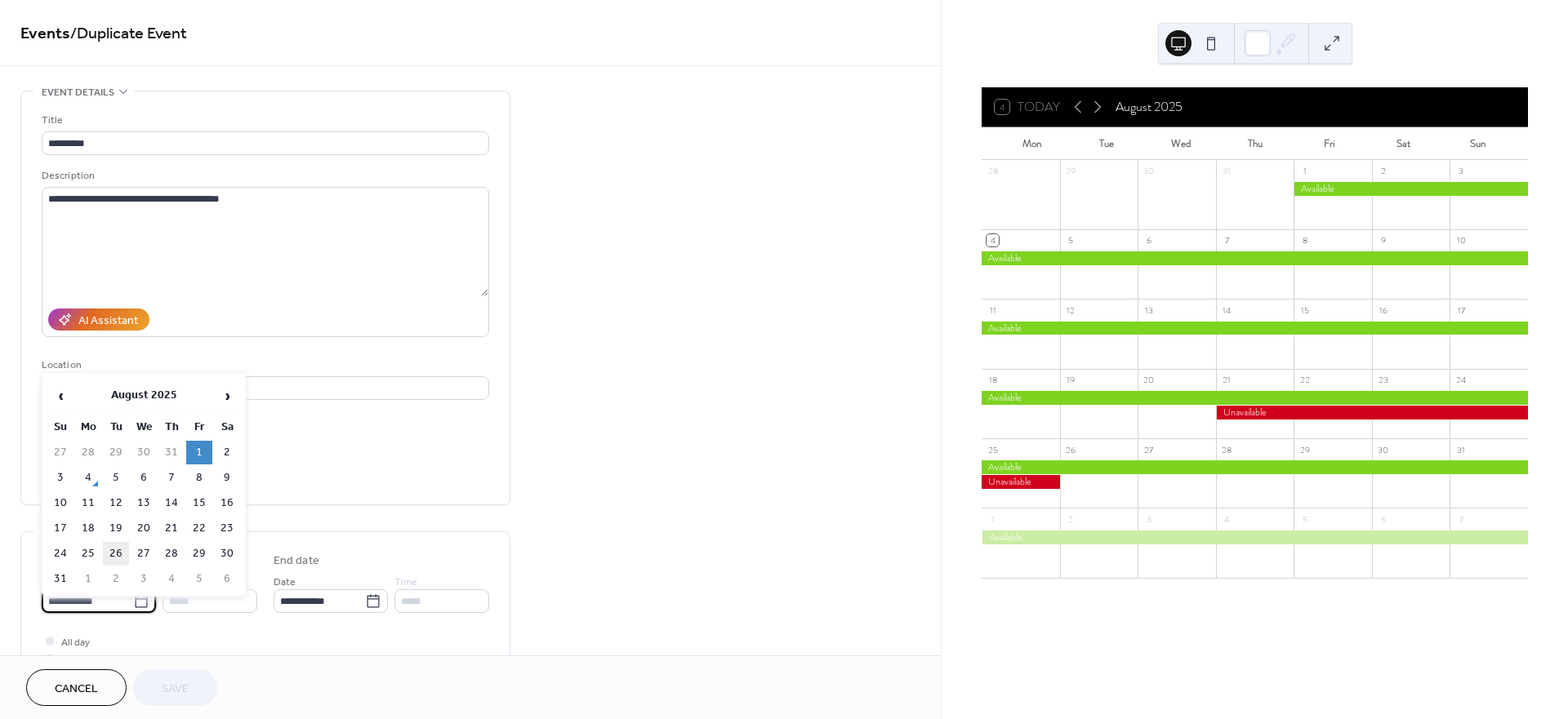 click on "26" at bounding box center [116, 553] 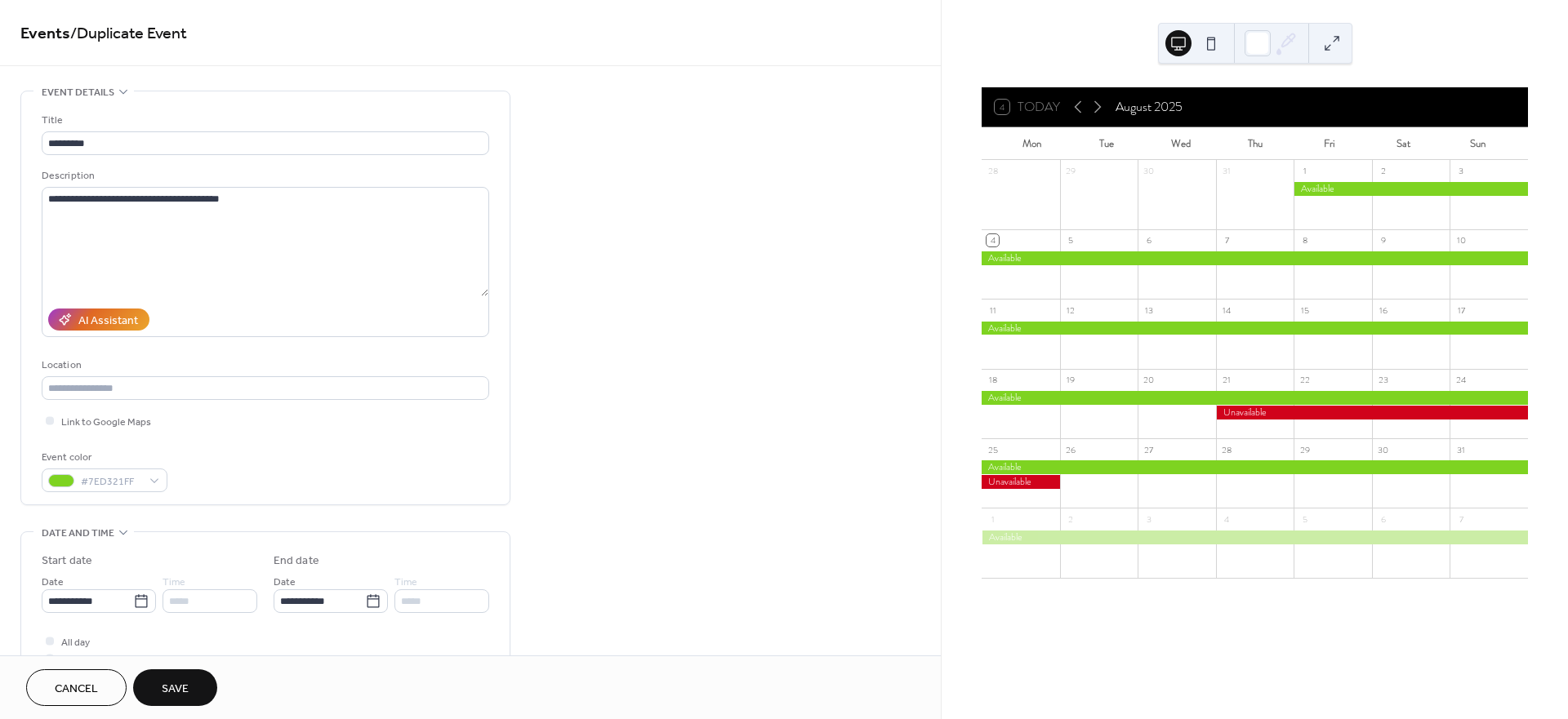 type on "**********" 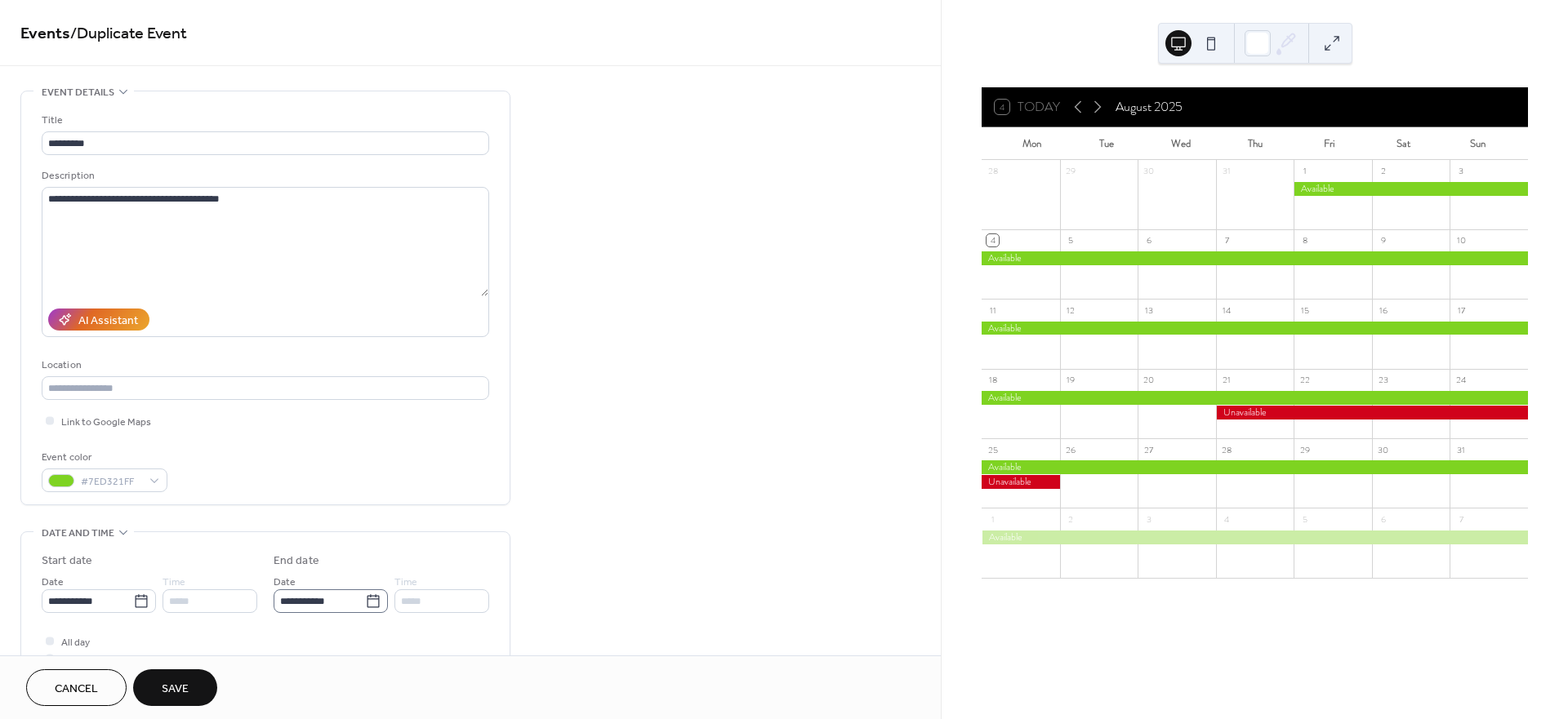 click 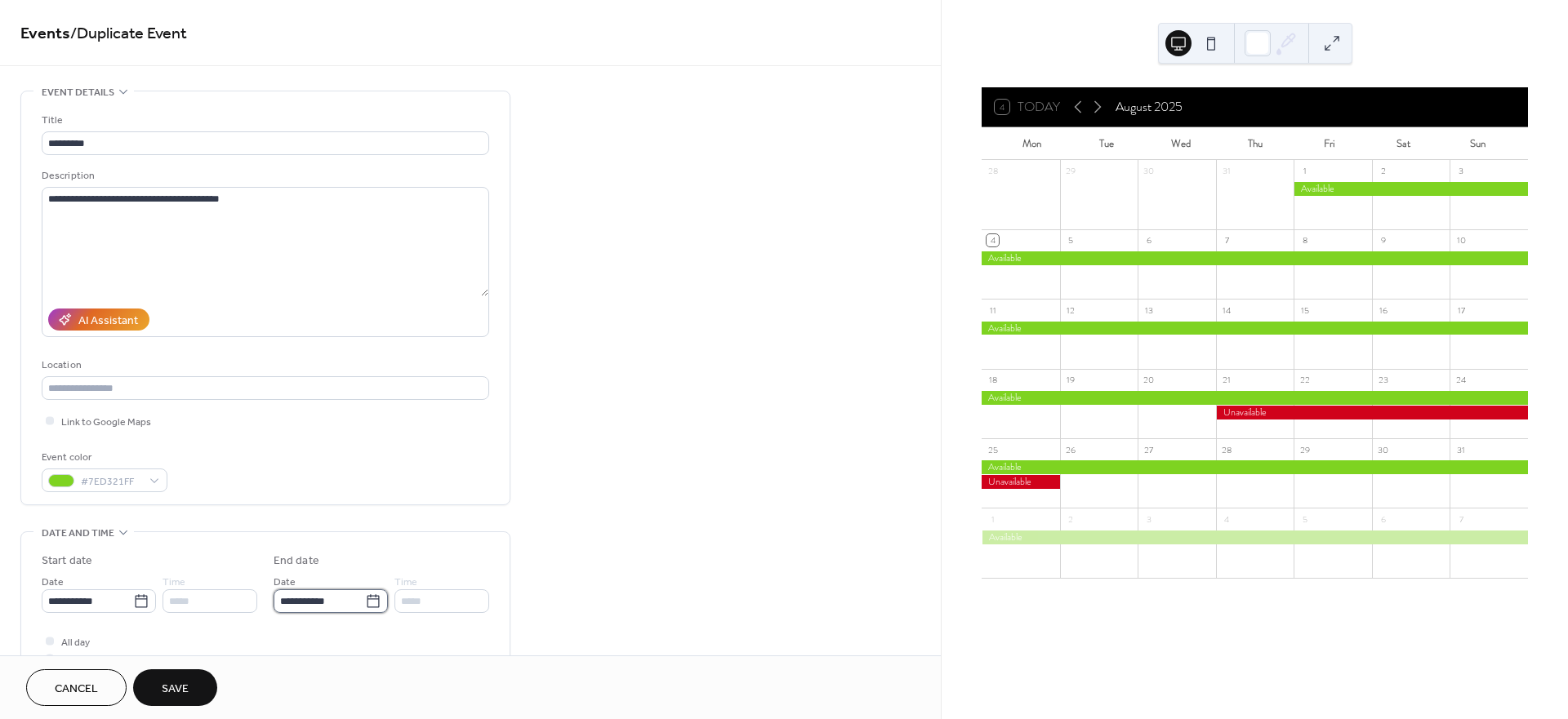 click on "**********" at bounding box center (319, 601) 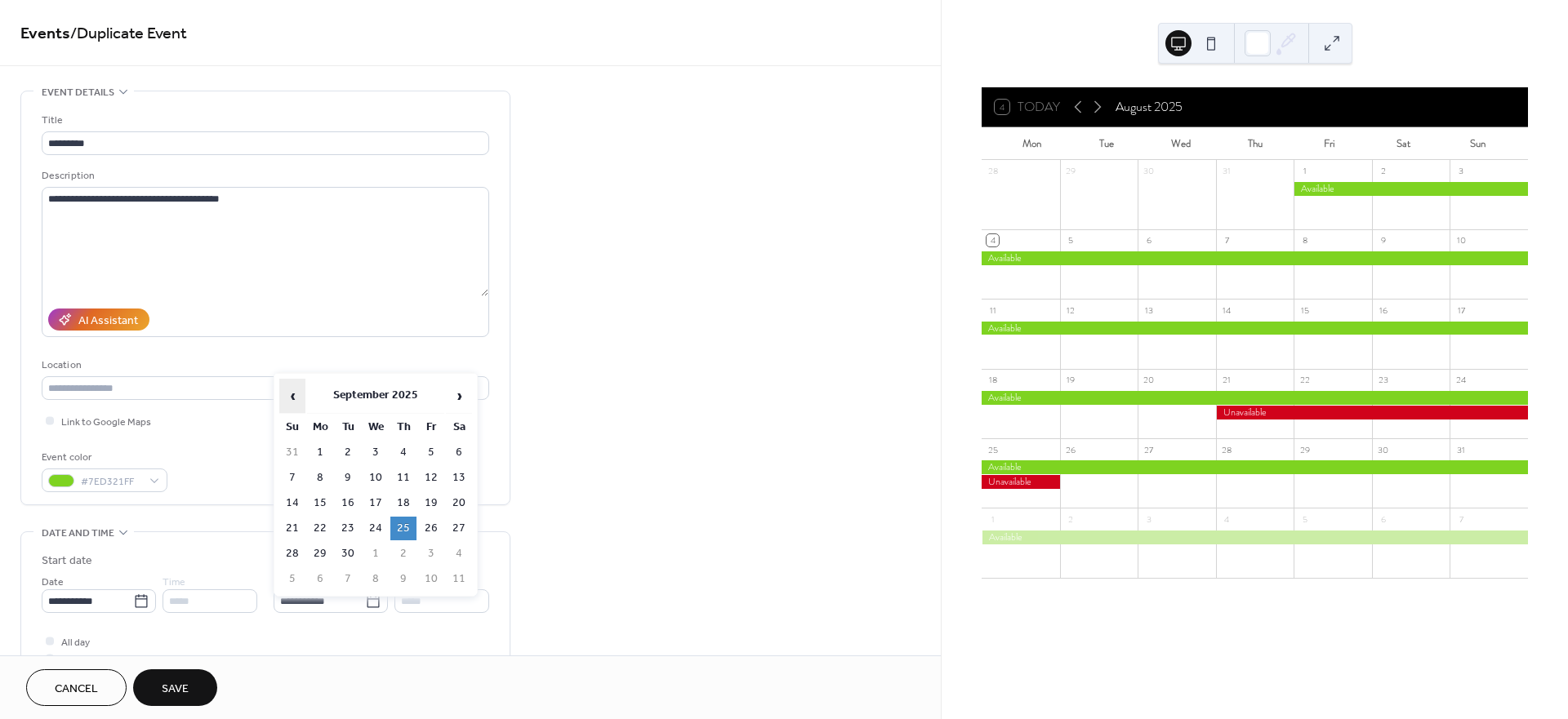 click on "‹" at bounding box center (292, 396) 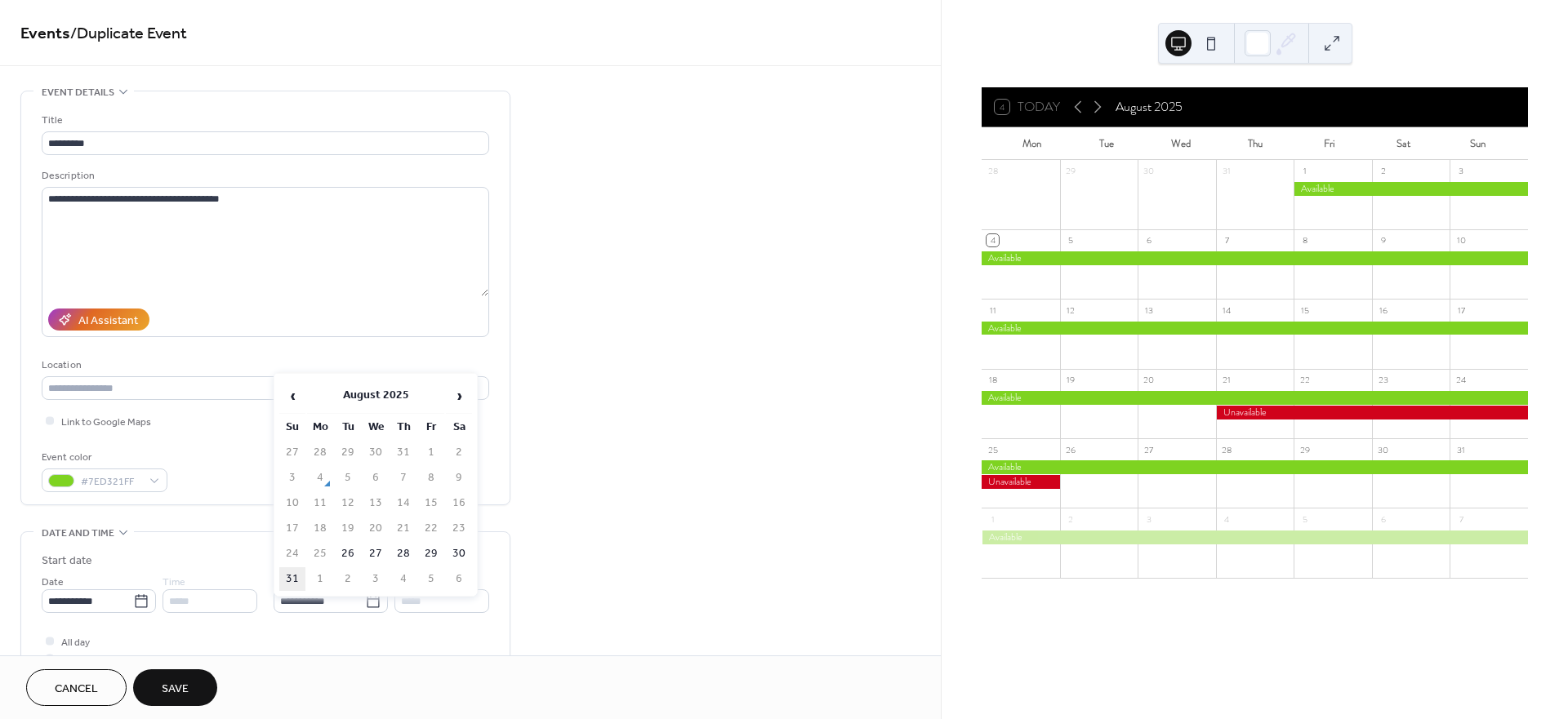 click on "31" at bounding box center [292, 579] 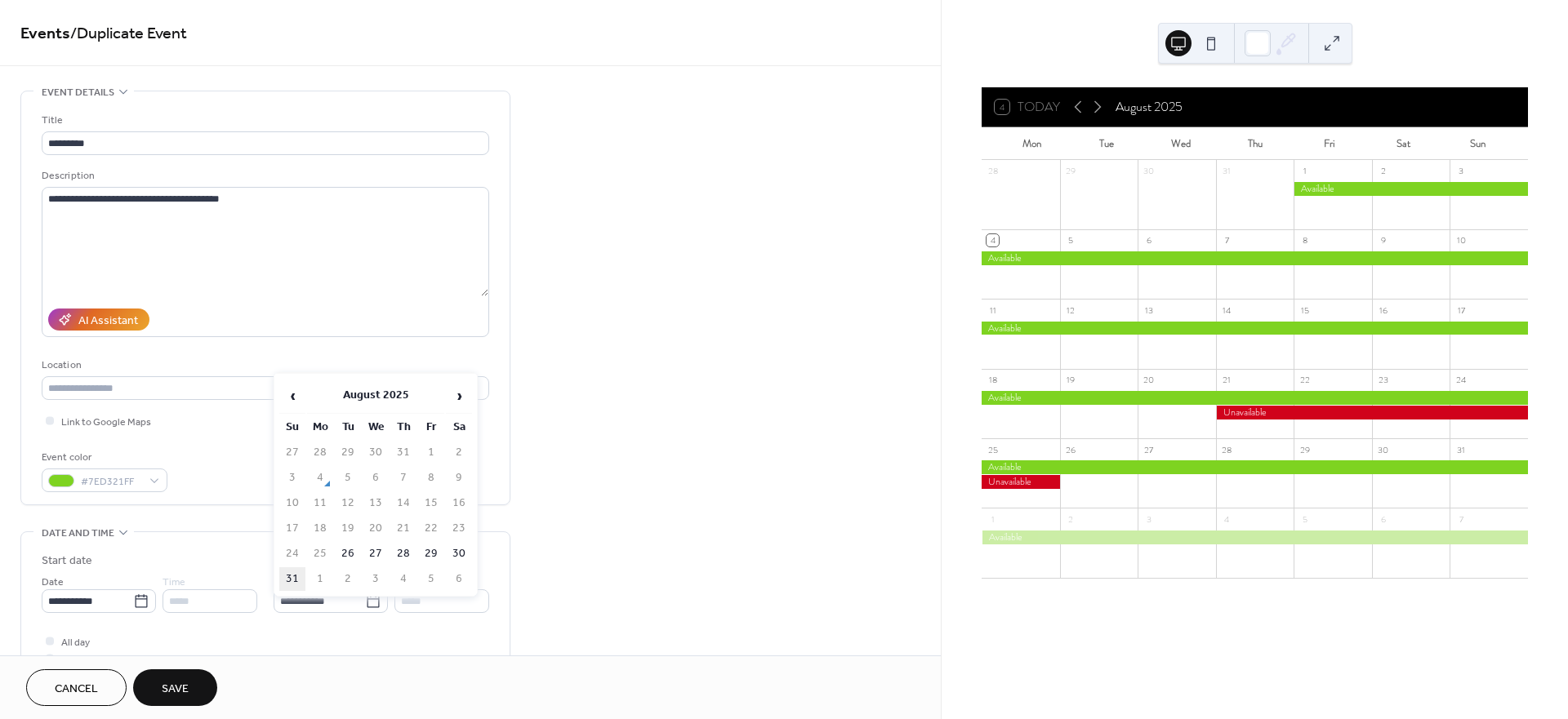 type on "**********" 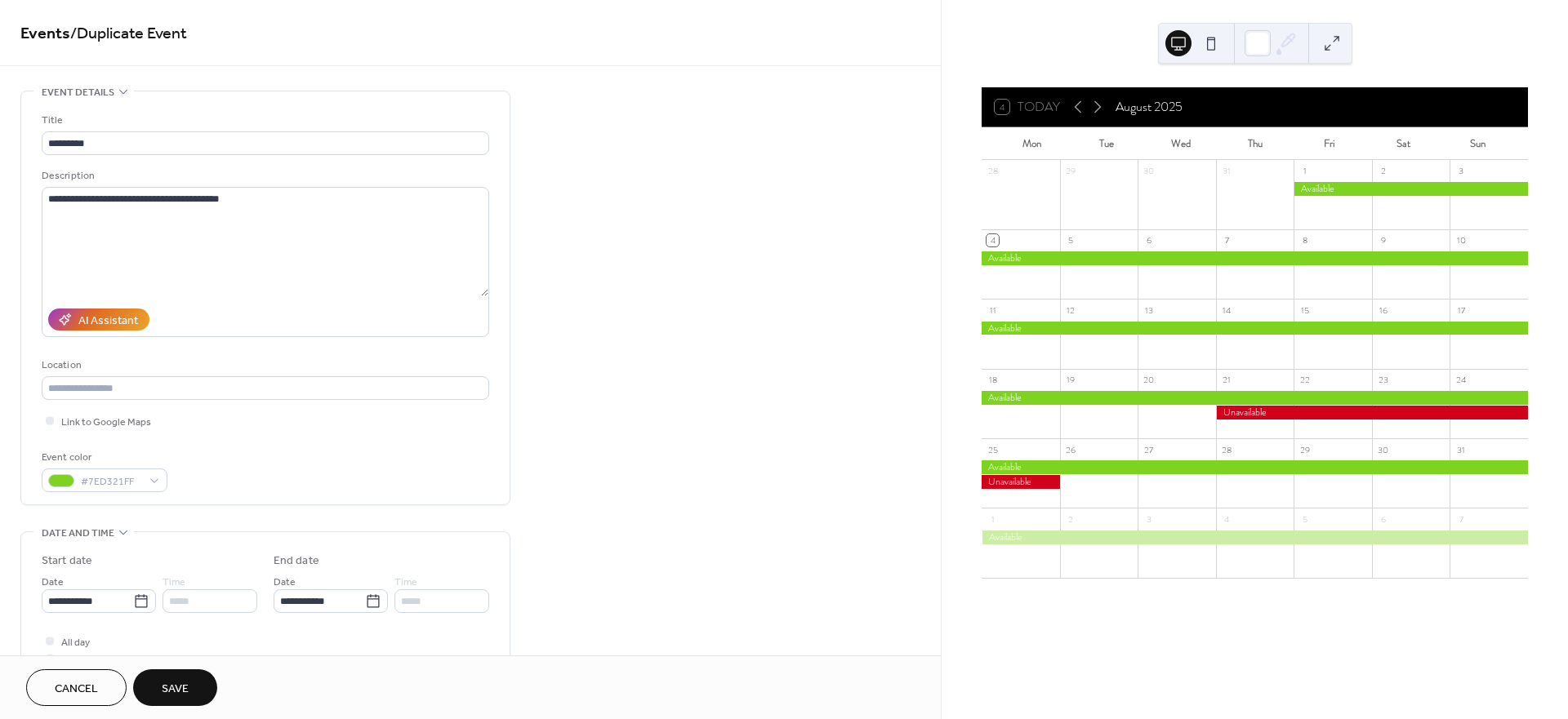 click on "Save" at bounding box center (175, 689) 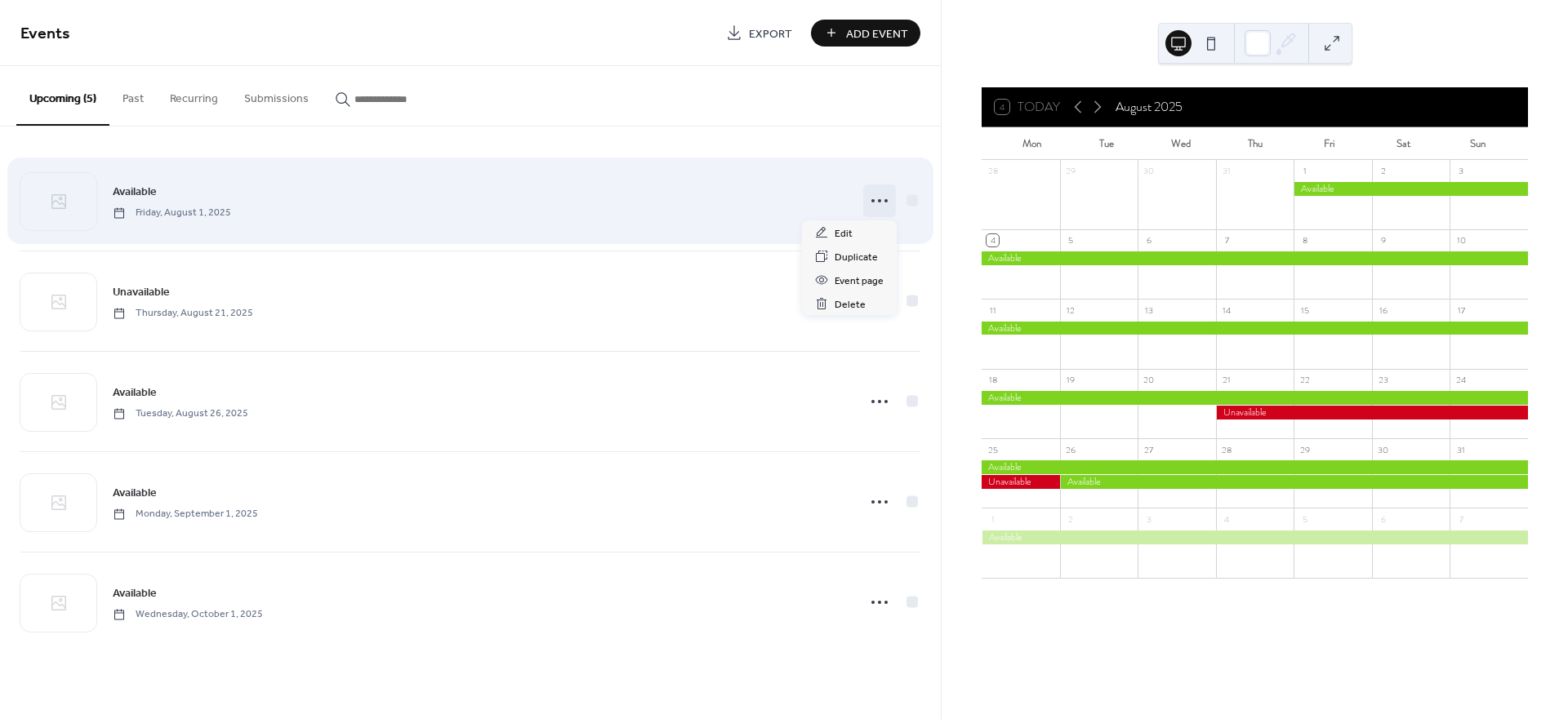 click 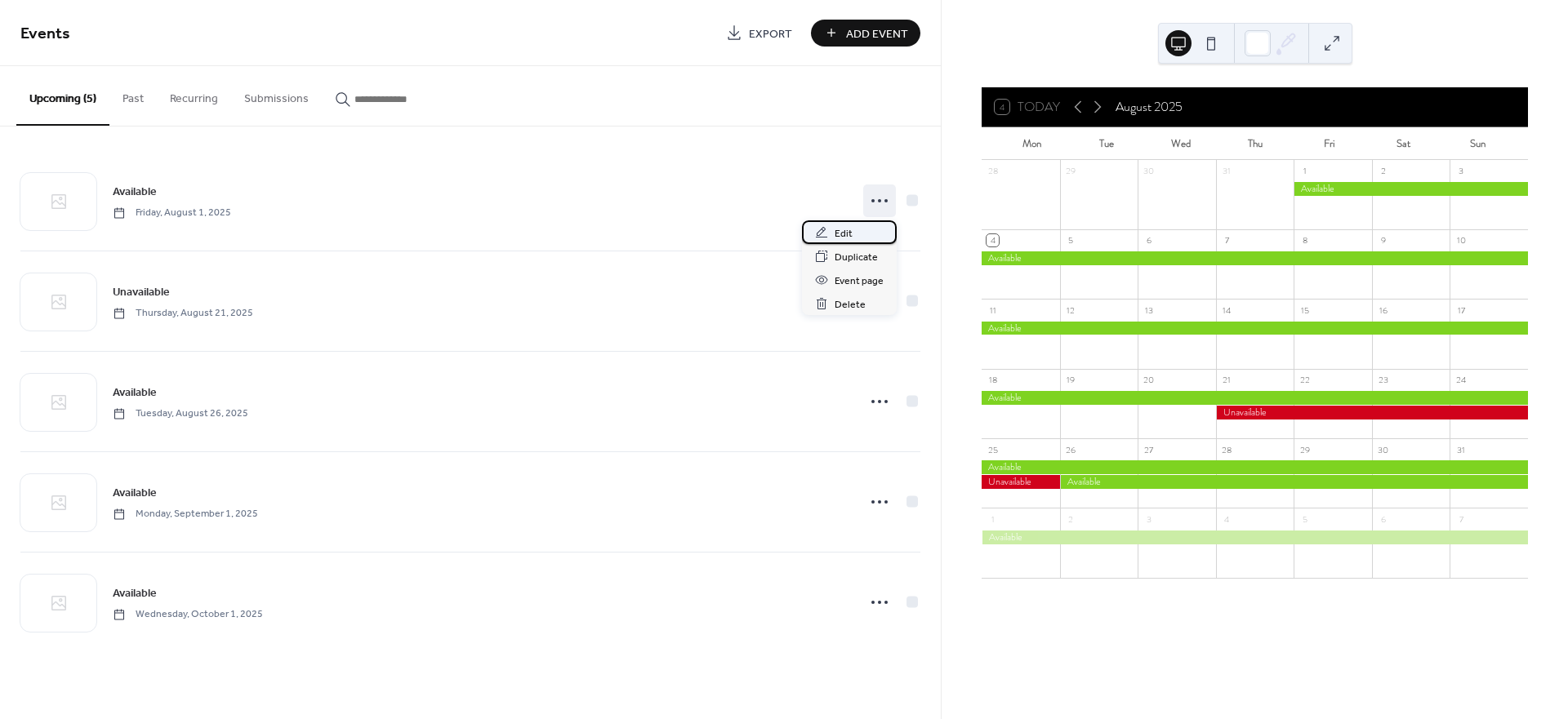 click on "Edit" at bounding box center (844, 233) 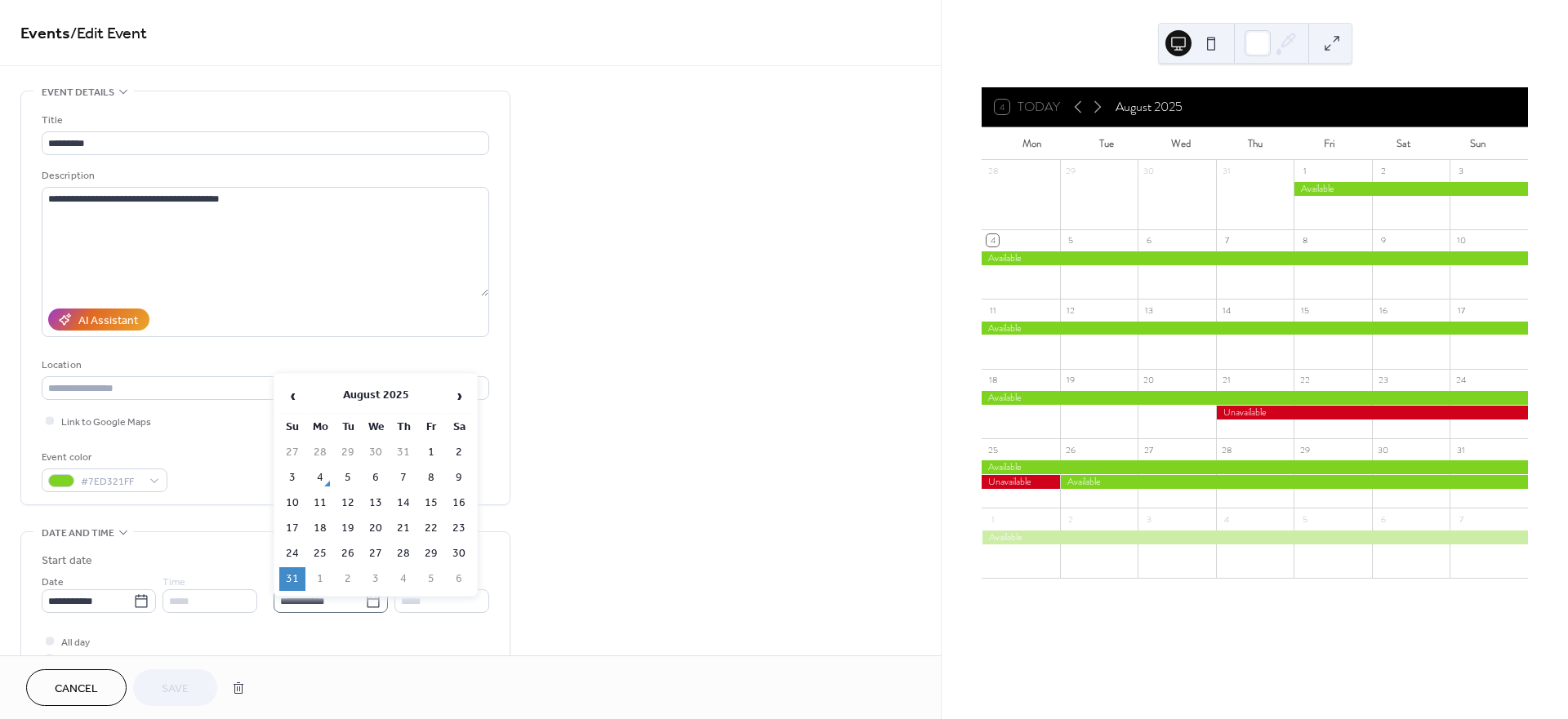 click 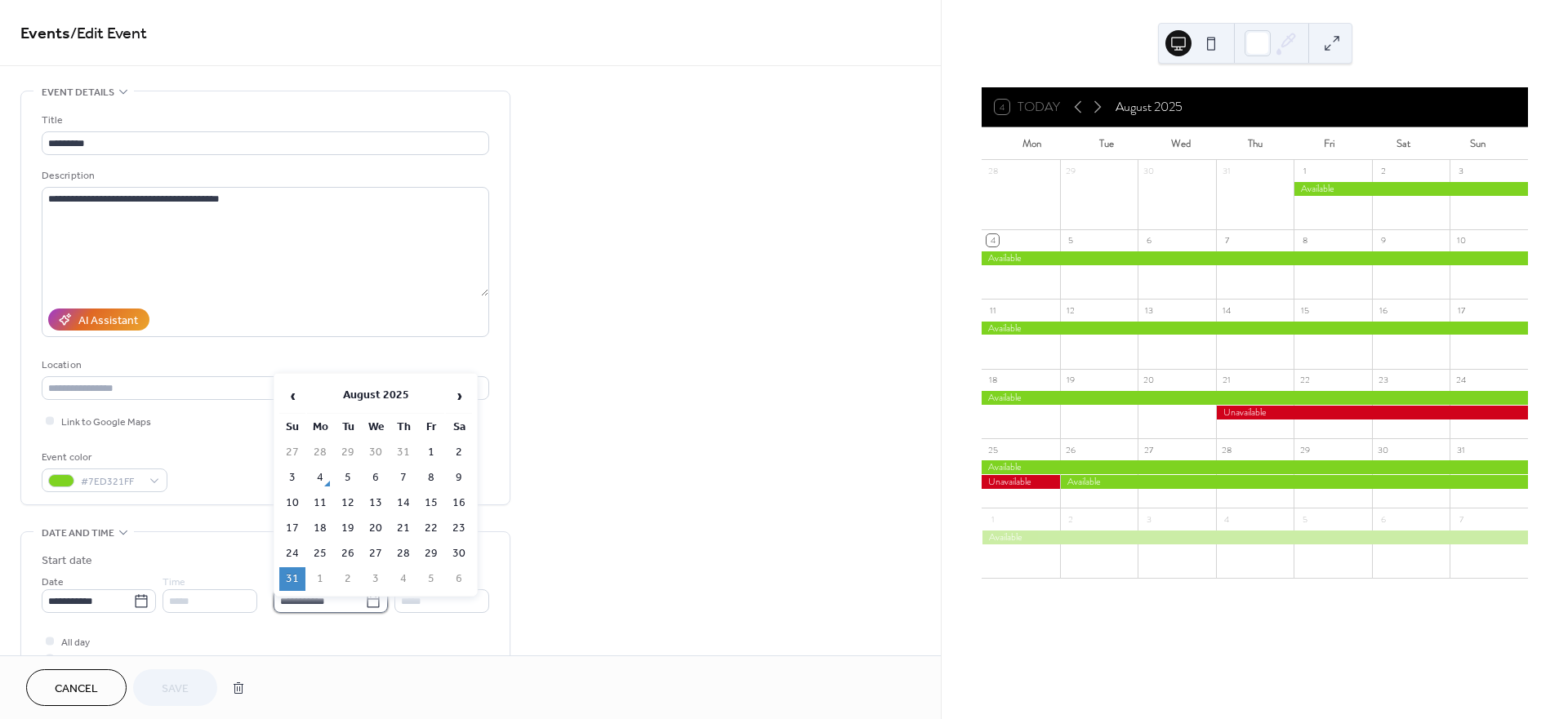 click on "**********" at bounding box center (319, 601) 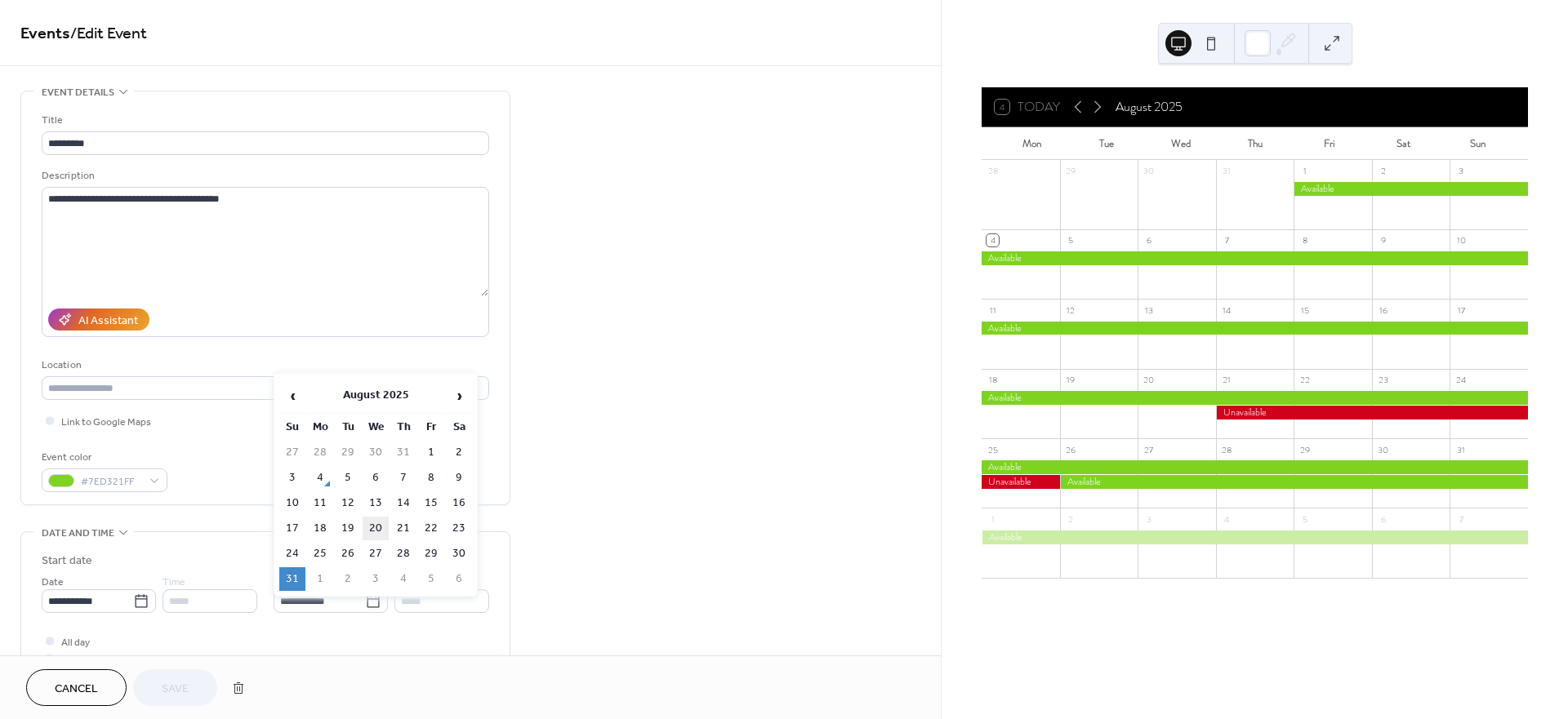 click on "20" at bounding box center [376, 528] 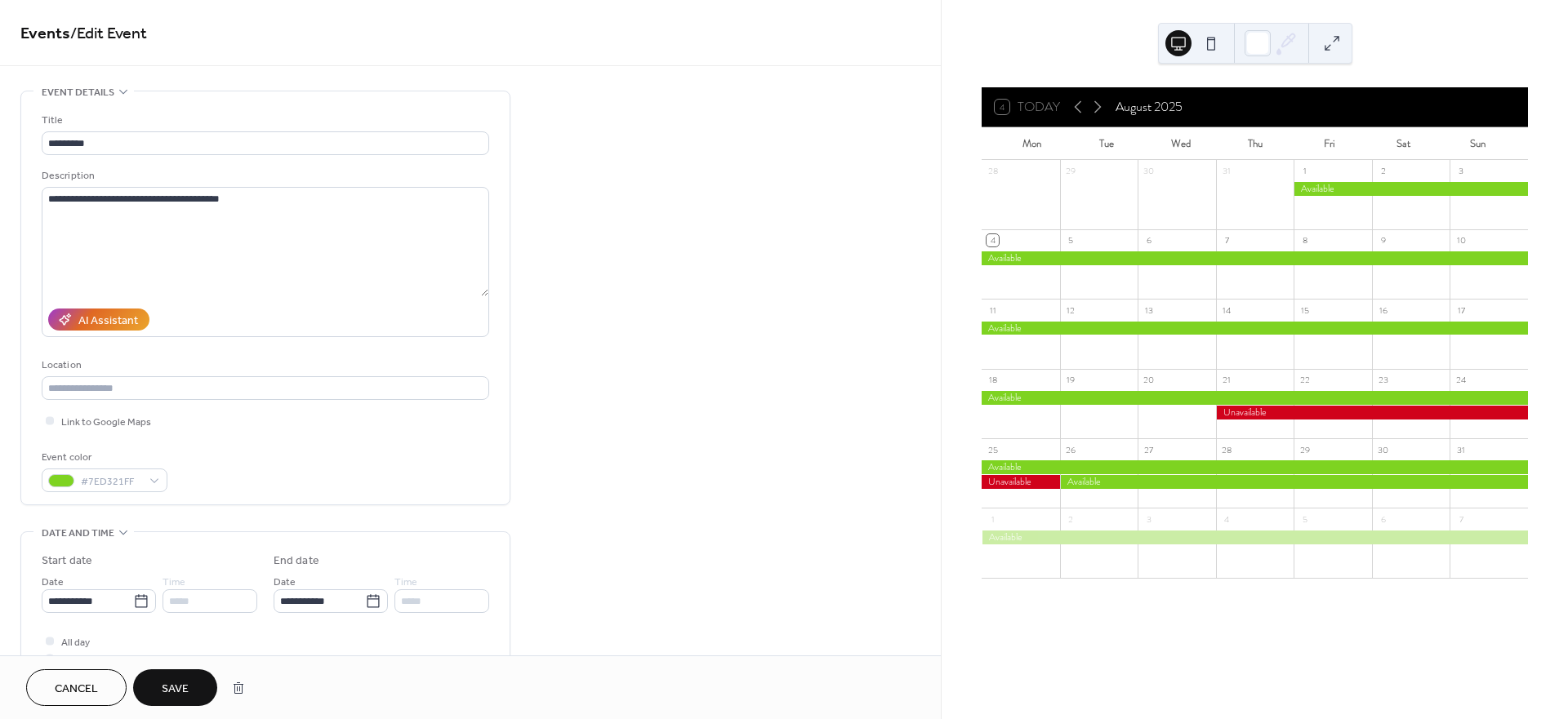 click on "Save" at bounding box center [175, 687] 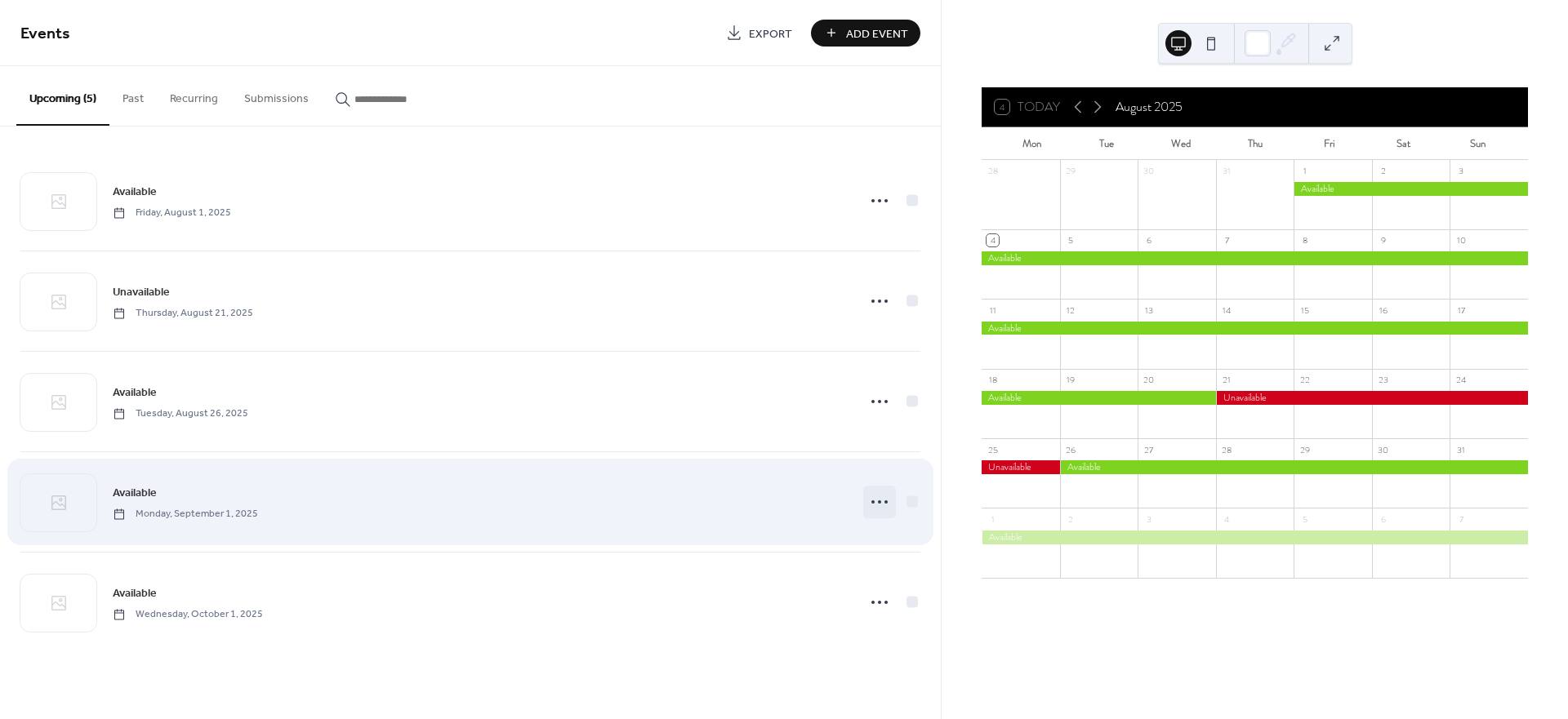 click 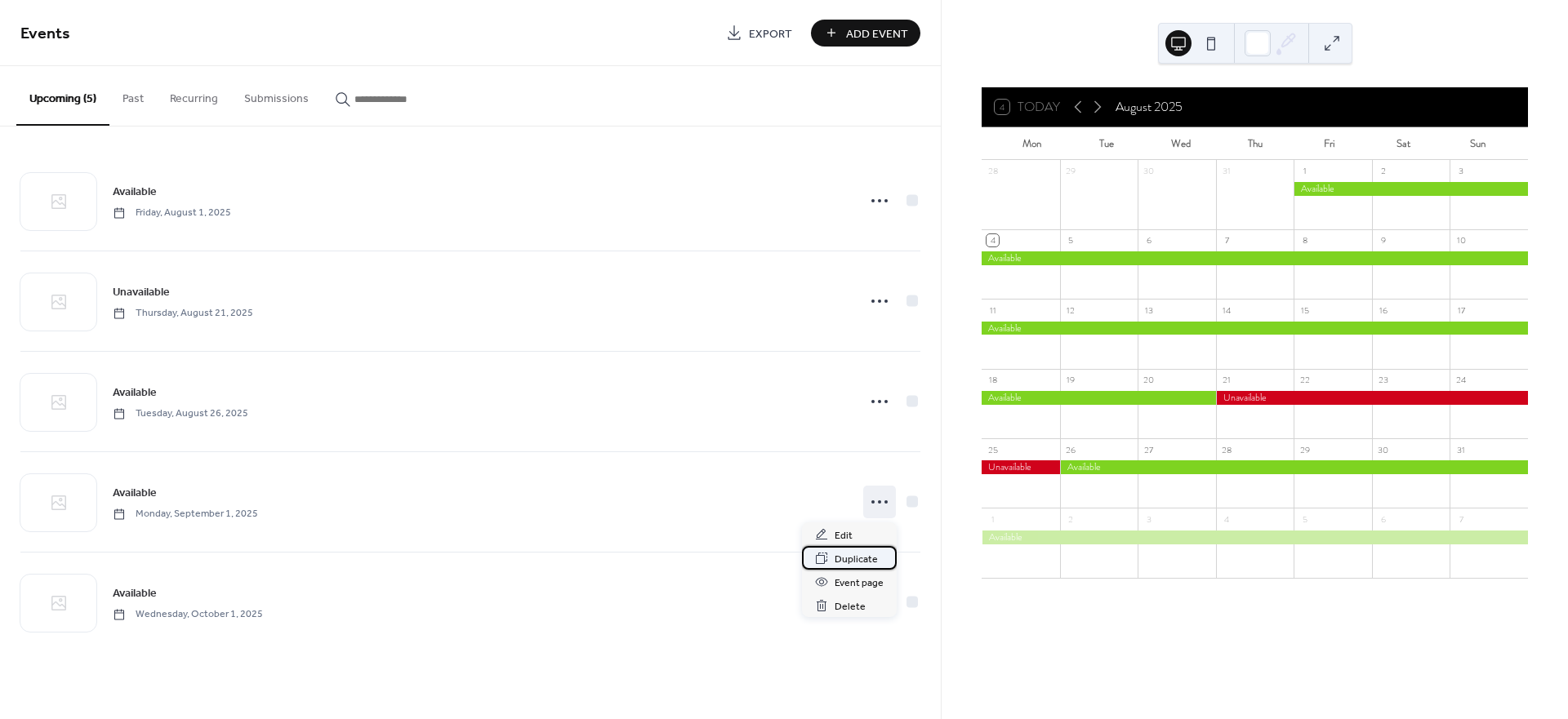click on "Duplicate" at bounding box center [856, 559] 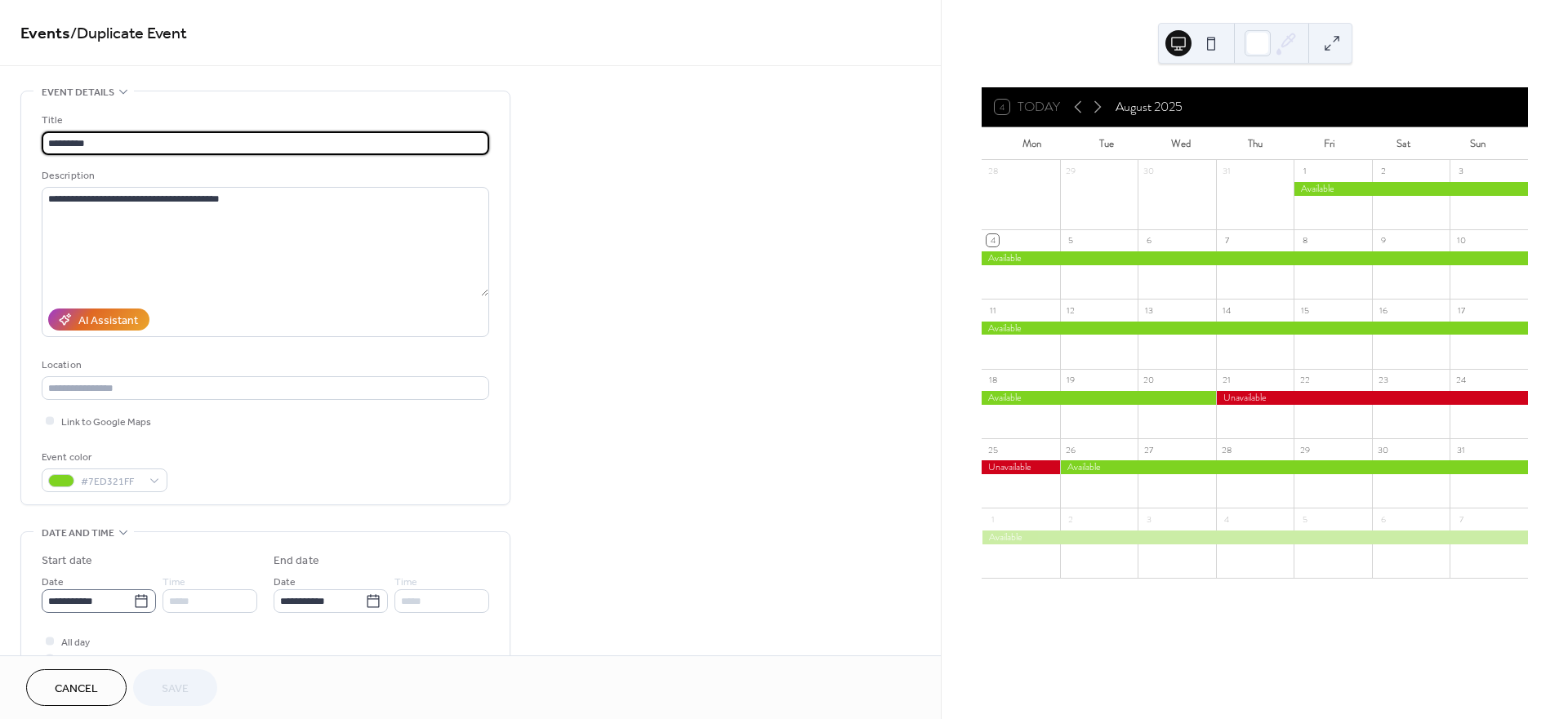 click 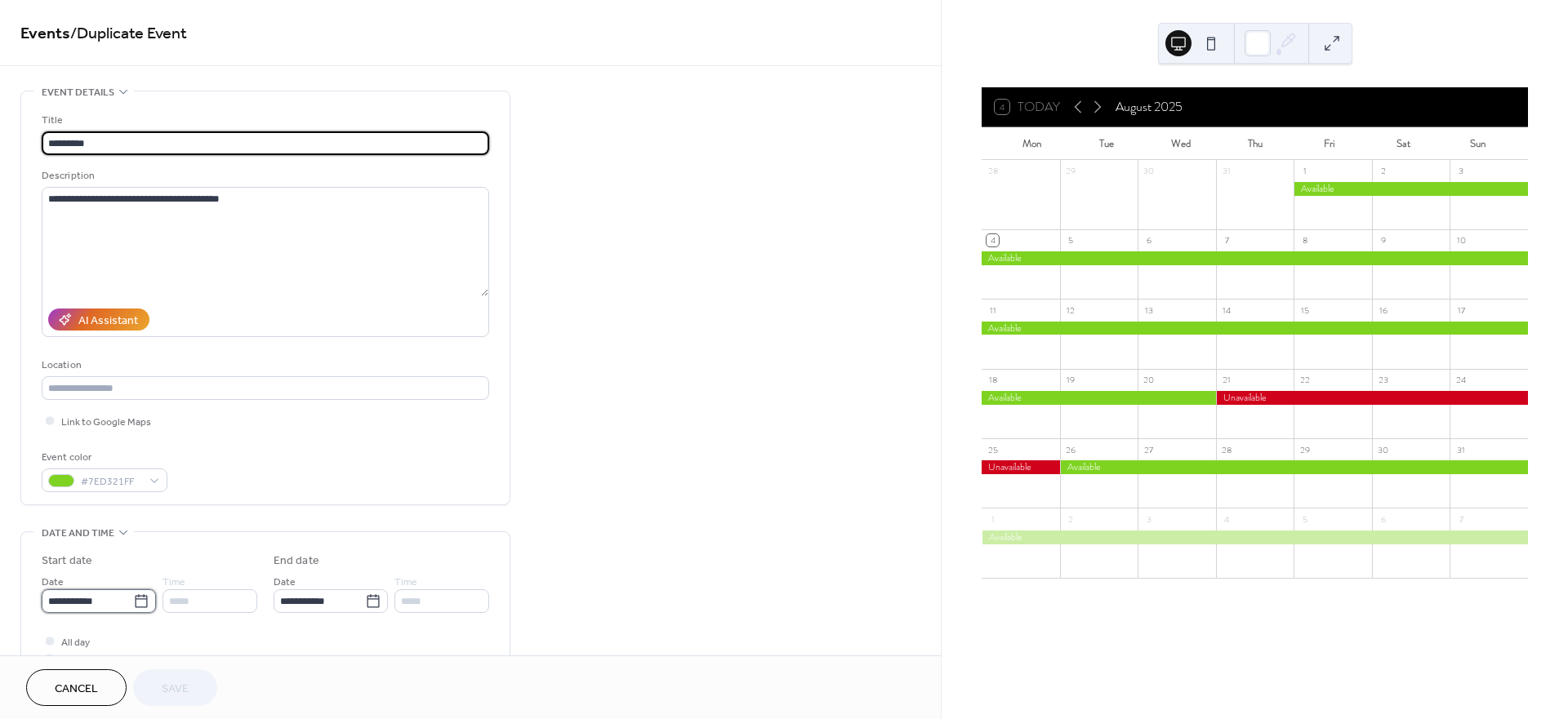 click on "**********" at bounding box center [87, 601] 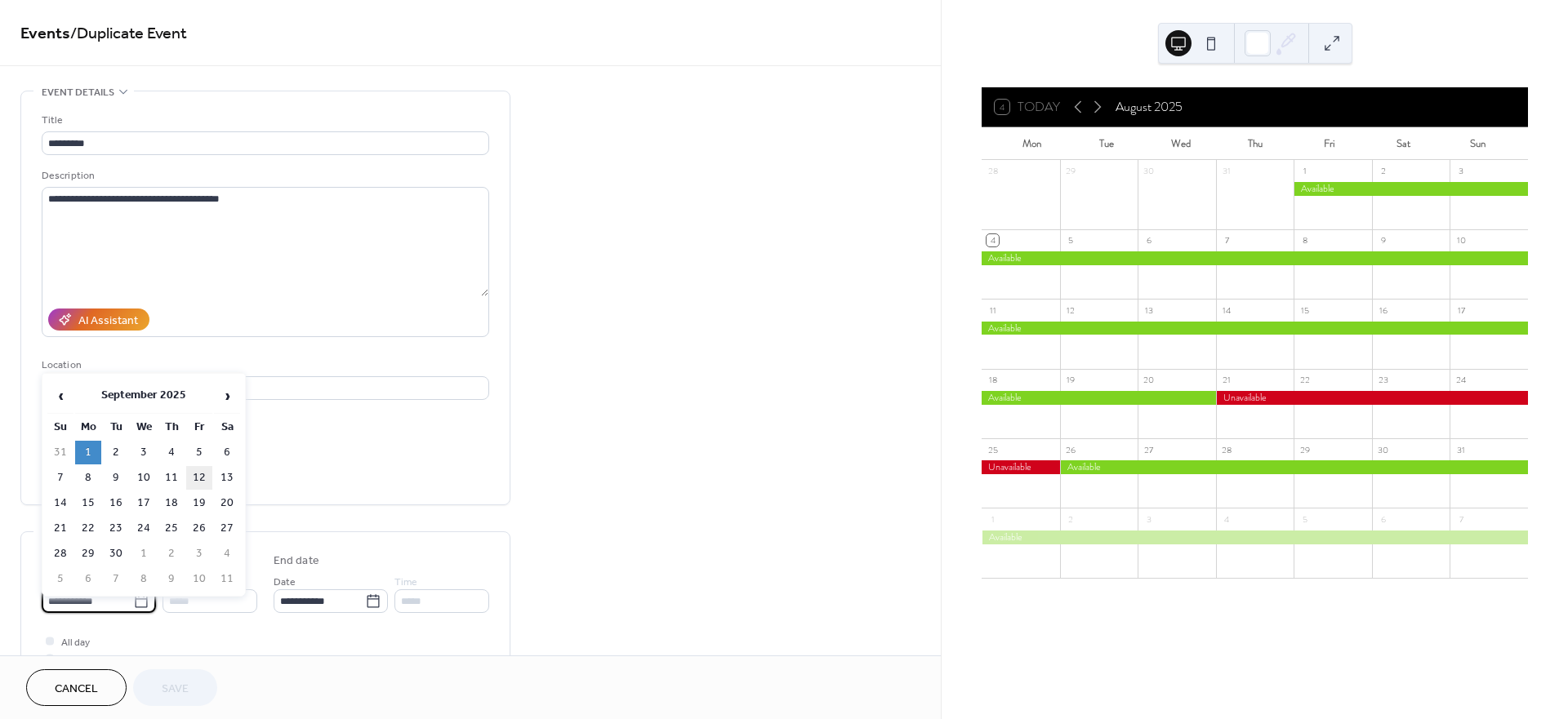 click on "12" at bounding box center [199, 477] 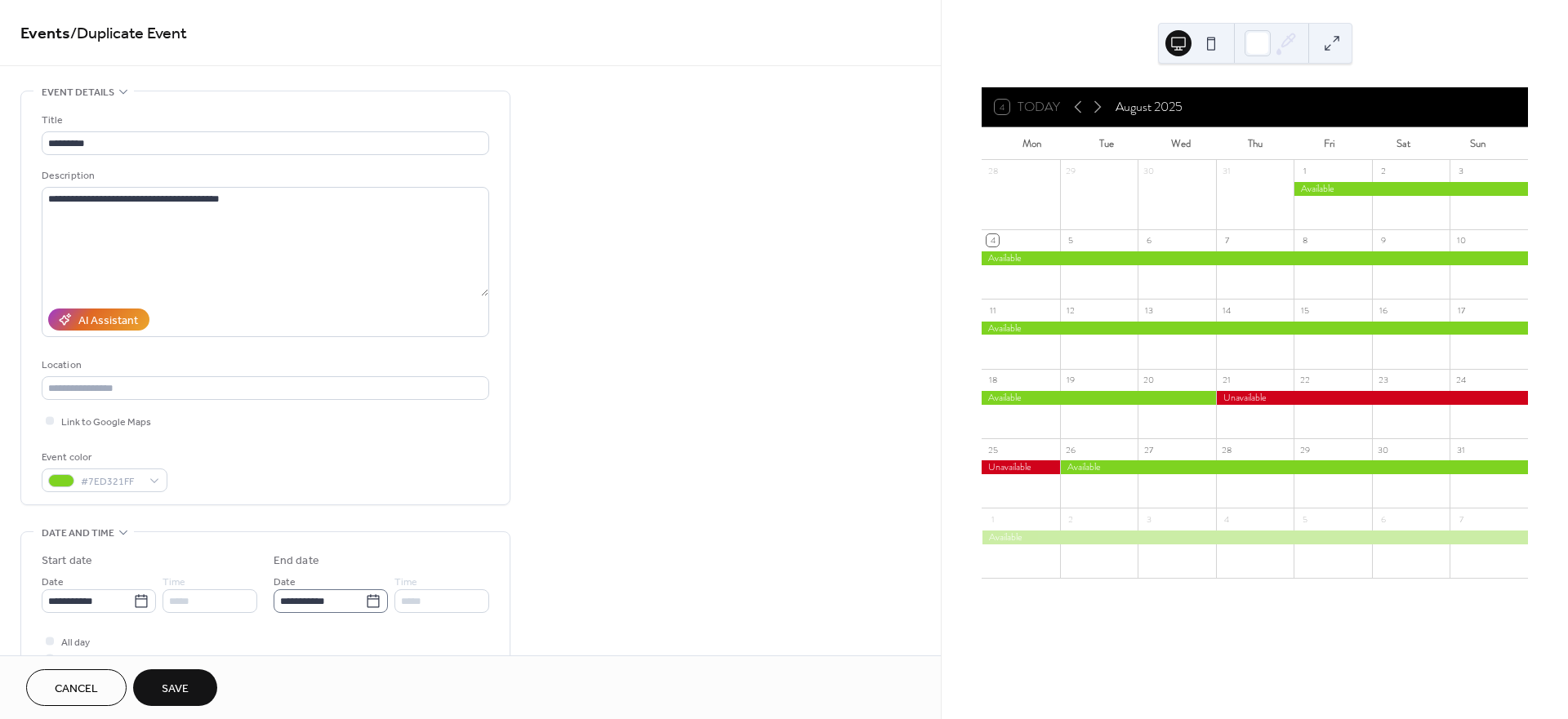 click 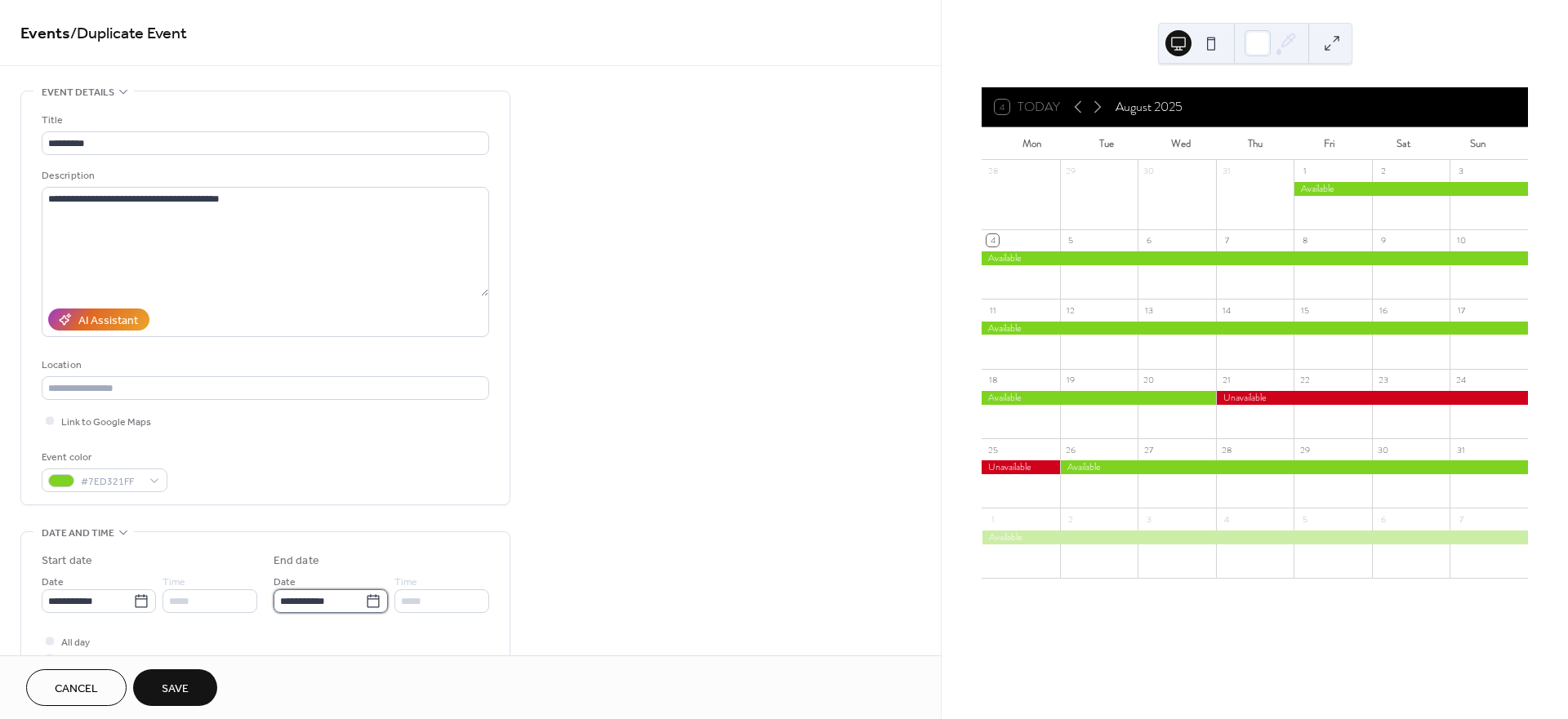 click on "**********" at bounding box center (319, 601) 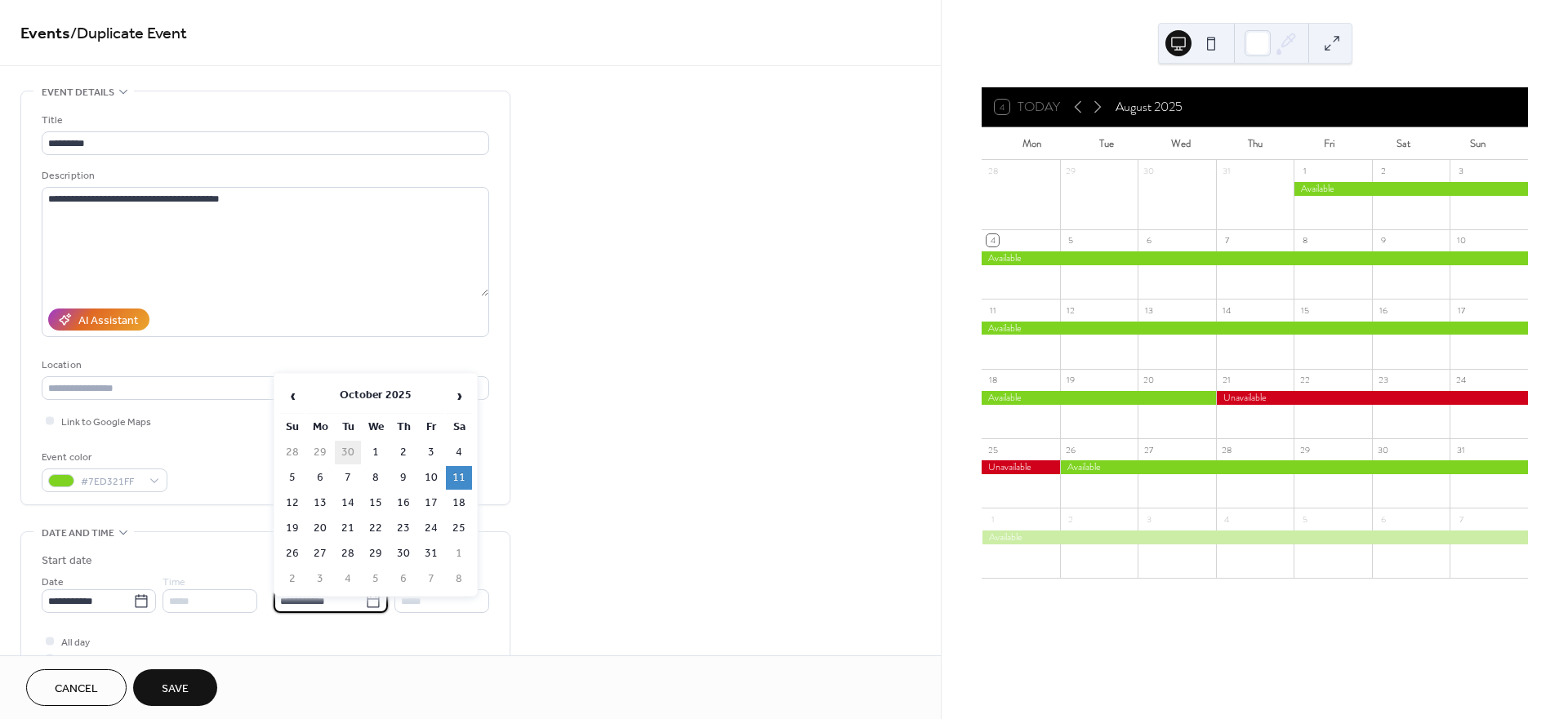 click on "30" at bounding box center (348, 452) 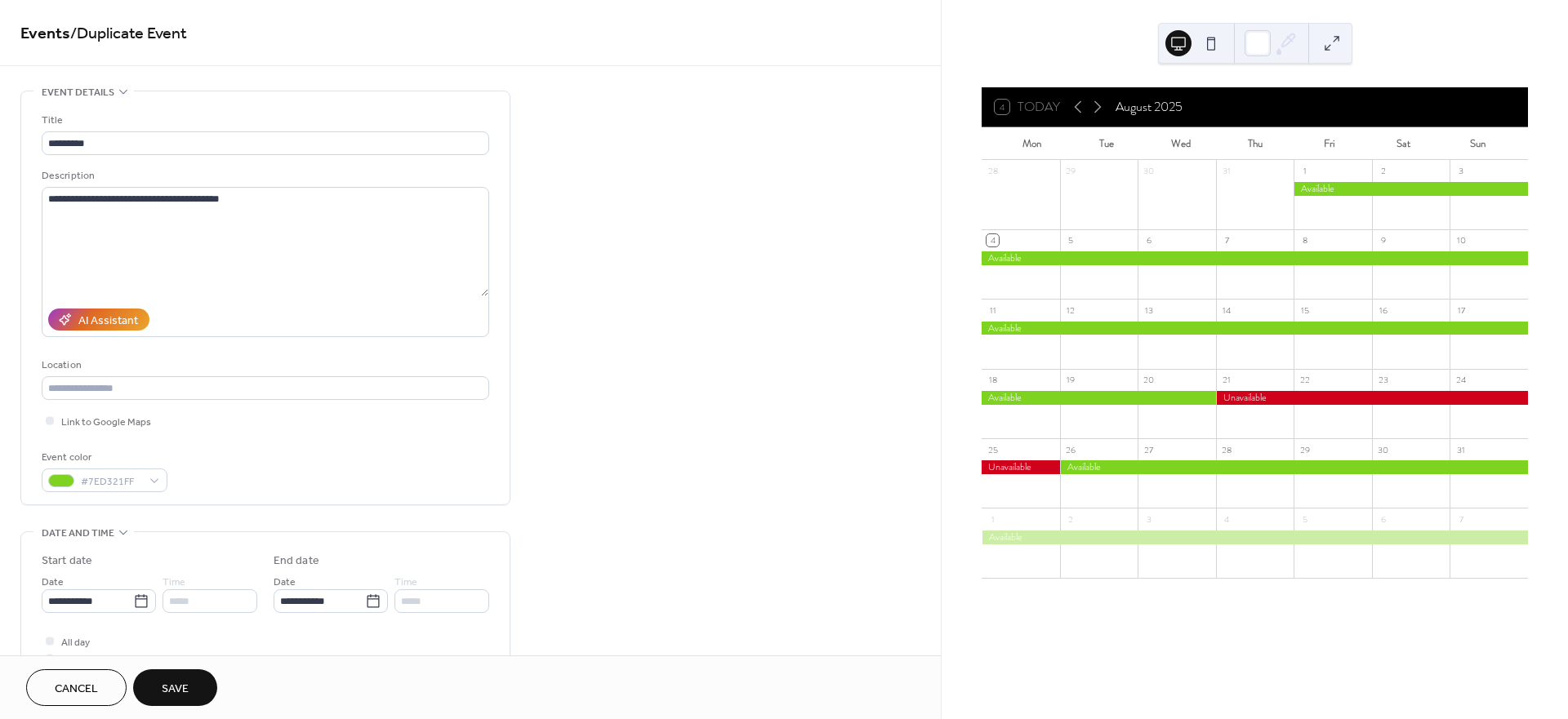 click on "Save" at bounding box center (175, 689) 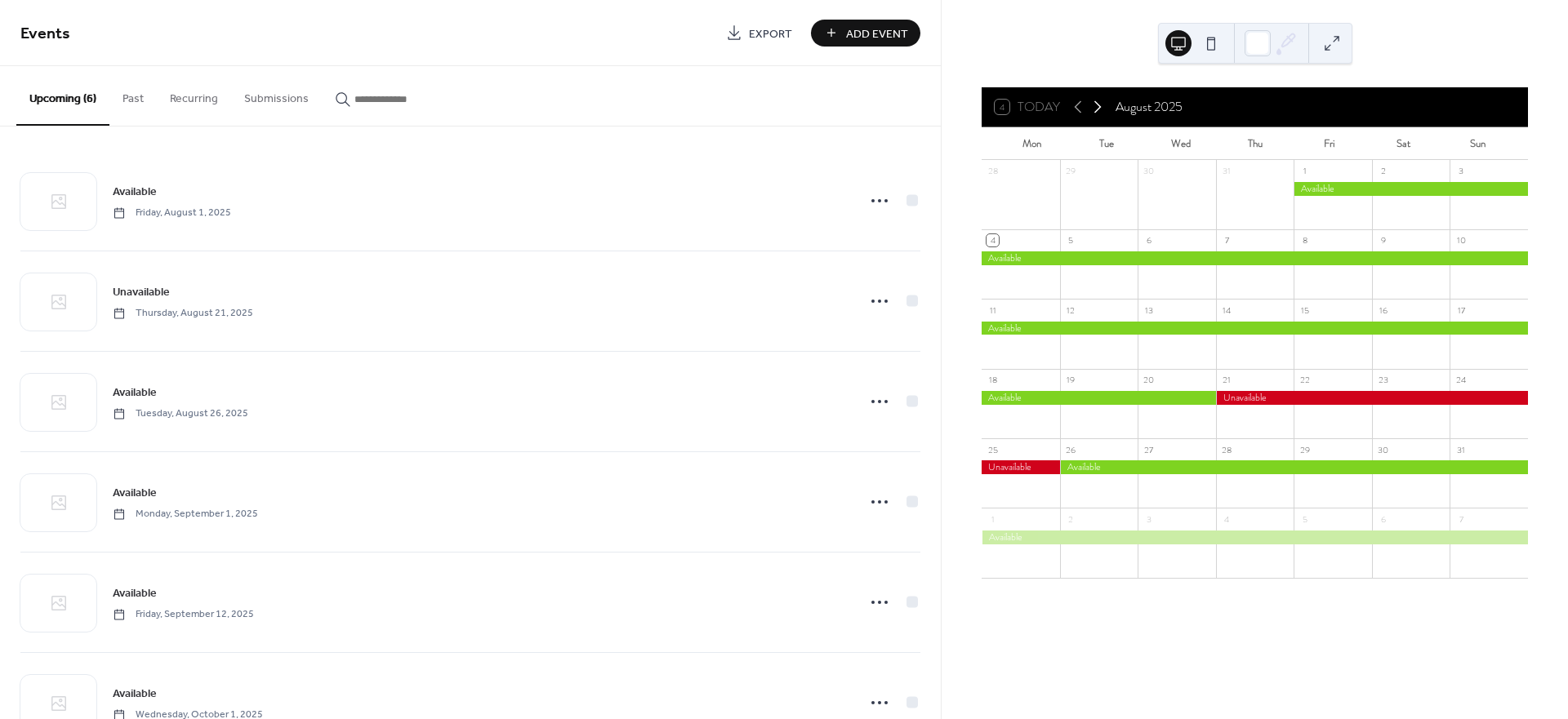 click 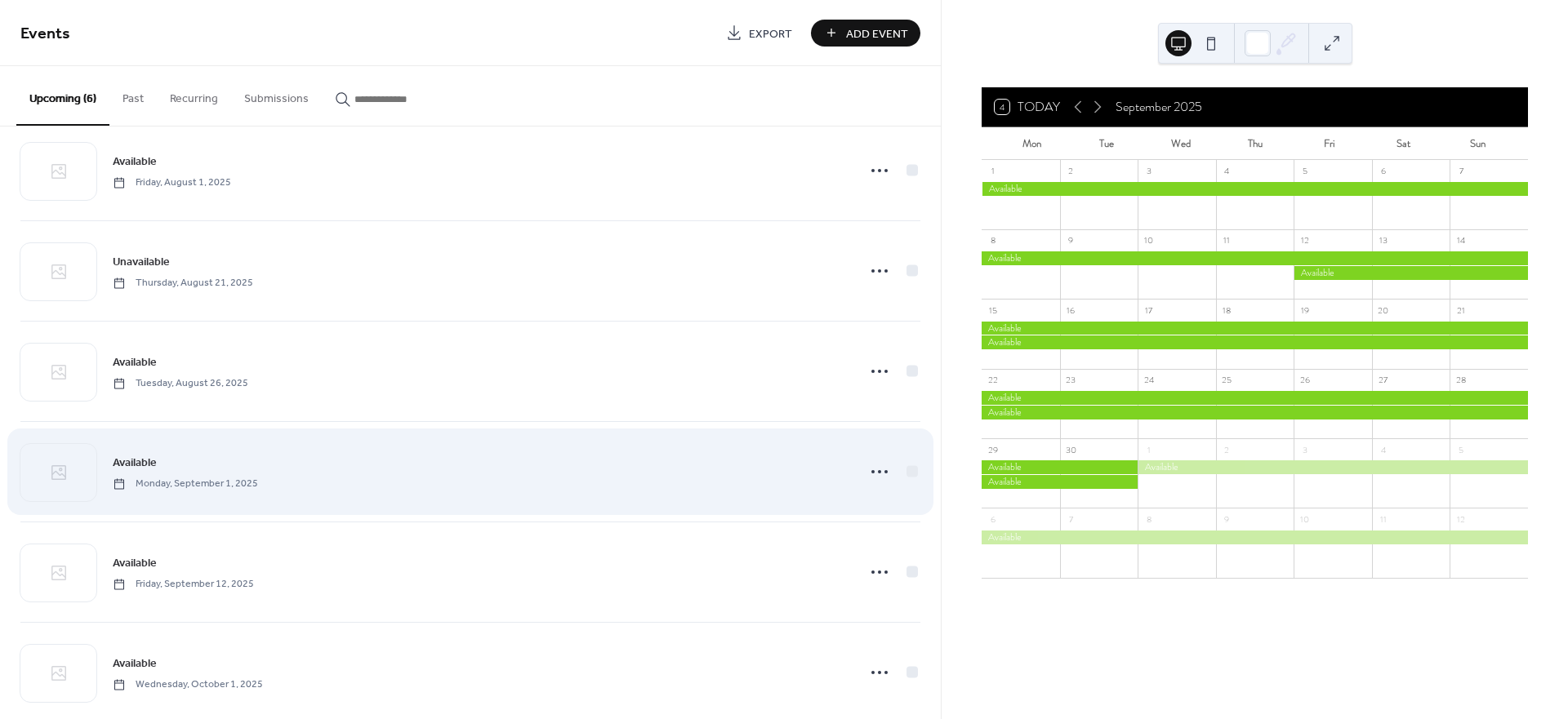 scroll, scrollTop: 59, scrollLeft: 0, axis: vertical 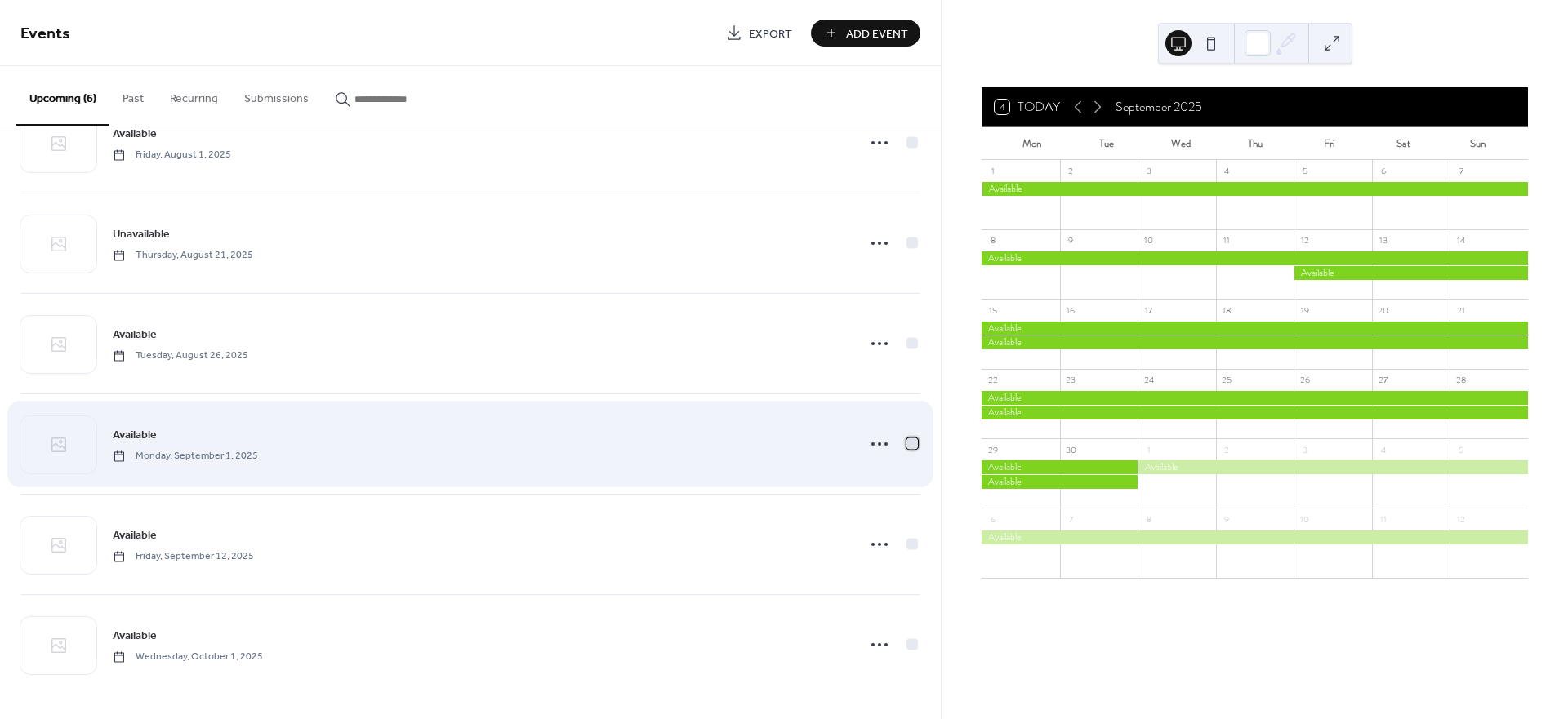 click at bounding box center [912, 443] 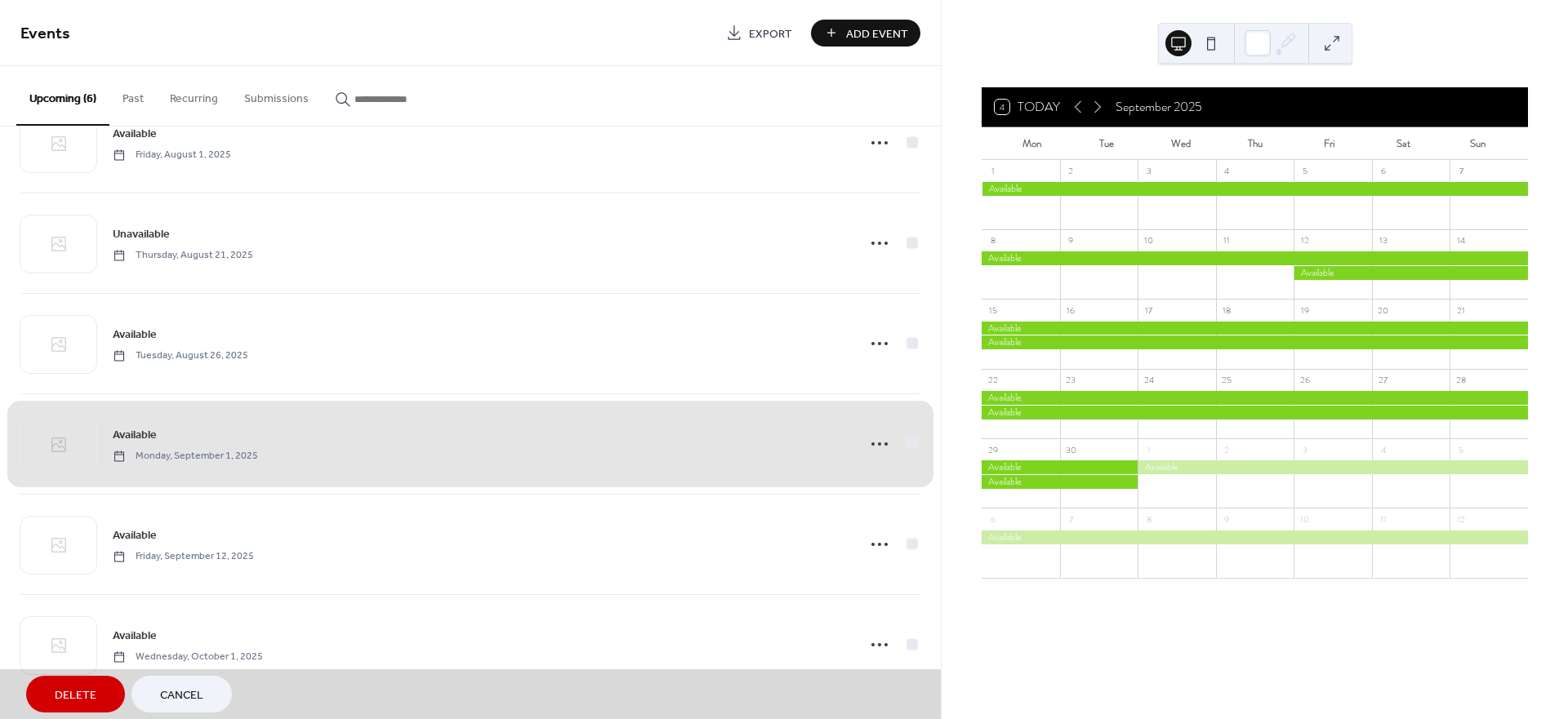 click on "Delete" at bounding box center (75, 695) 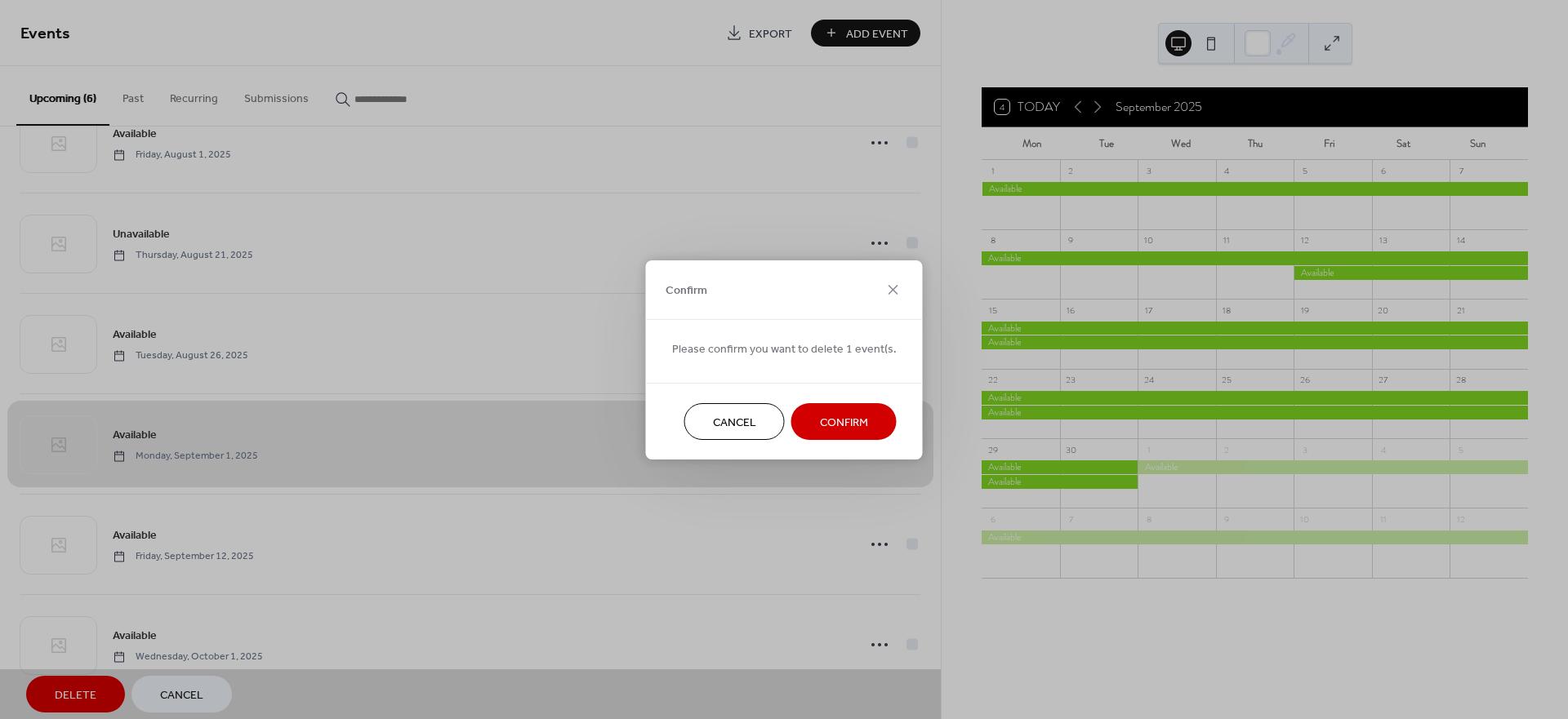click on "Confirm" at bounding box center [844, 422] 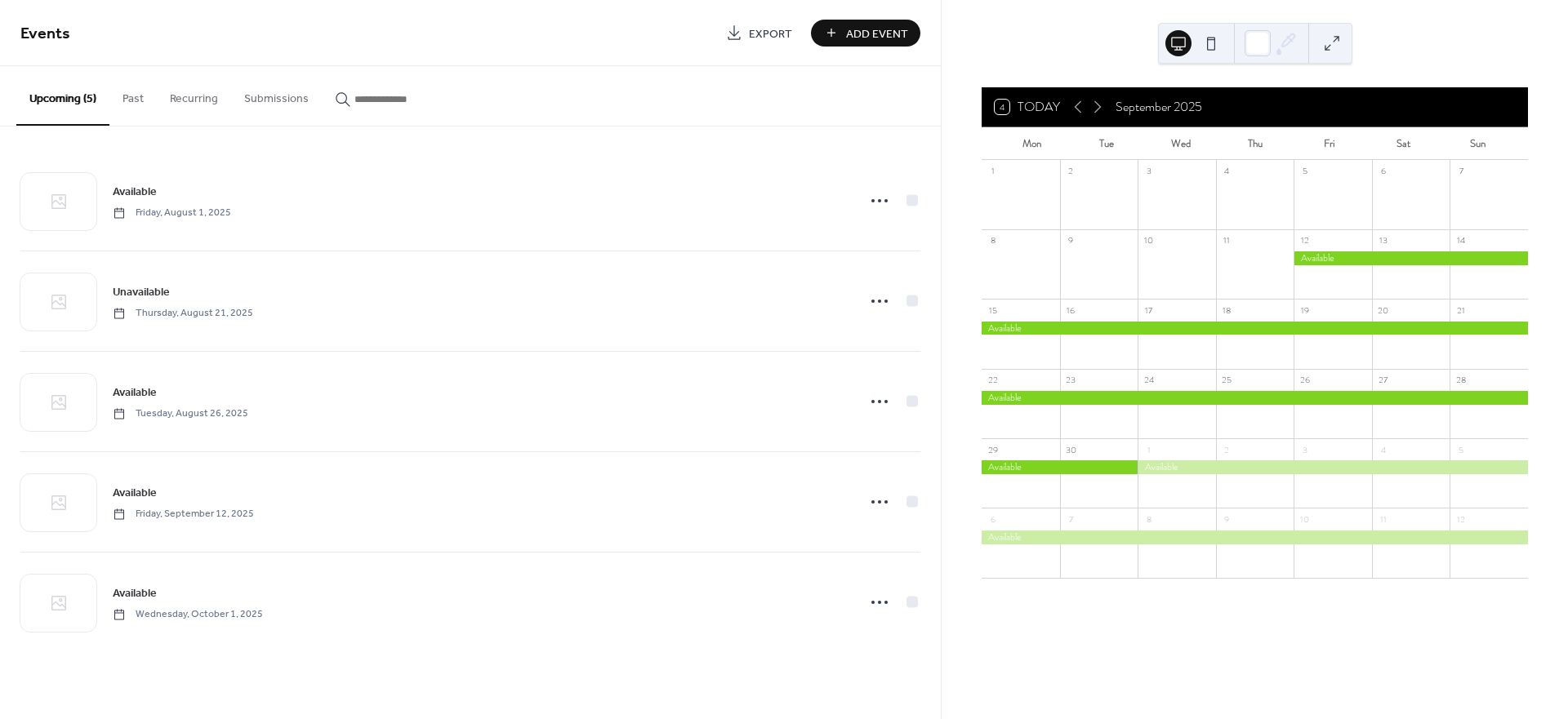 scroll, scrollTop: 0, scrollLeft: 0, axis: both 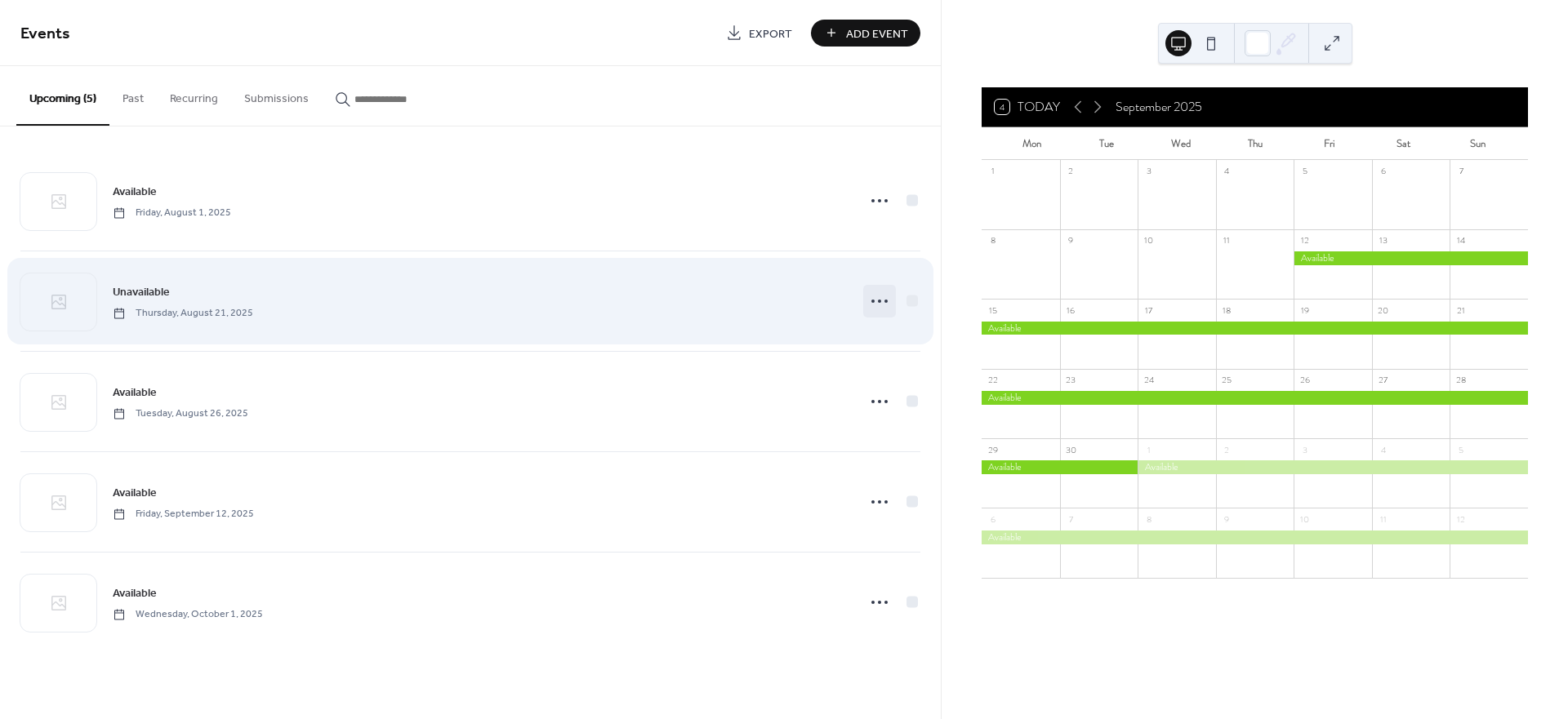click 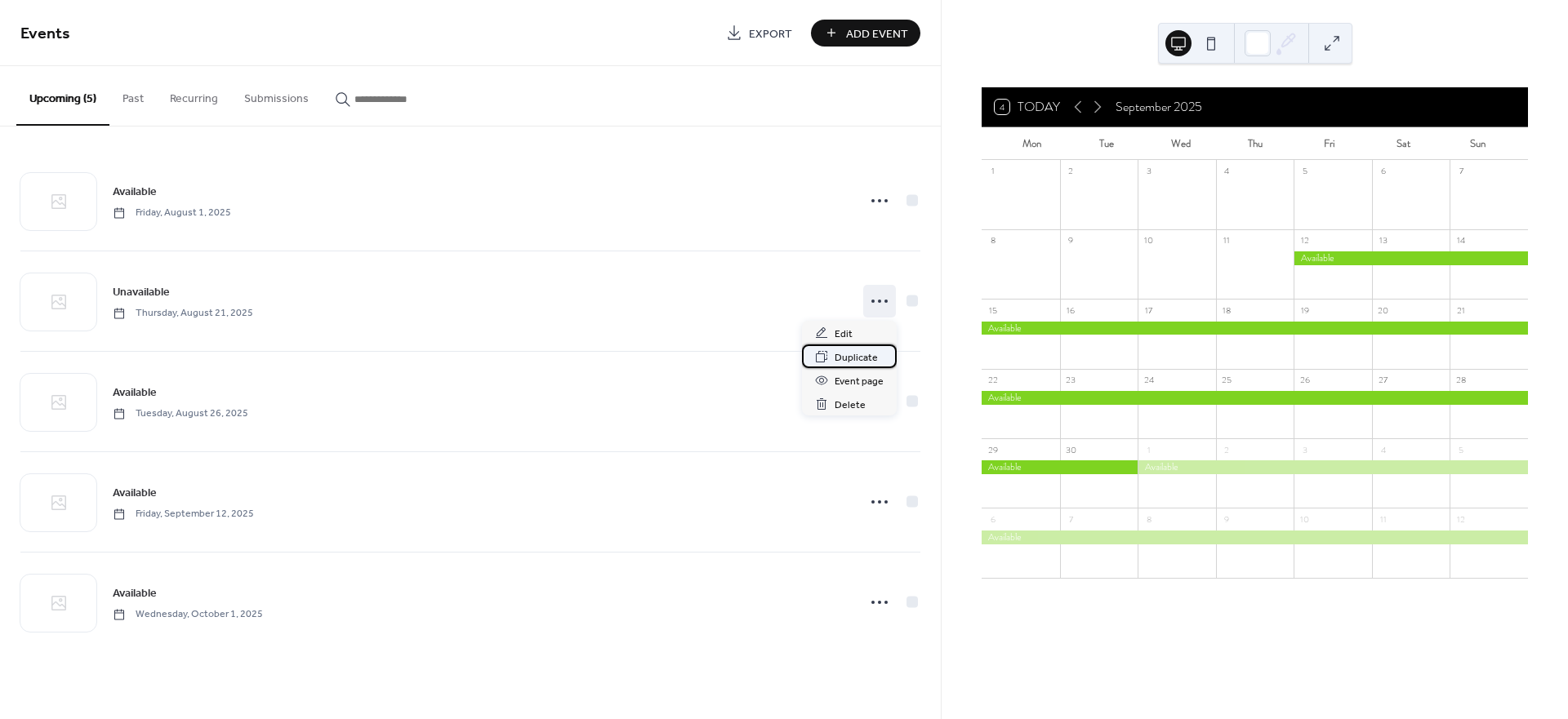 click on "Duplicate" at bounding box center [856, 357] 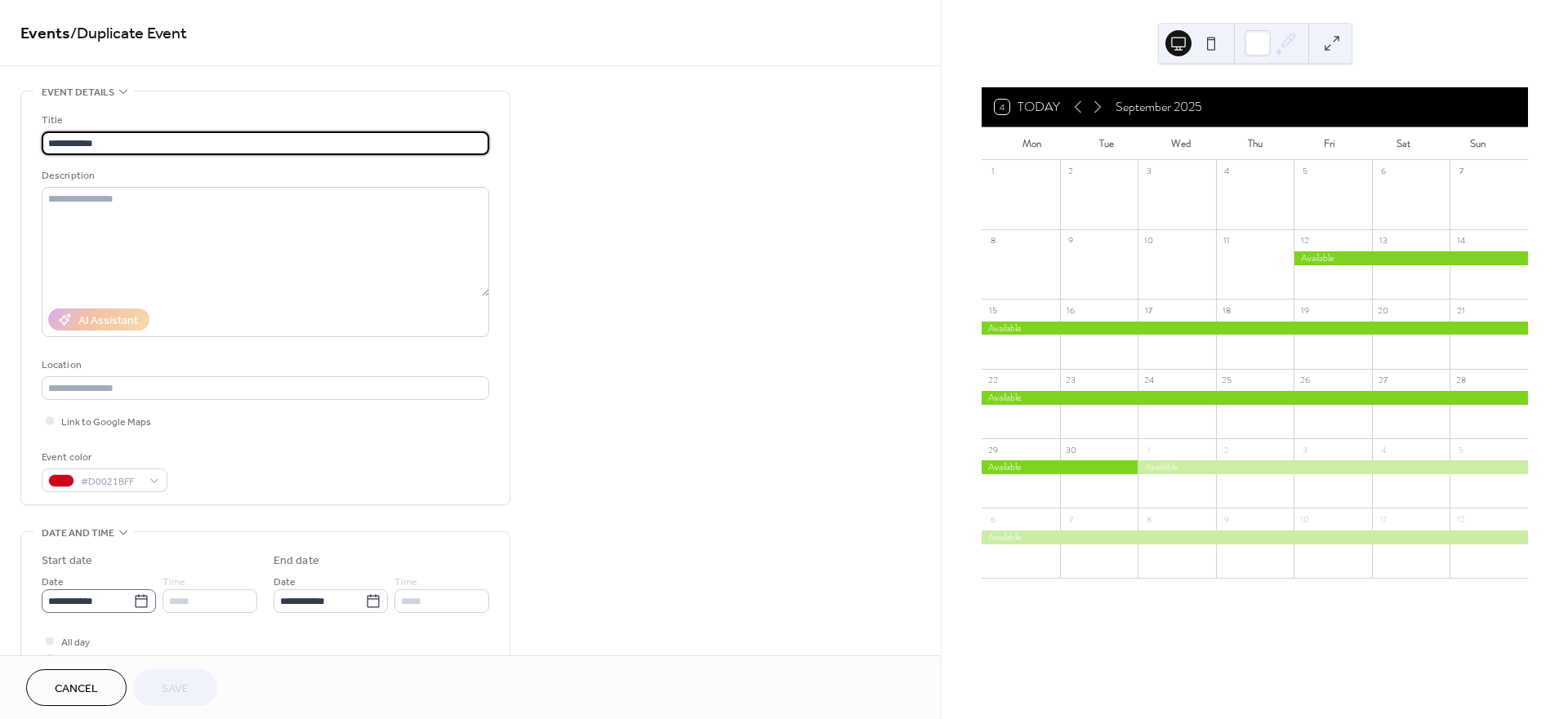click 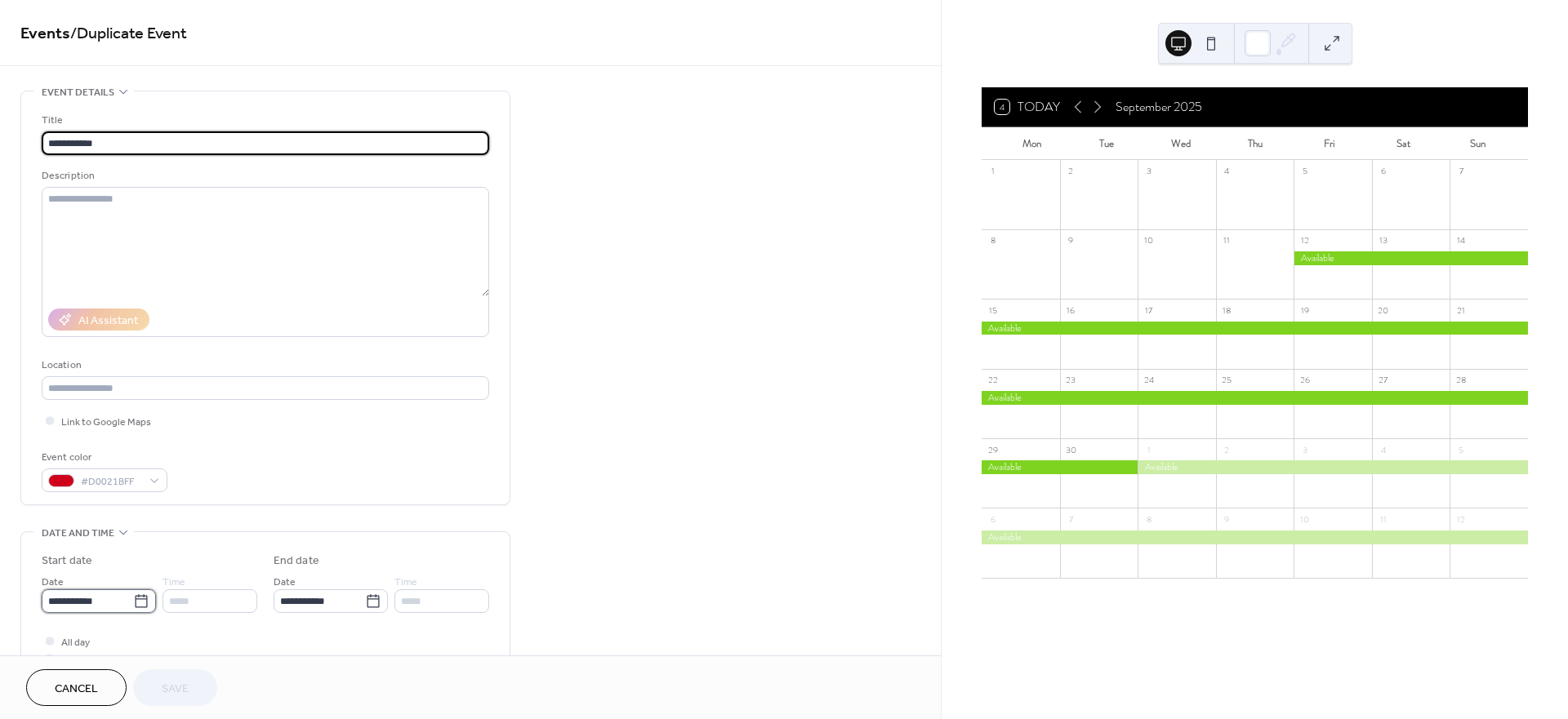click on "**********" at bounding box center [87, 601] 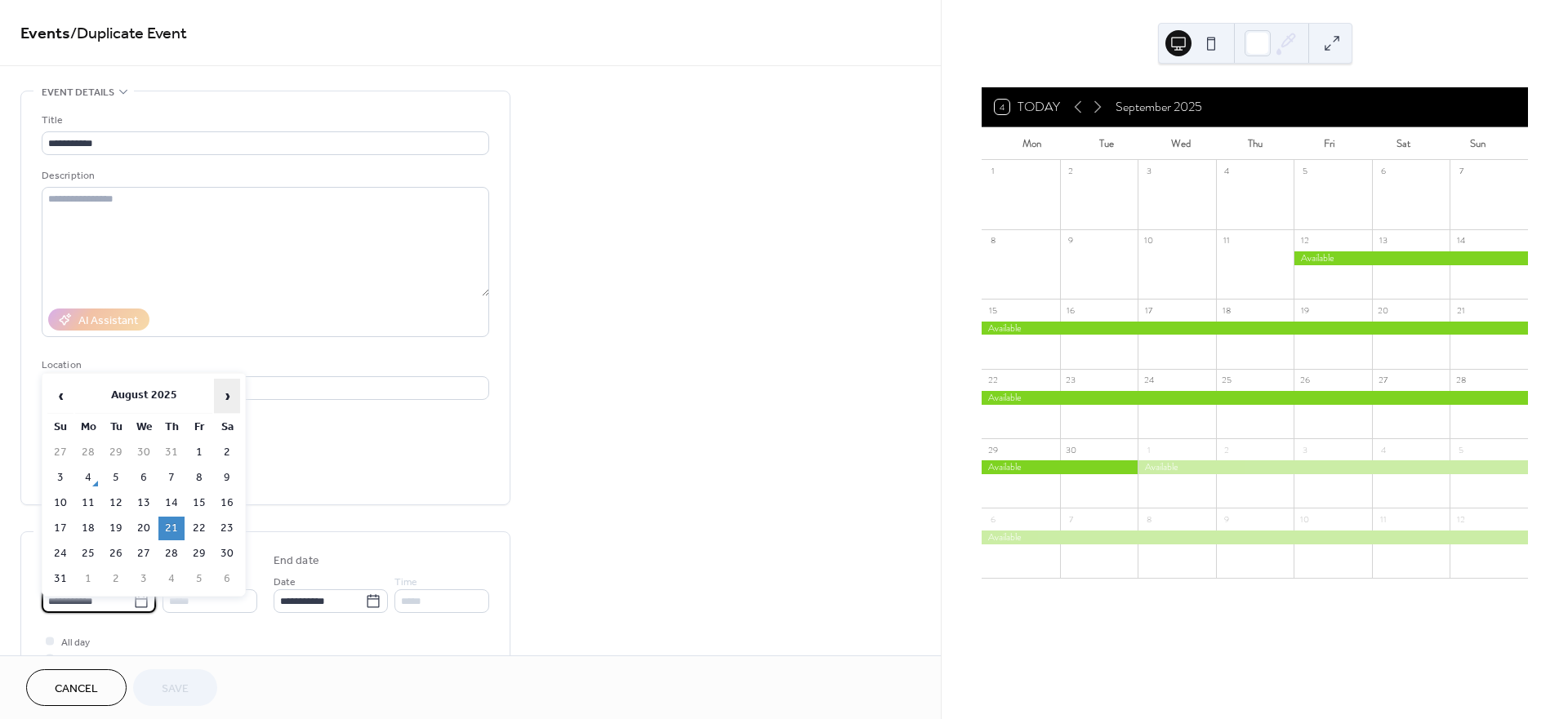 click on "›" at bounding box center (227, 396) 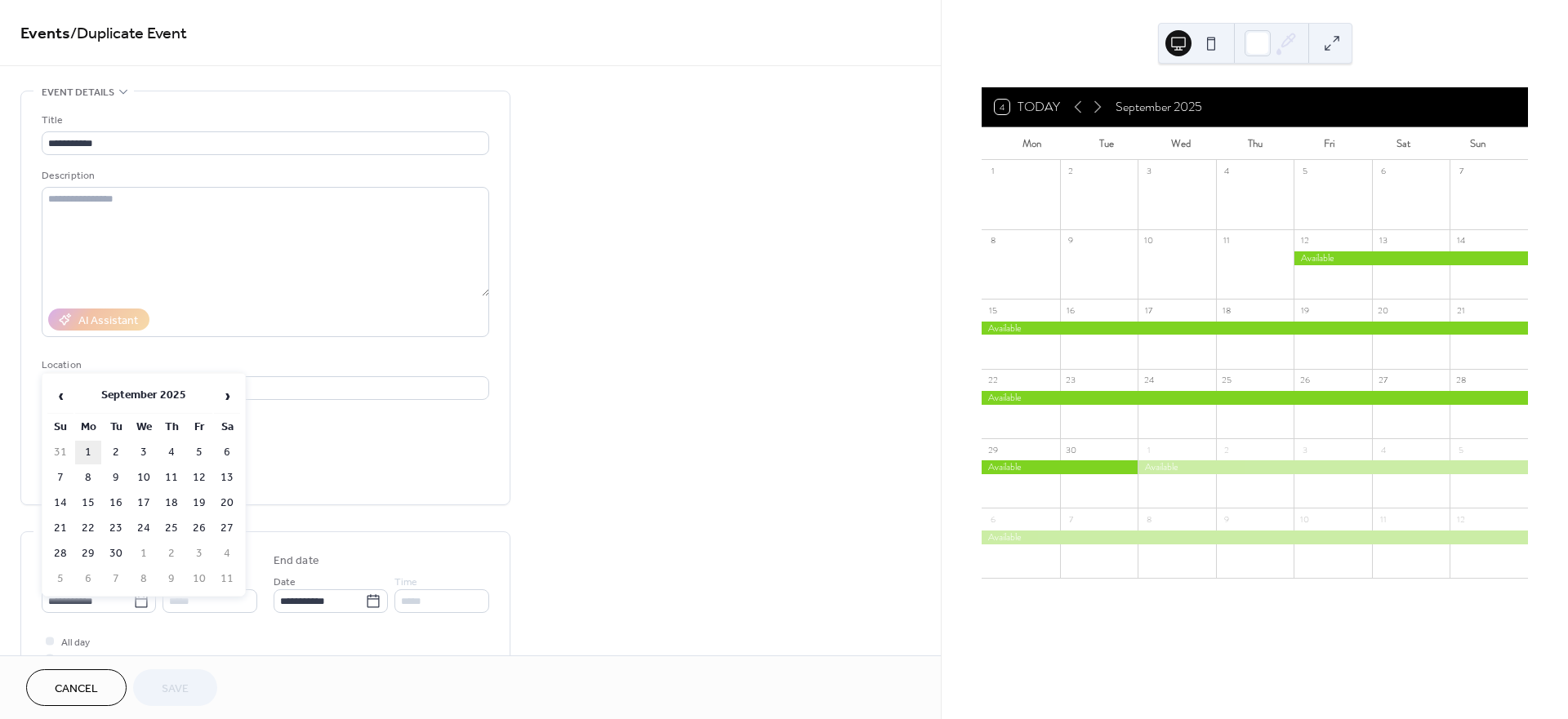 click on "1" at bounding box center (88, 452) 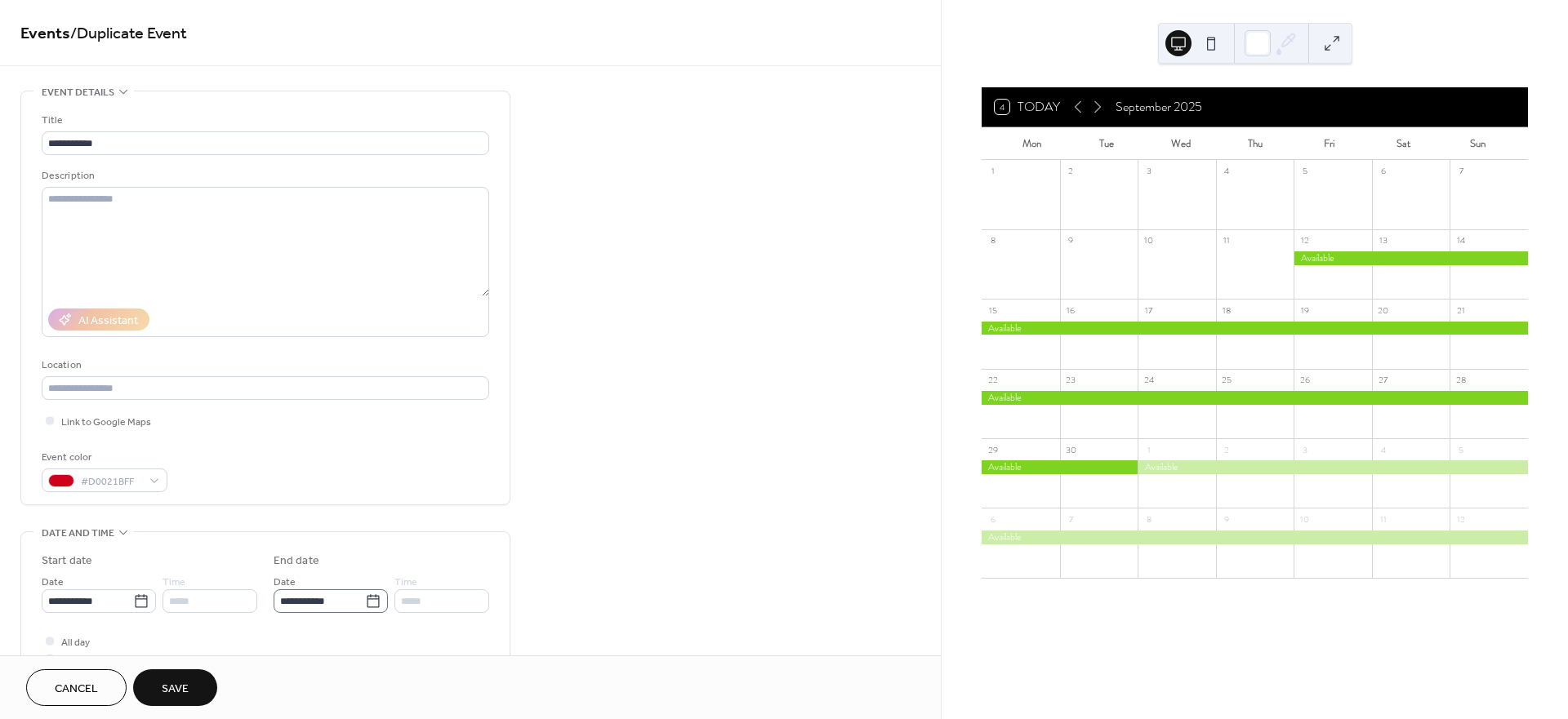 click 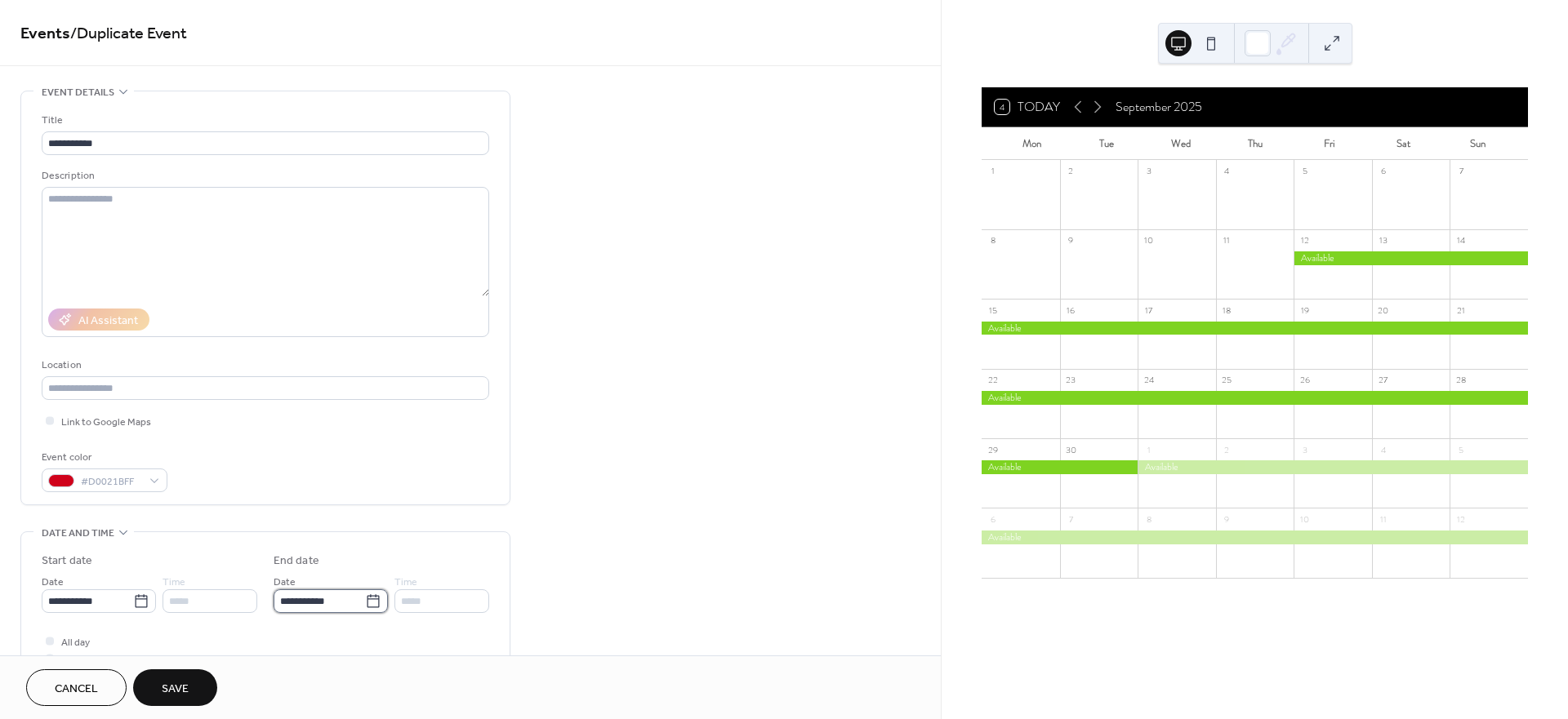 click on "**********" at bounding box center [319, 601] 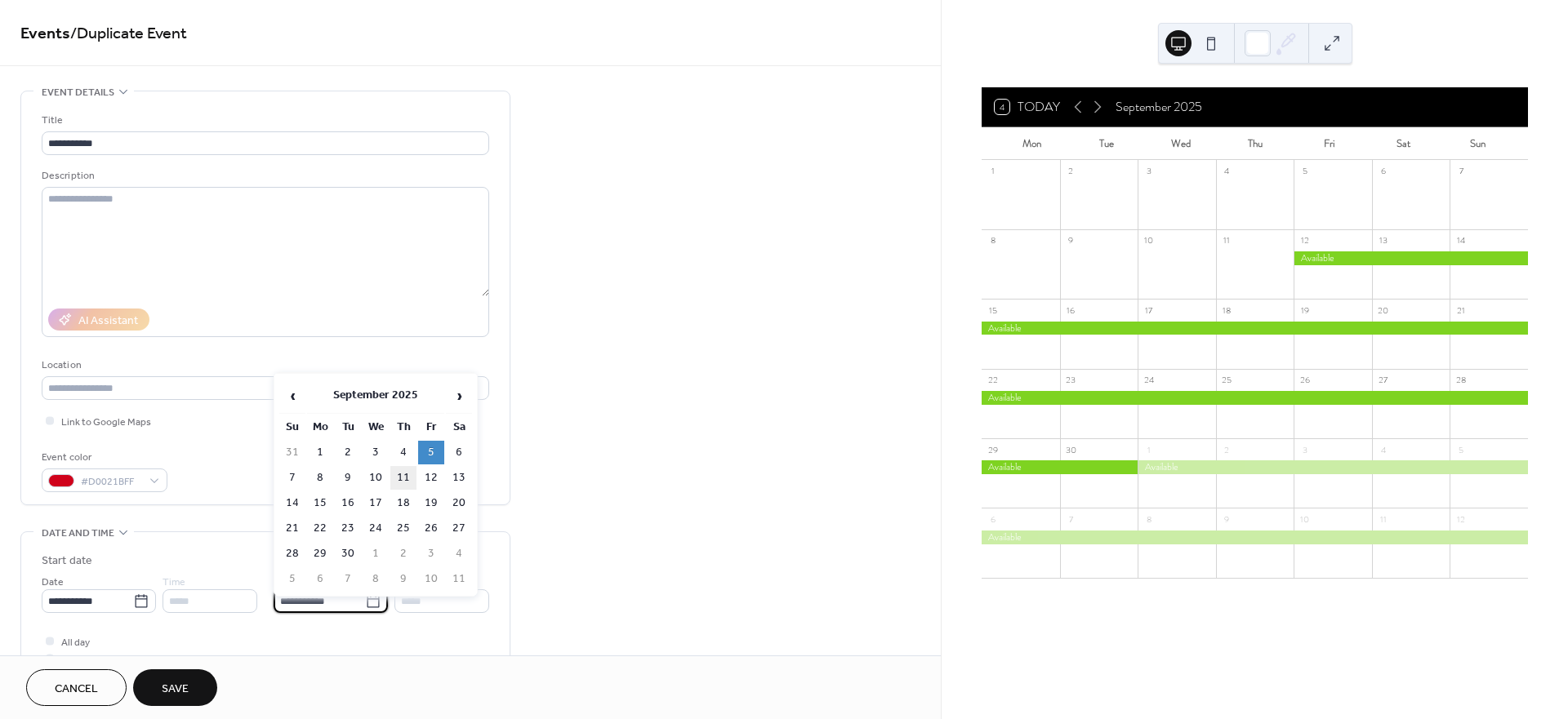 click on "11" at bounding box center [403, 477] 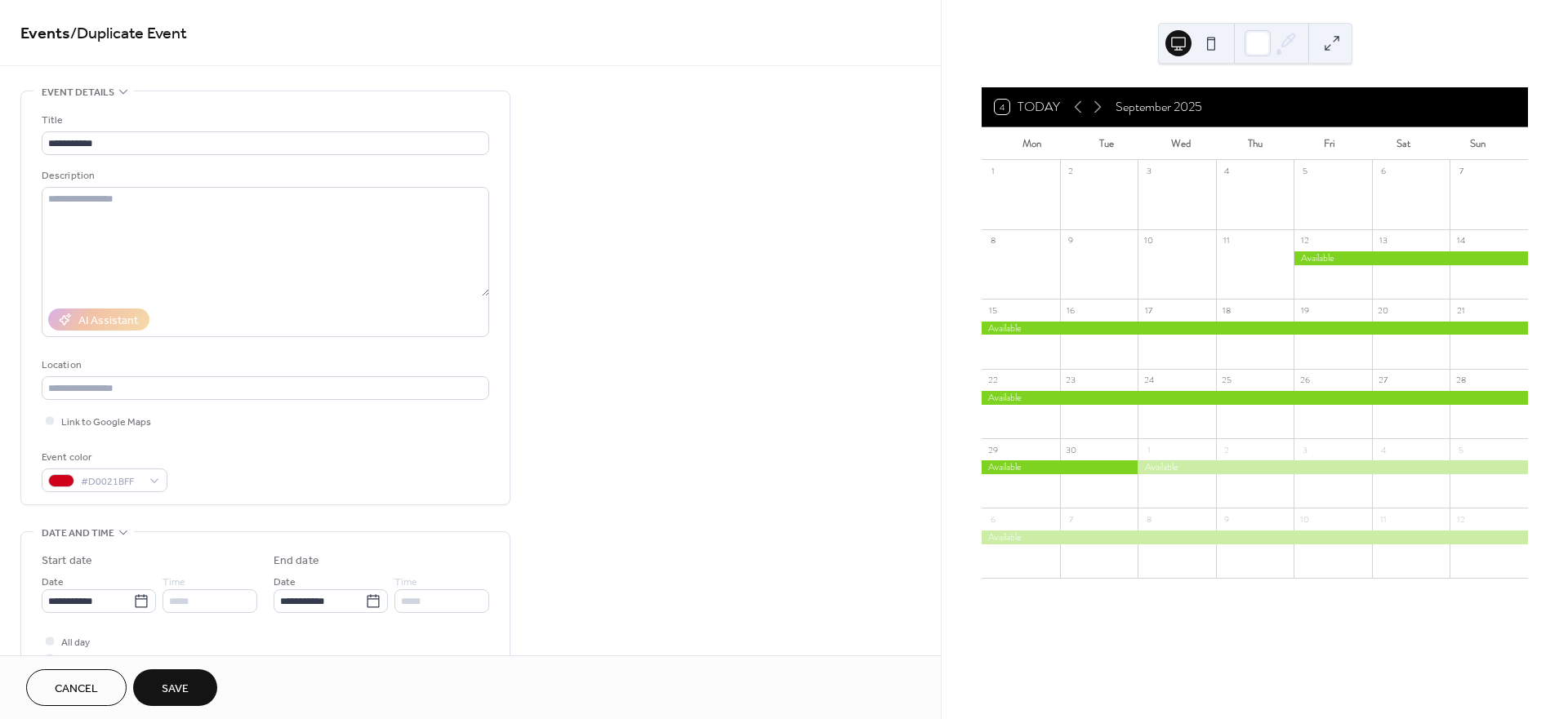 type on "**********" 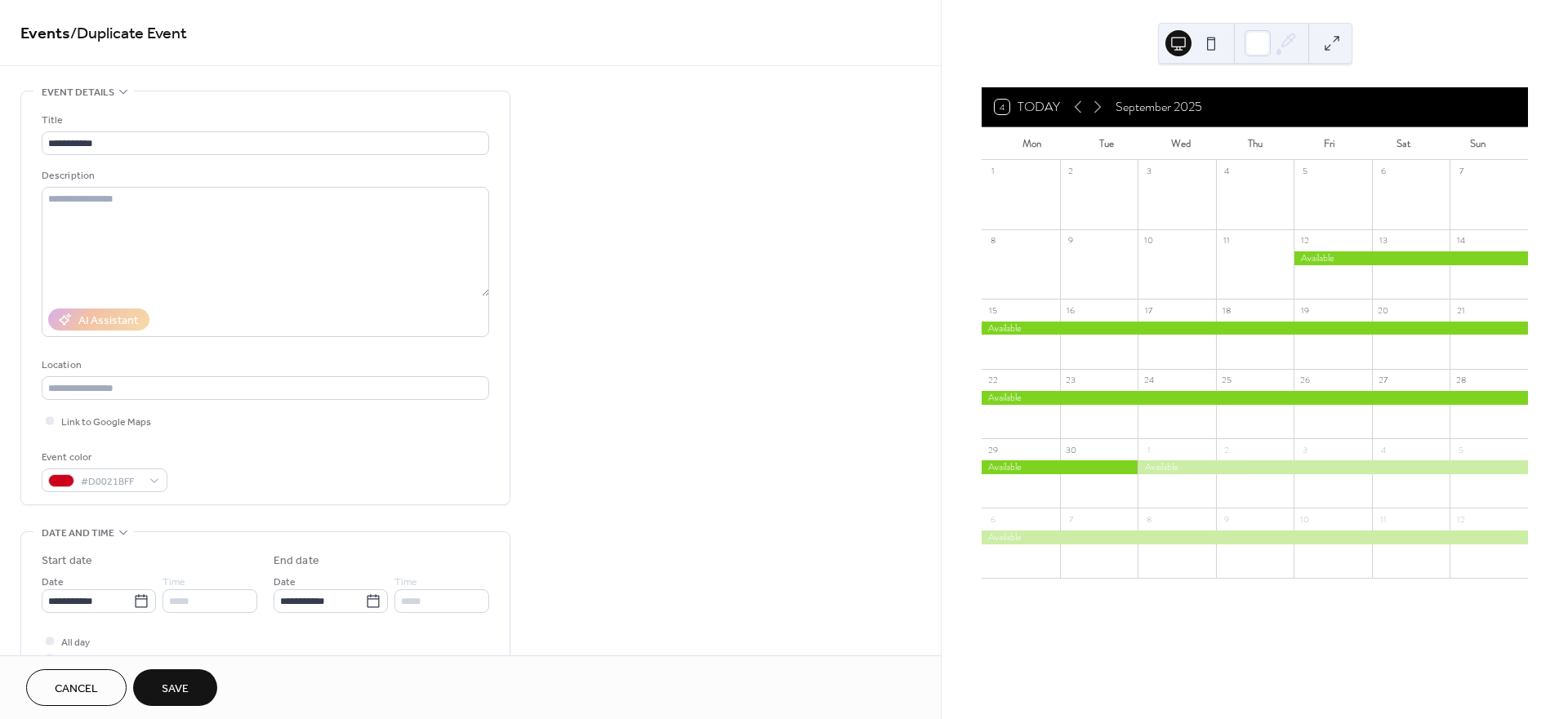 click on "Save" at bounding box center (175, 689) 